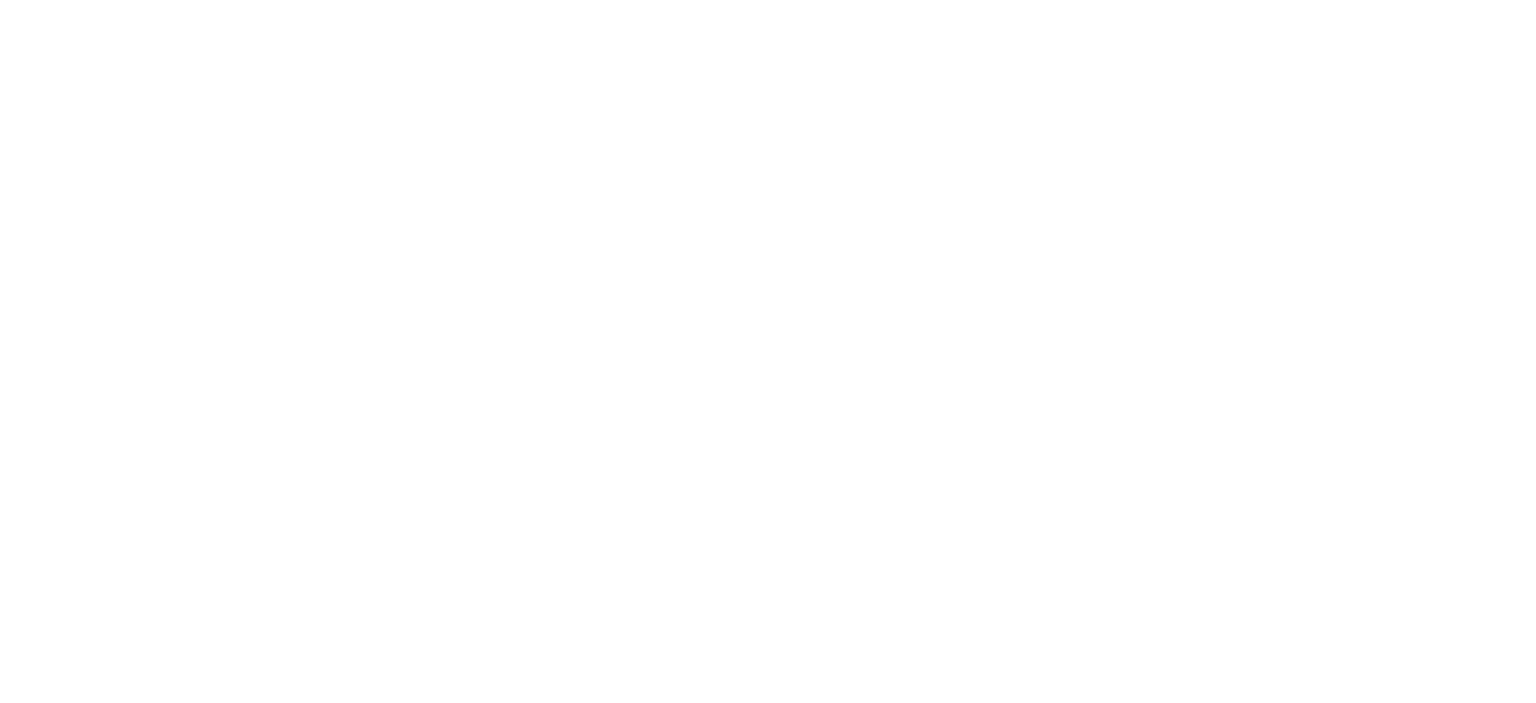 scroll, scrollTop: 0, scrollLeft: 0, axis: both 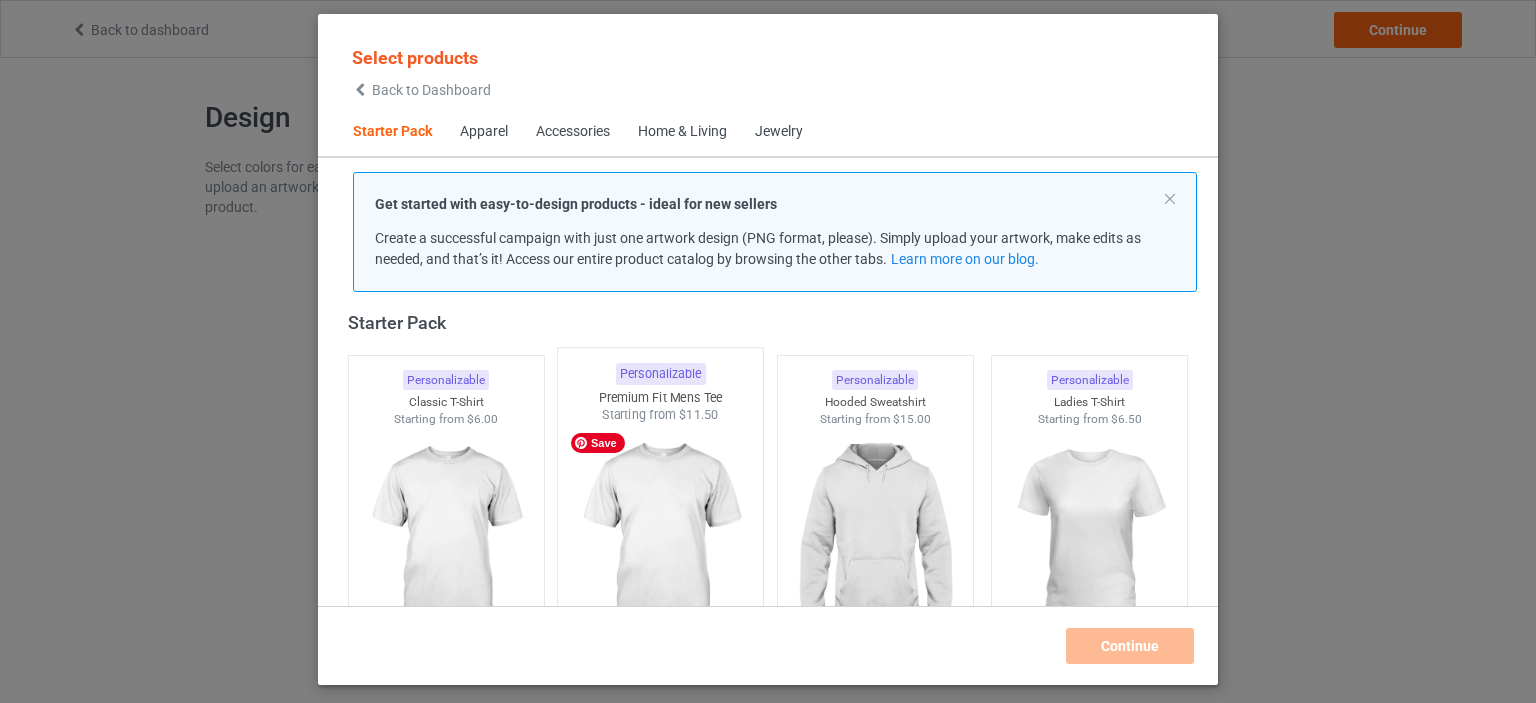 click at bounding box center (661, 541) 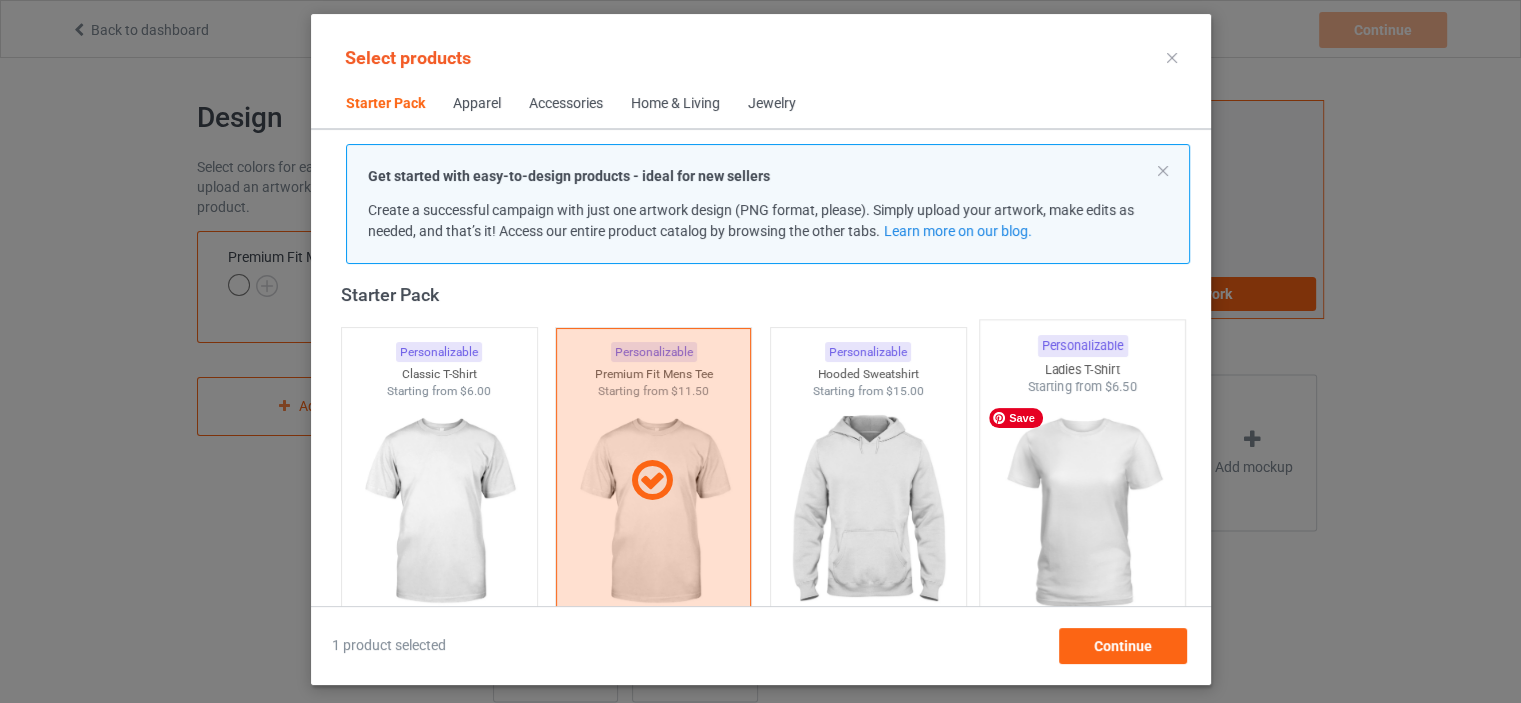 click at bounding box center (1082, 513) 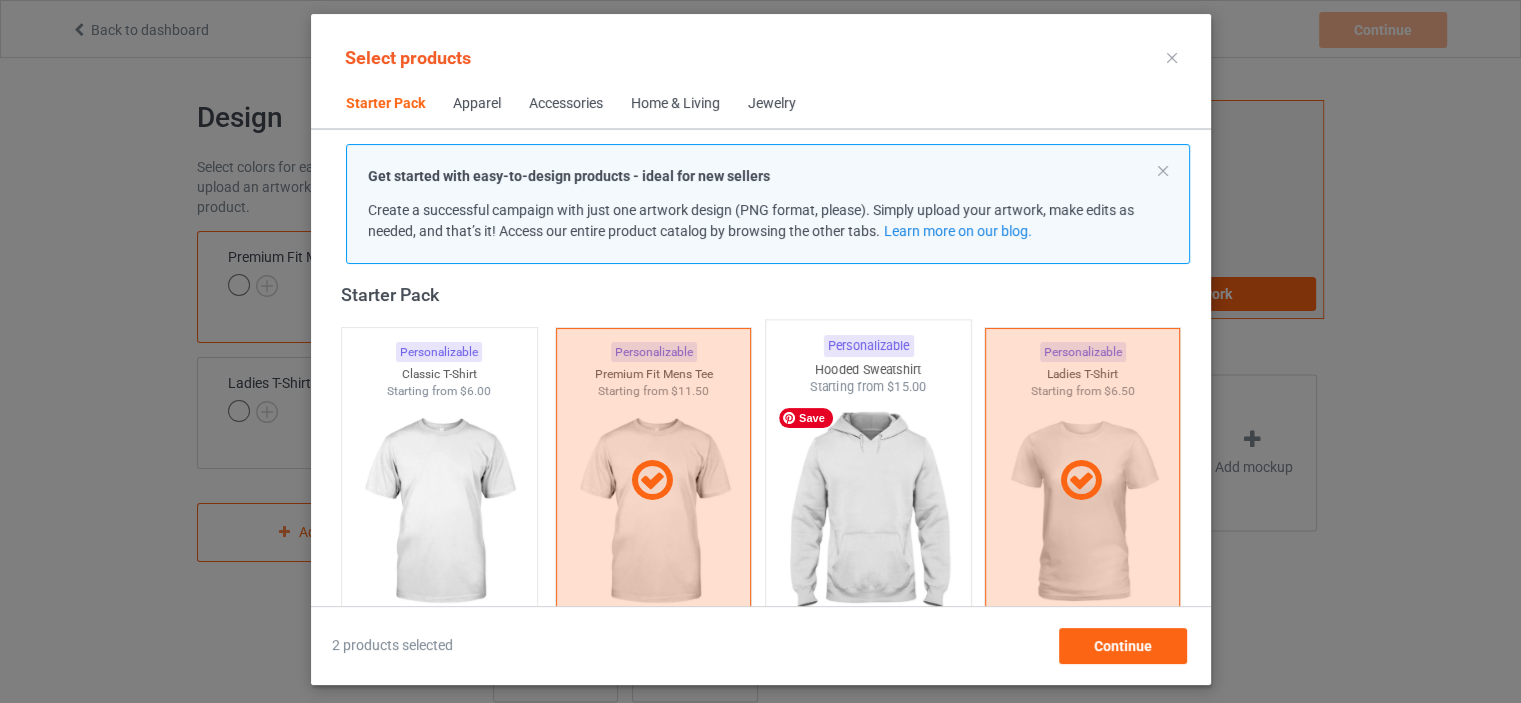 click at bounding box center [868, 513] 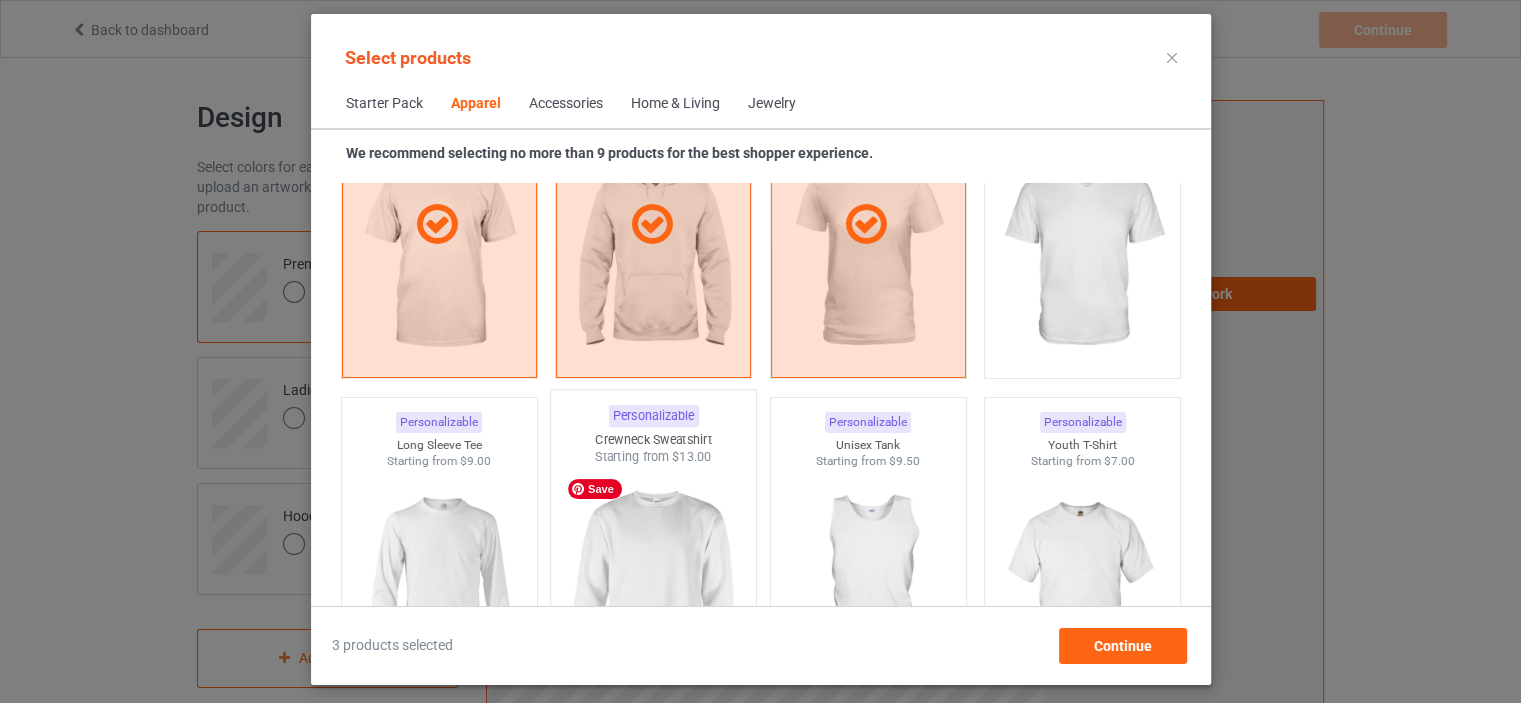 scroll, scrollTop: 1426, scrollLeft: 0, axis: vertical 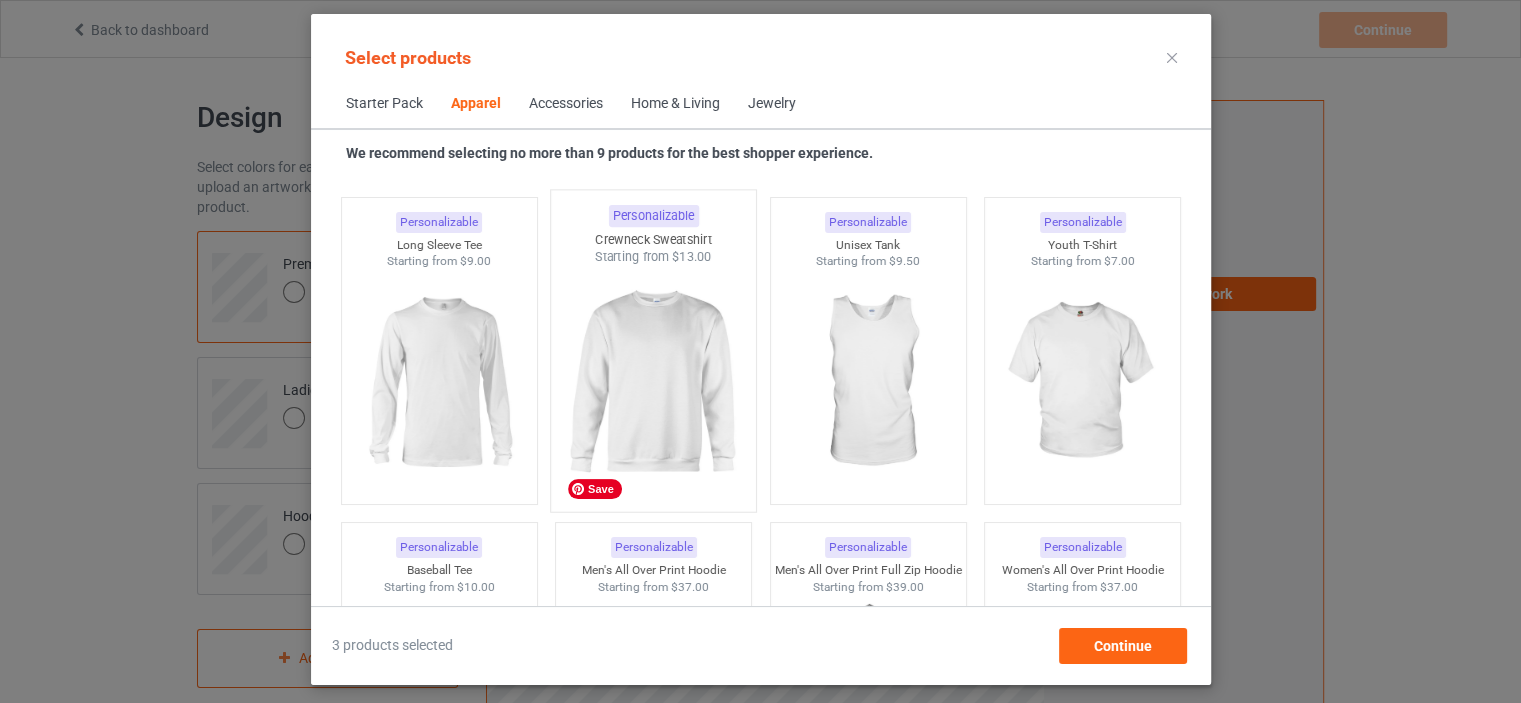 click at bounding box center (653, 383) 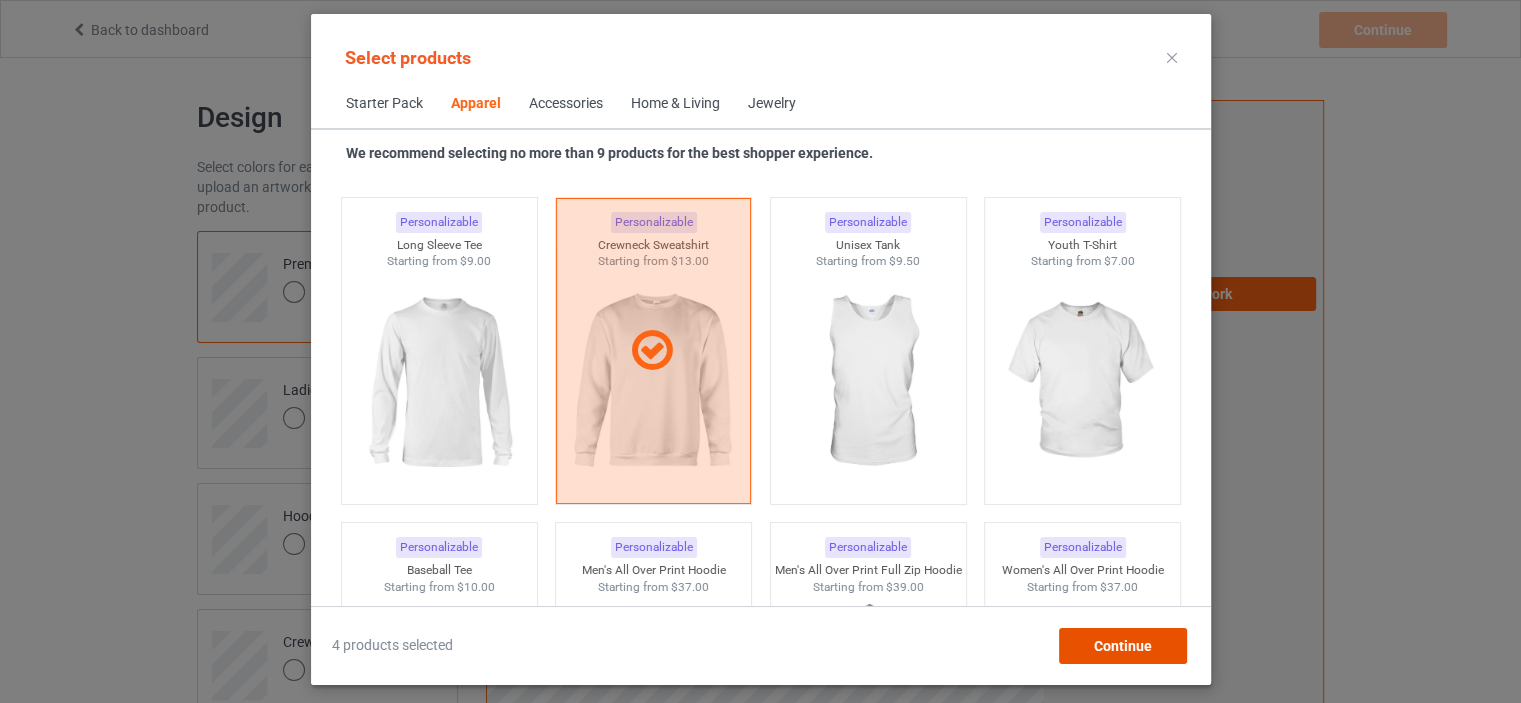 click on "Continue" at bounding box center [1122, 646] 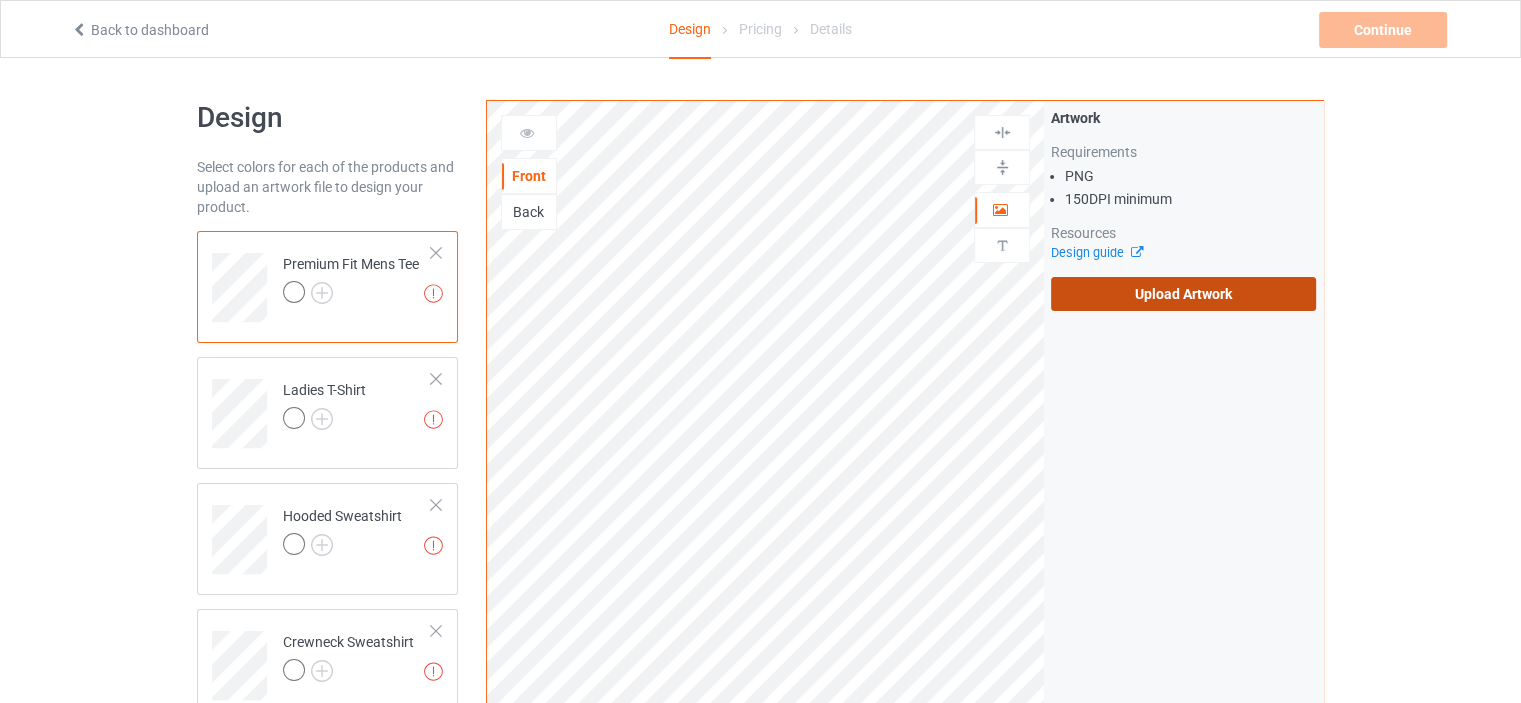 click on "Upload Artwork" at bounding box center (1183, 294) 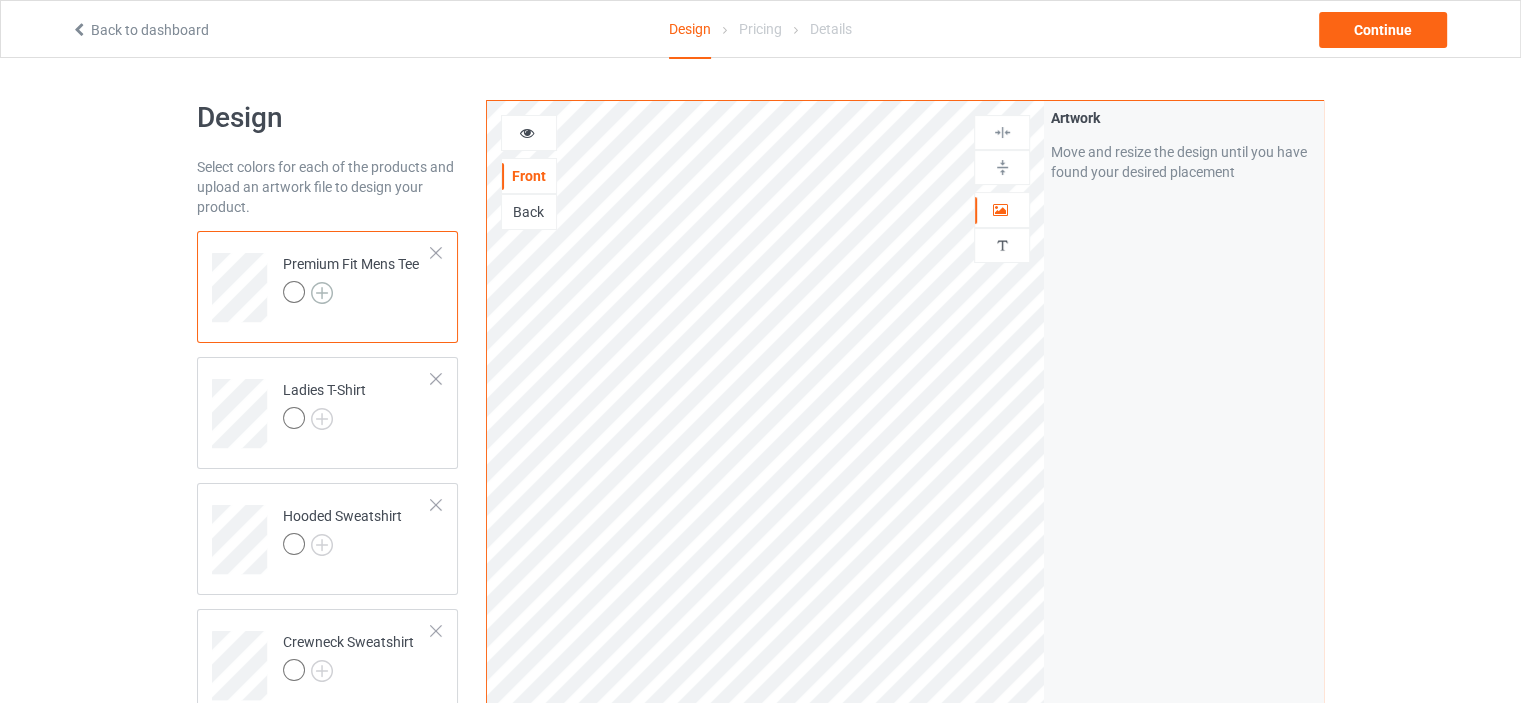 click at bounding box center (322, 293) 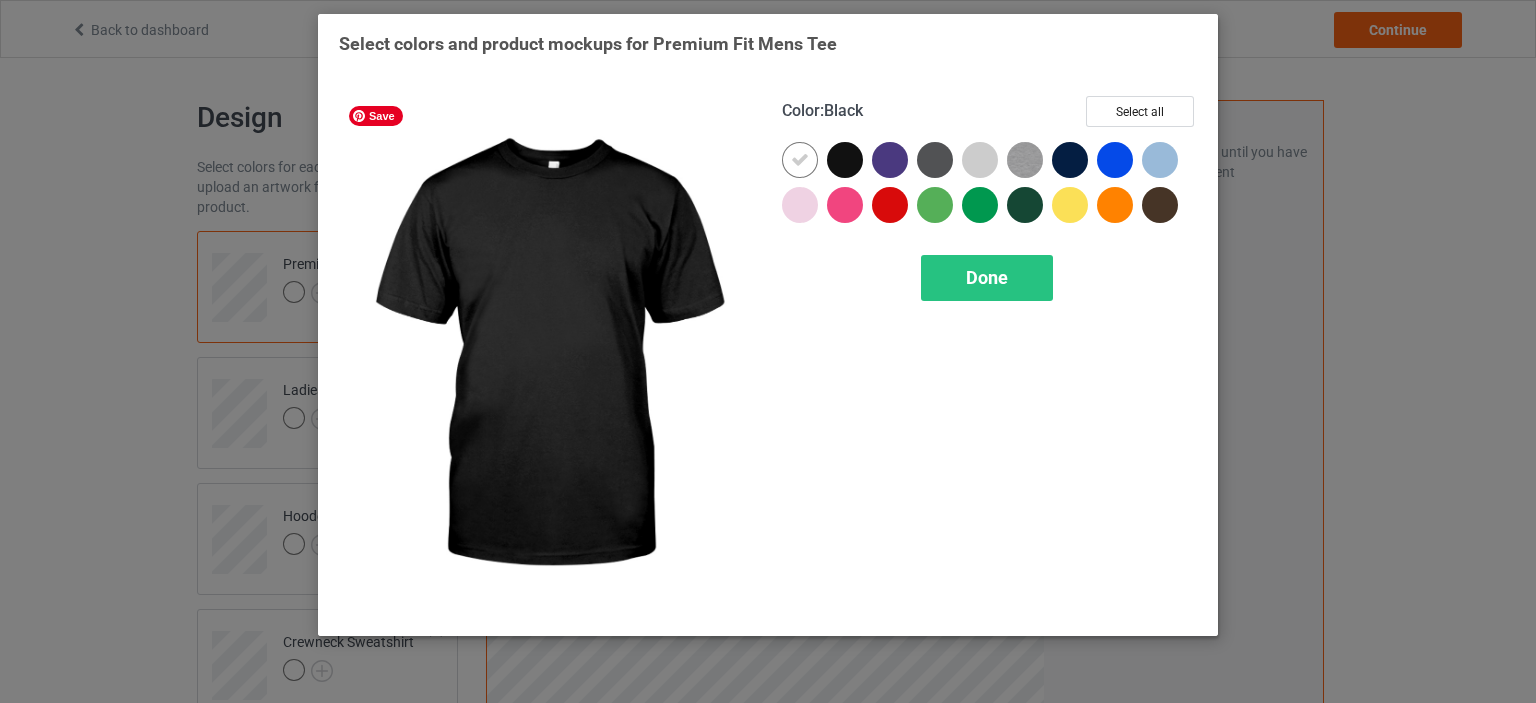 click at bounding box center [845, 160] 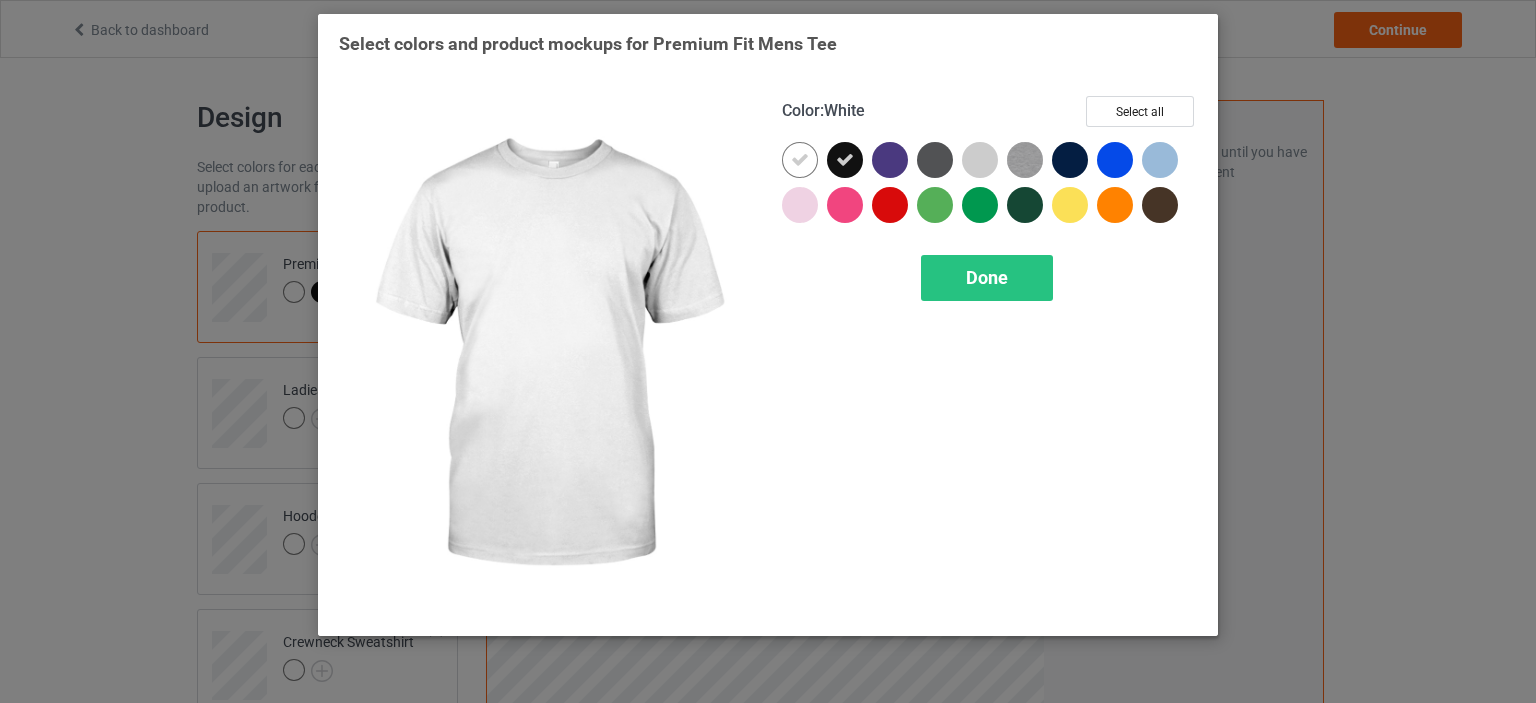 click at bounding box center [800, 160] 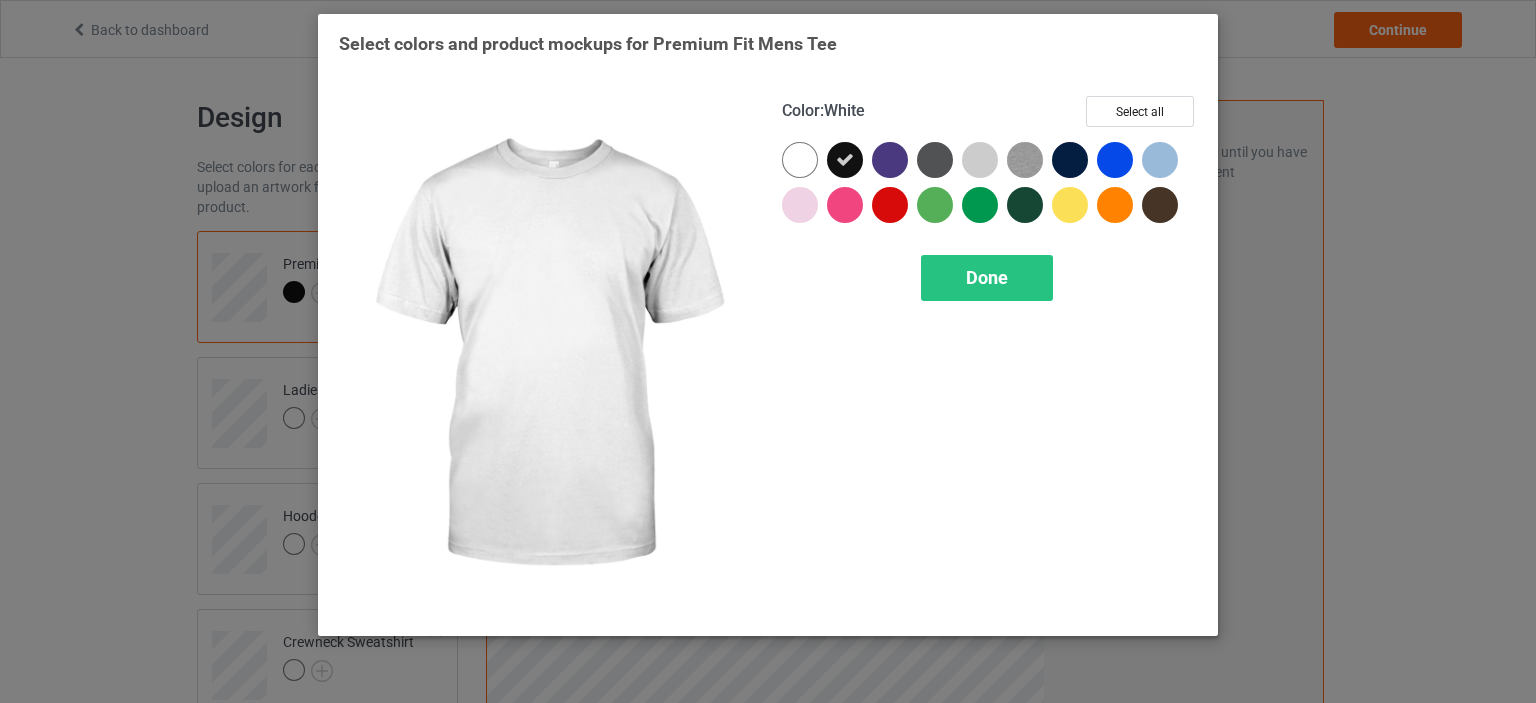 click at bounding box center [800, 160] 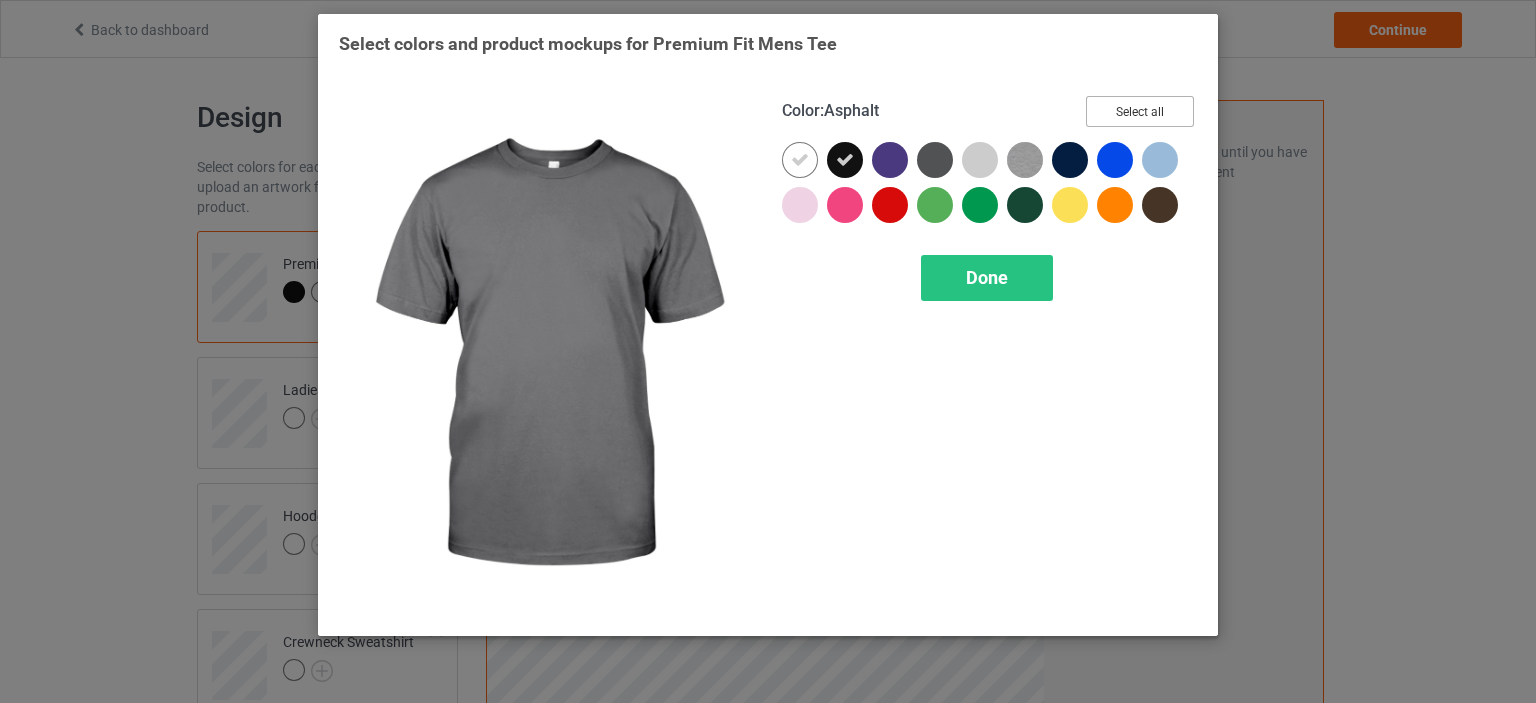 click on "Select all" at bounding box center (1140, 111) 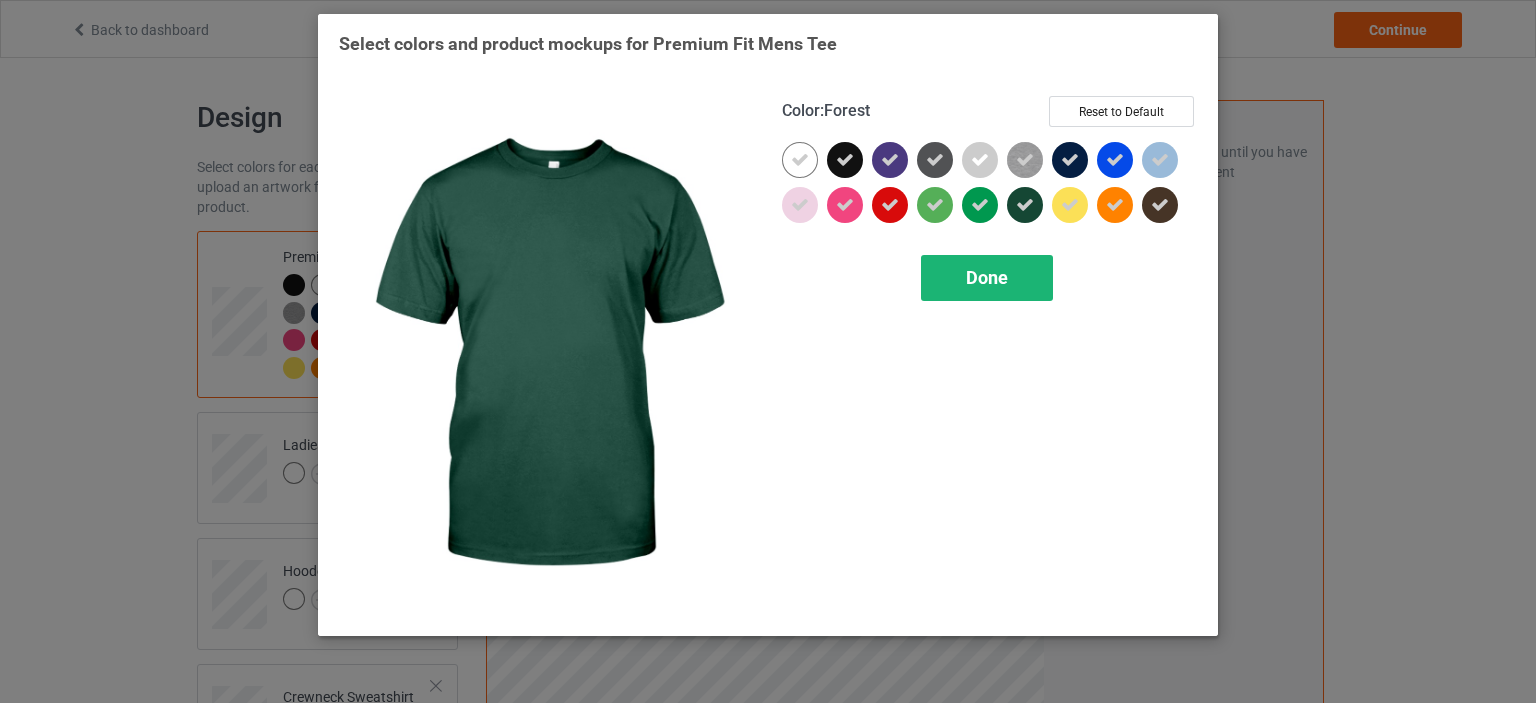 click on "Done" at bounding box center (987, 278) 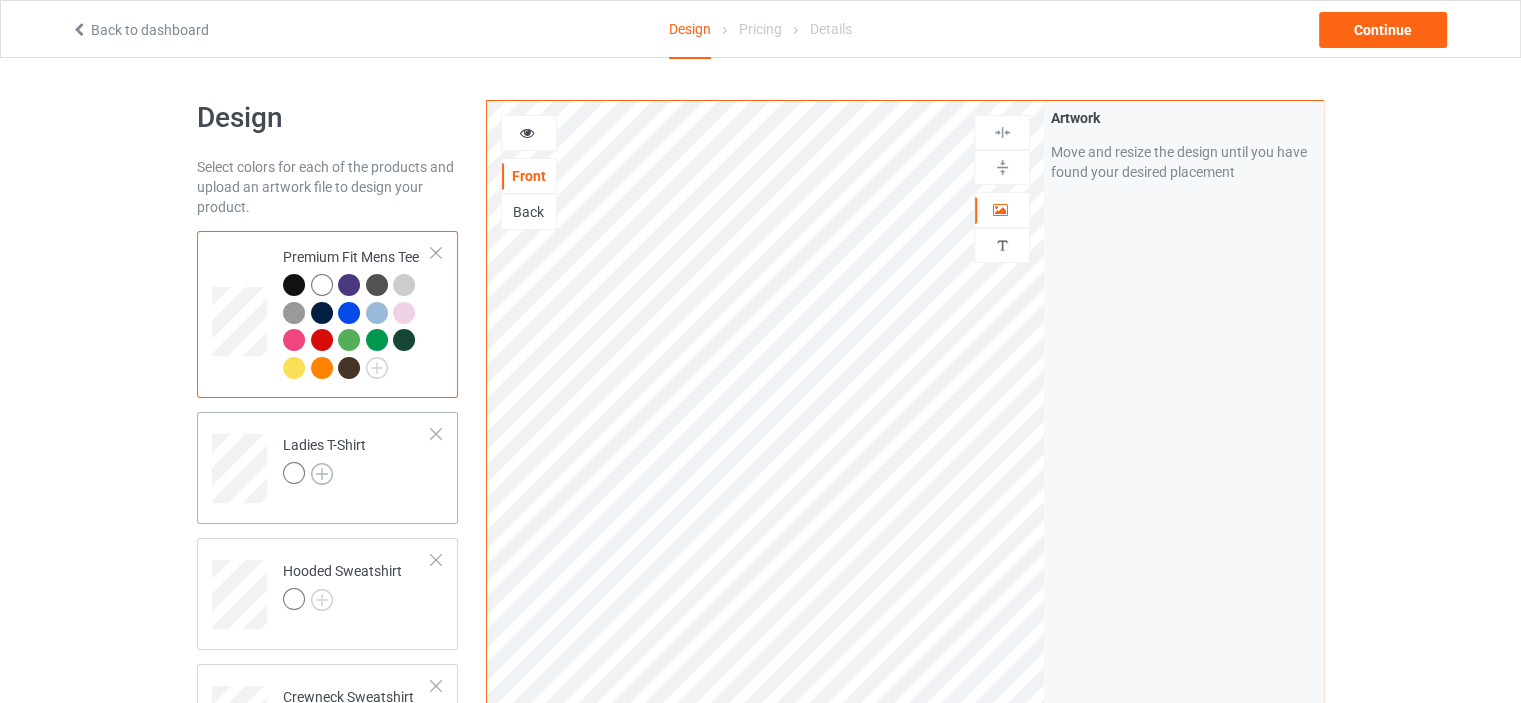 click at bounding box center [322, 474] 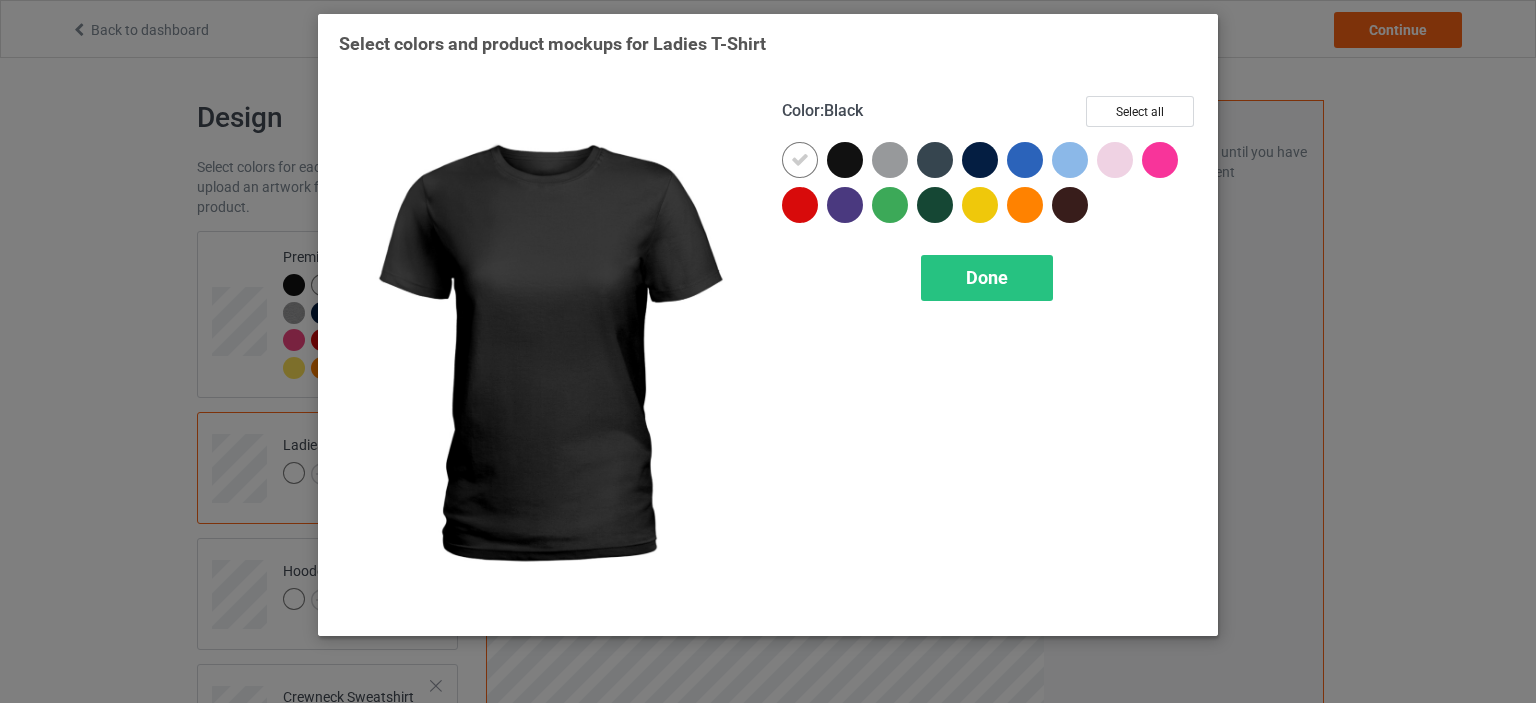 click at bounding box center [845, 160] 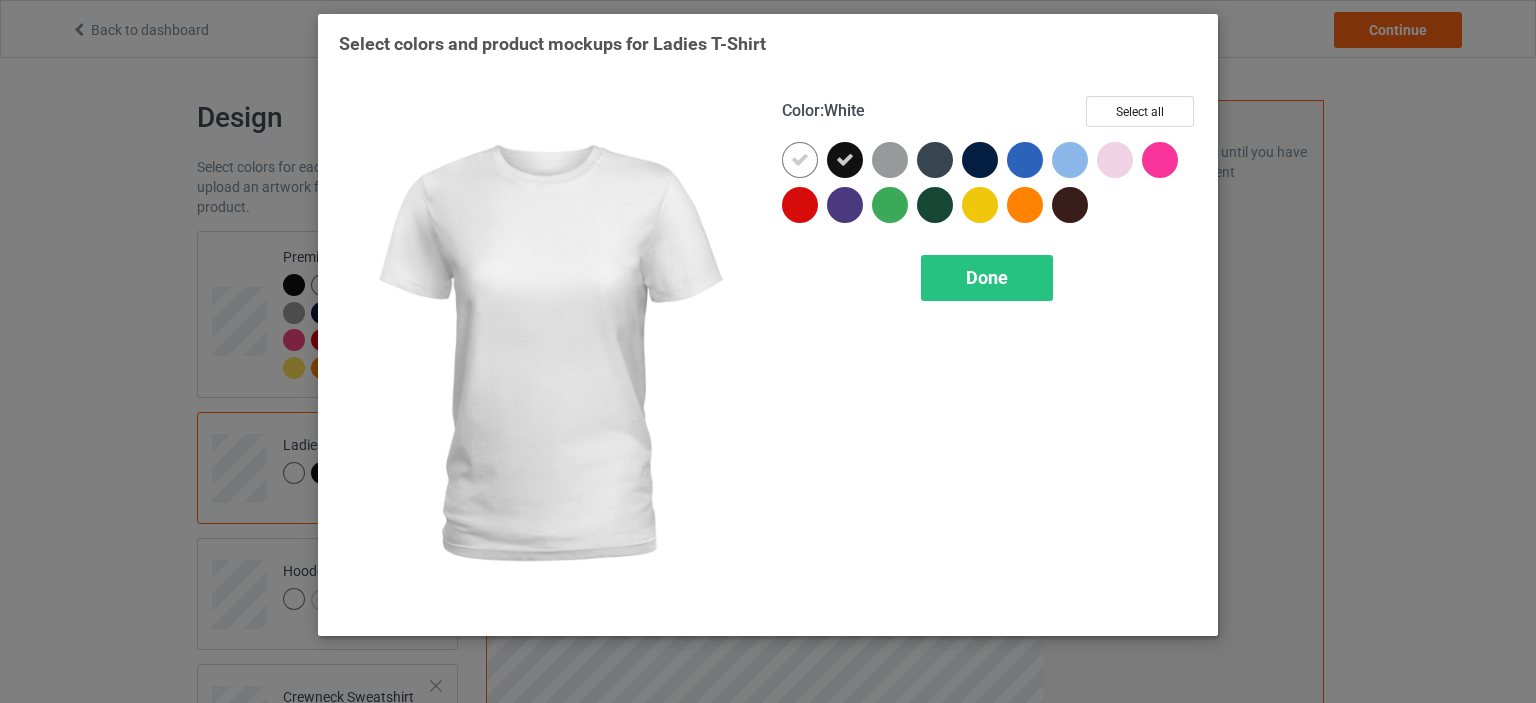 click at bounding box center [800, 160] 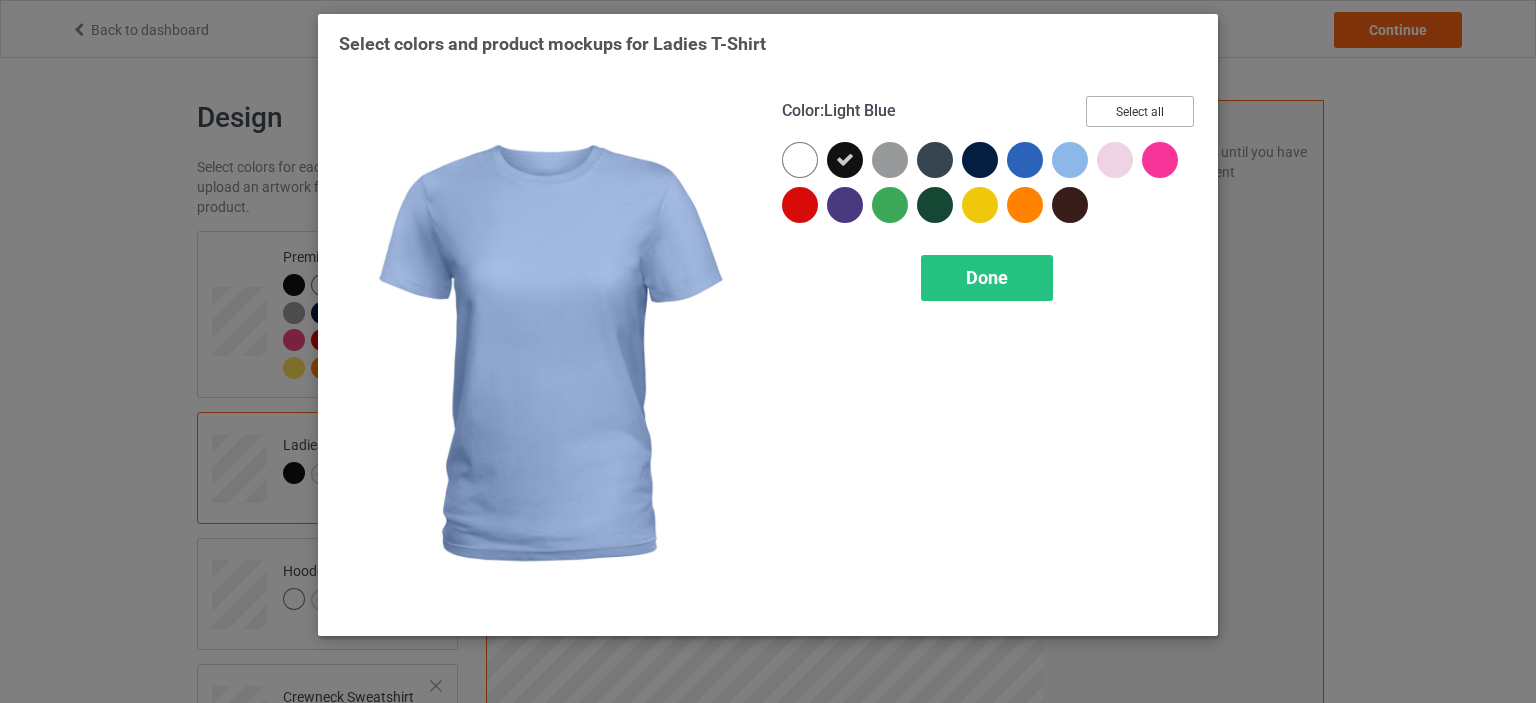 click on "Select all" at bounding box center (1140, 111) 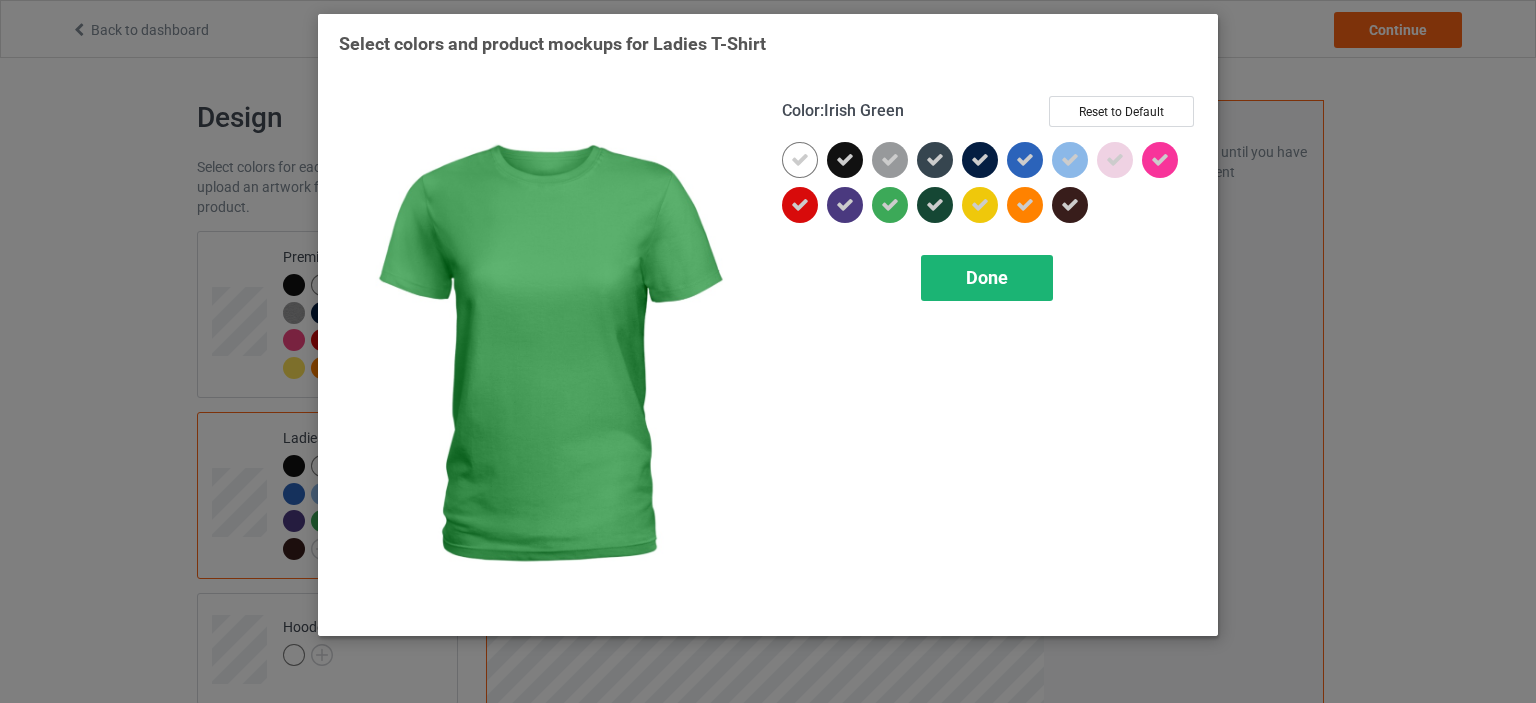 click on "Done" at bounding box center (987, 278) 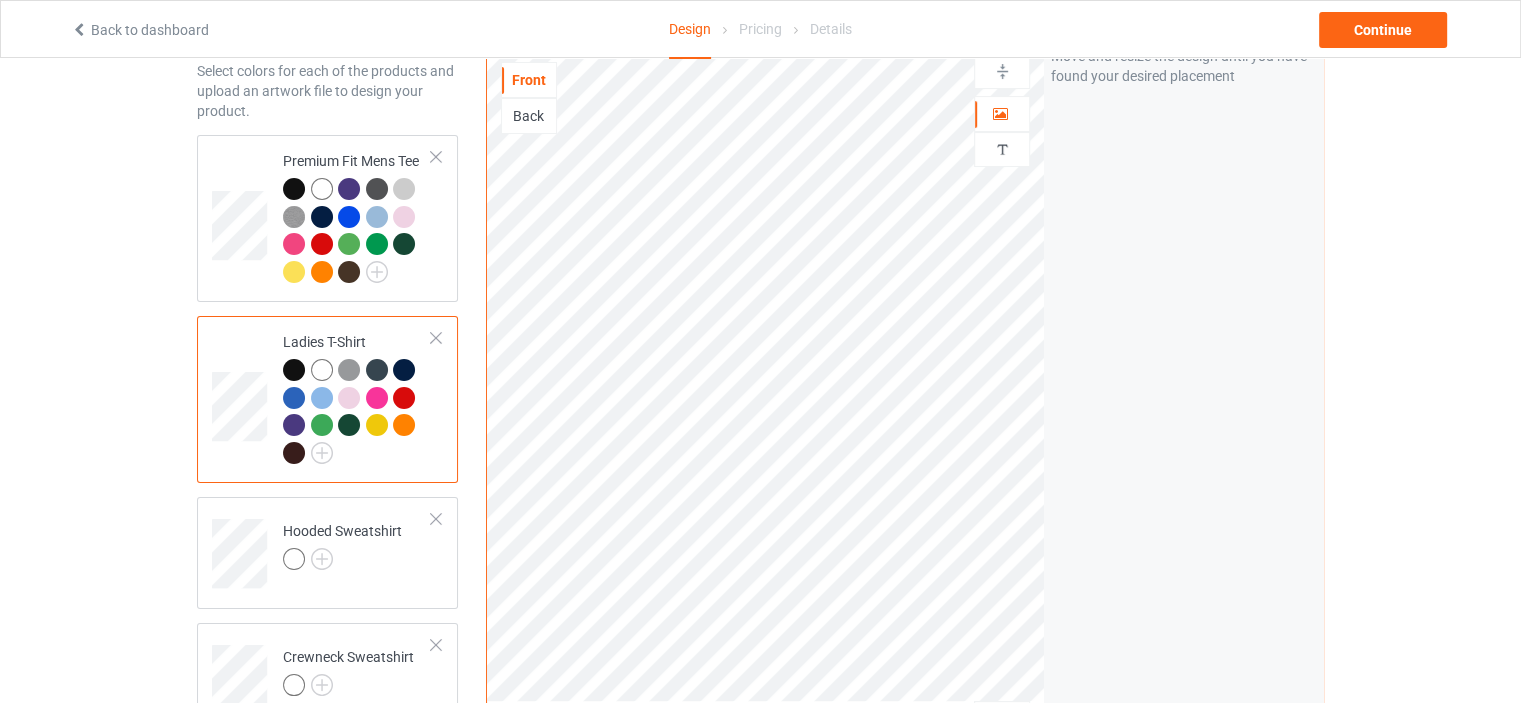 scroll, scrollTop: 300, scrollLeft: 0, axis: vertical 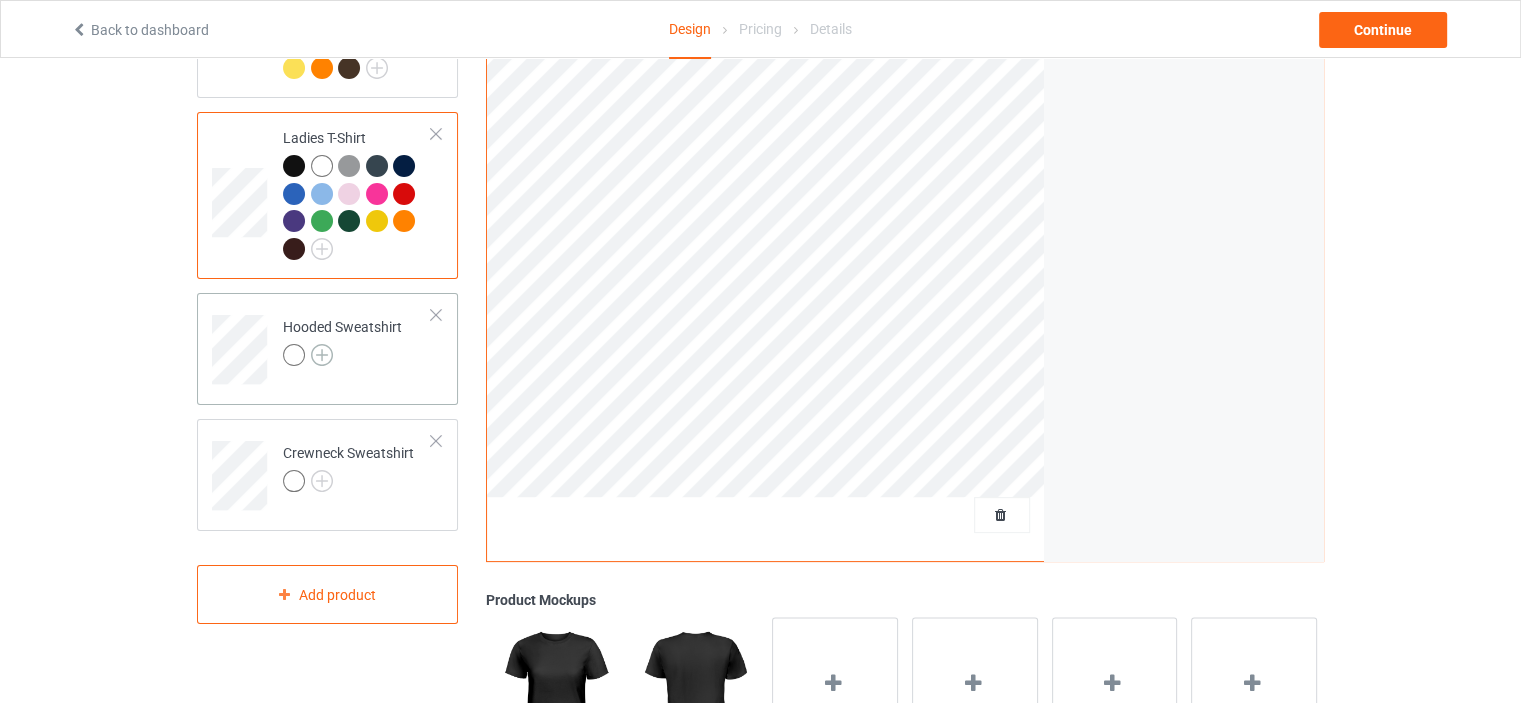 click at bounding box center (322, 355) 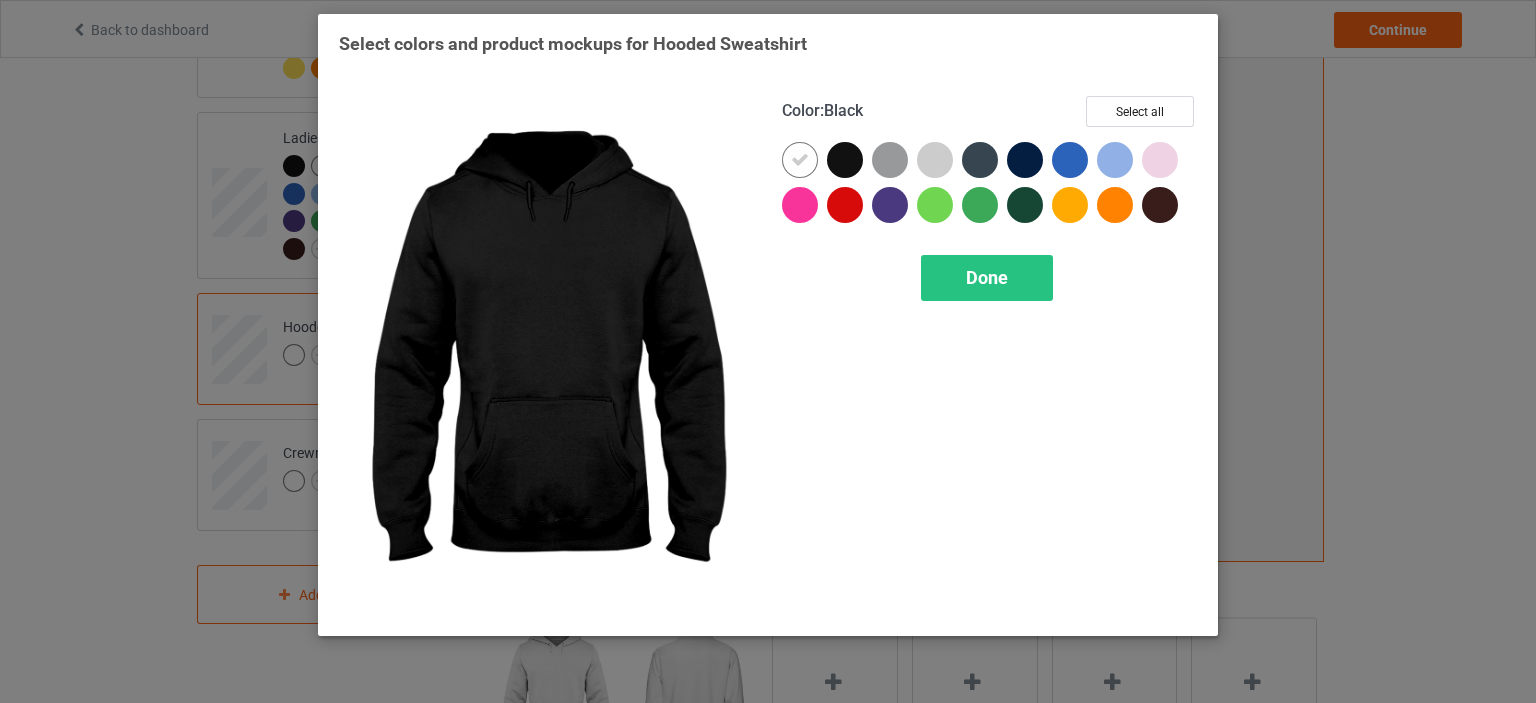 click at bounding box center (845, 160) 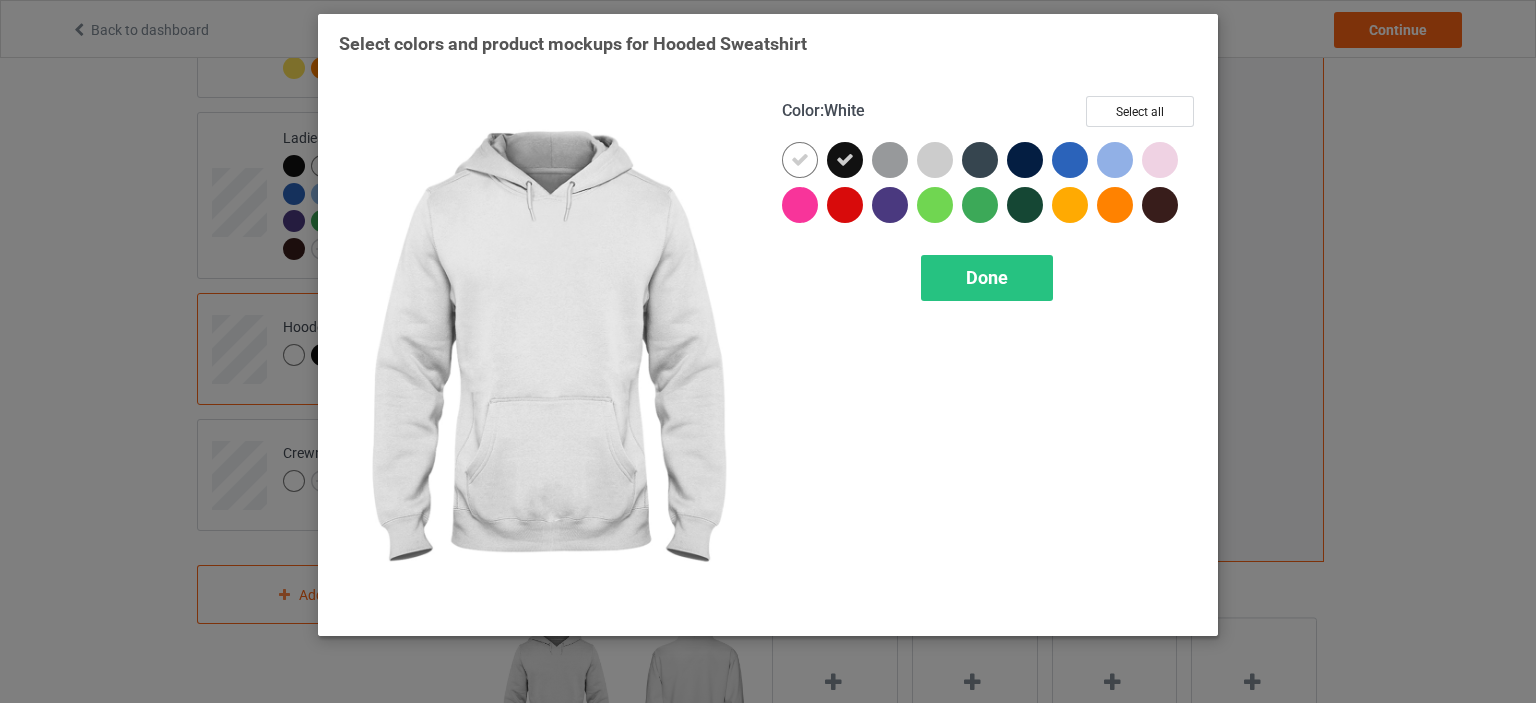 click at bounding box center (800, 160) 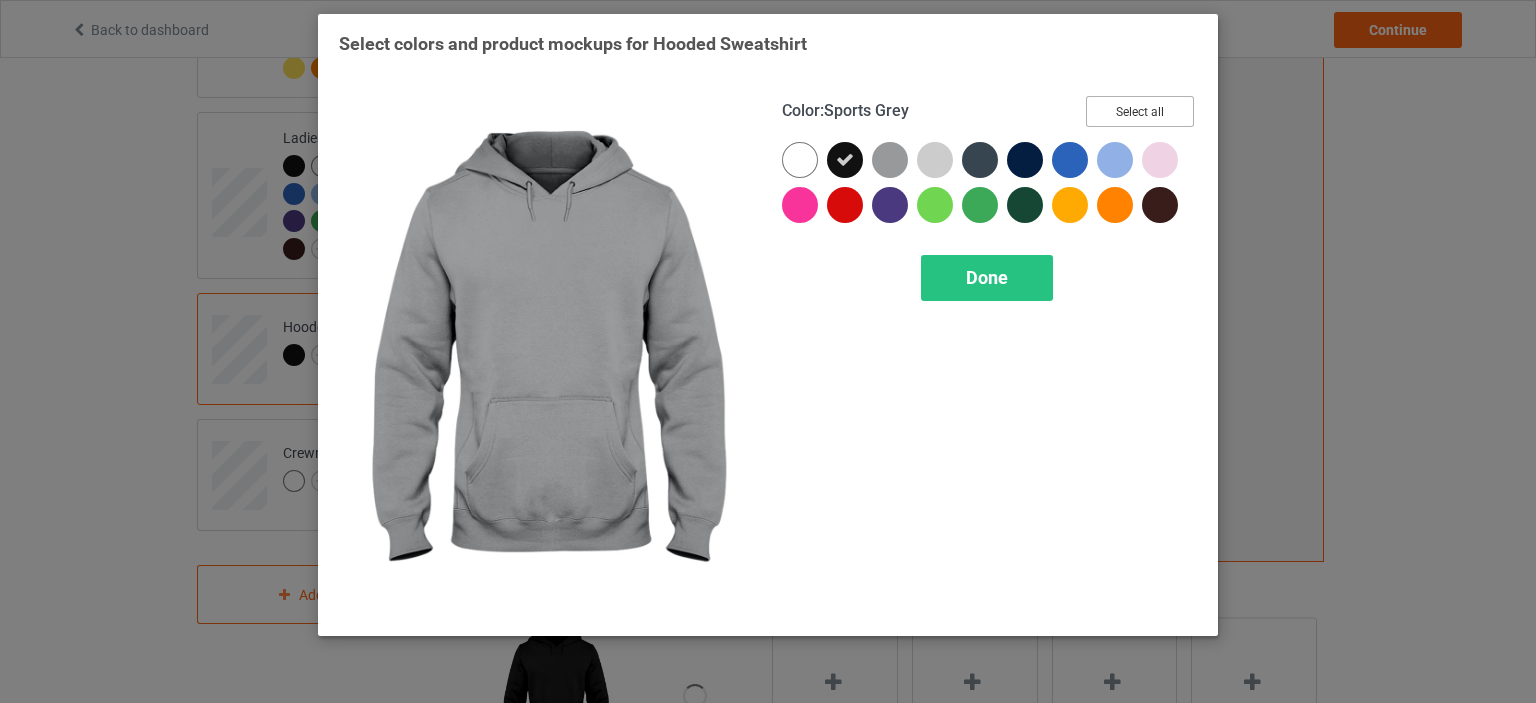 click on "Select all" at bounding box center [1140, 111] 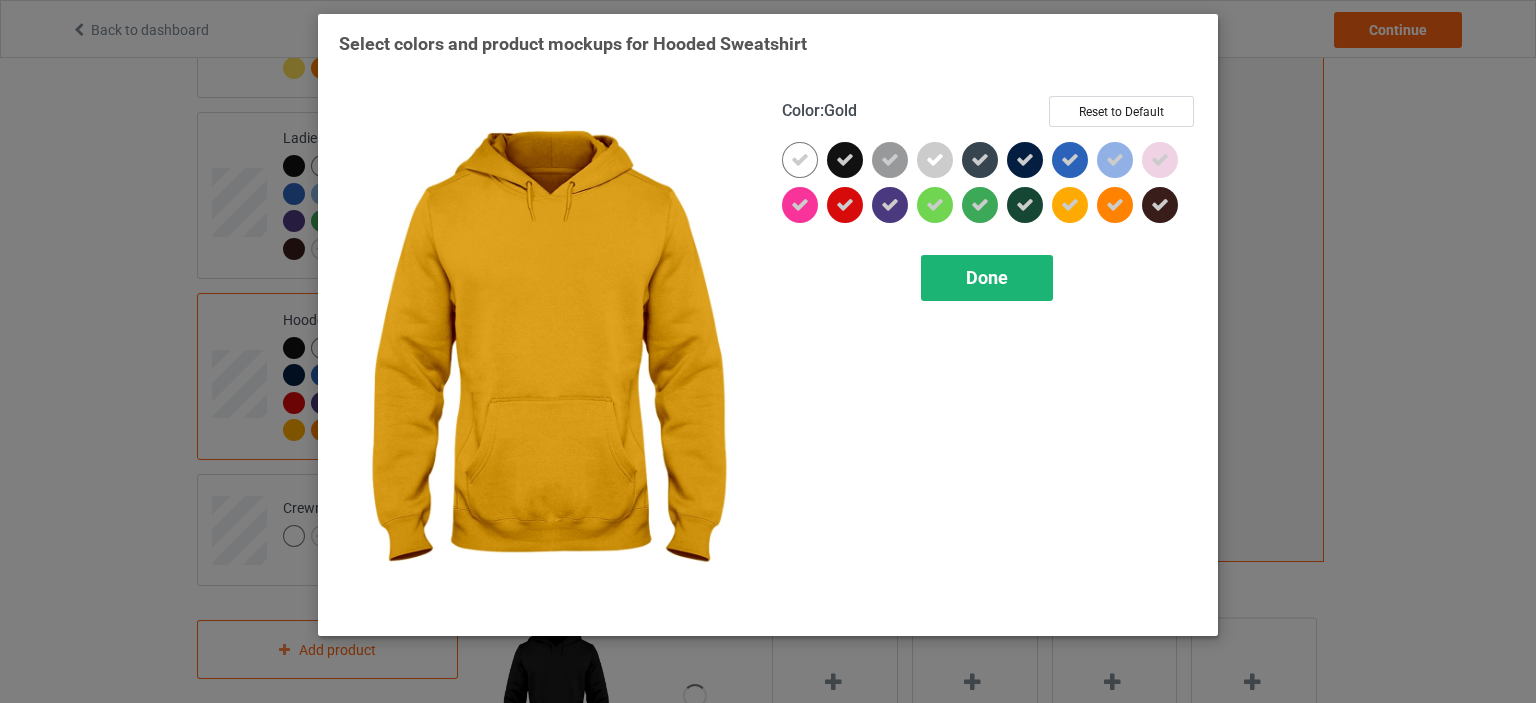 click on "Done" at bounding box center (987, 277) 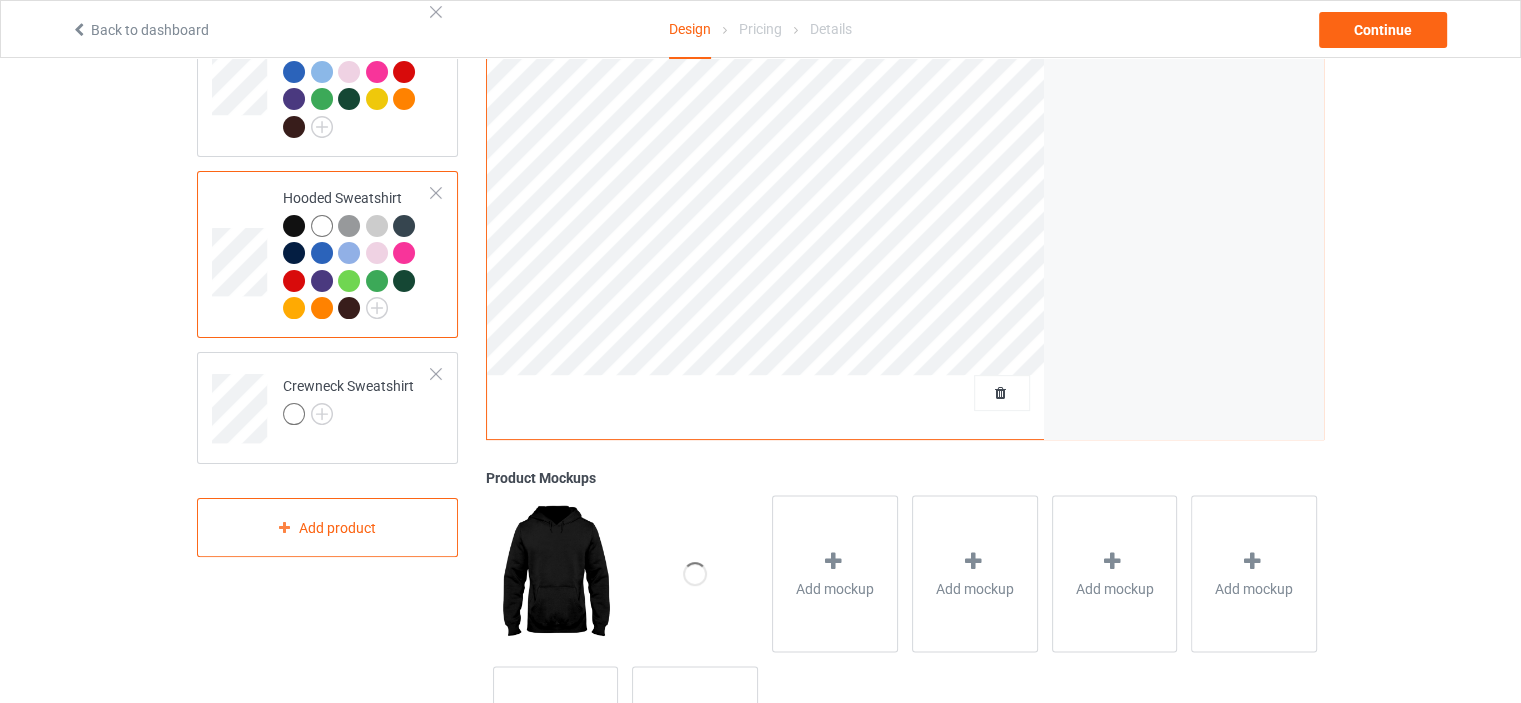 scroll, scrollTop: 500, scrollLeft: 0, axis: vertical 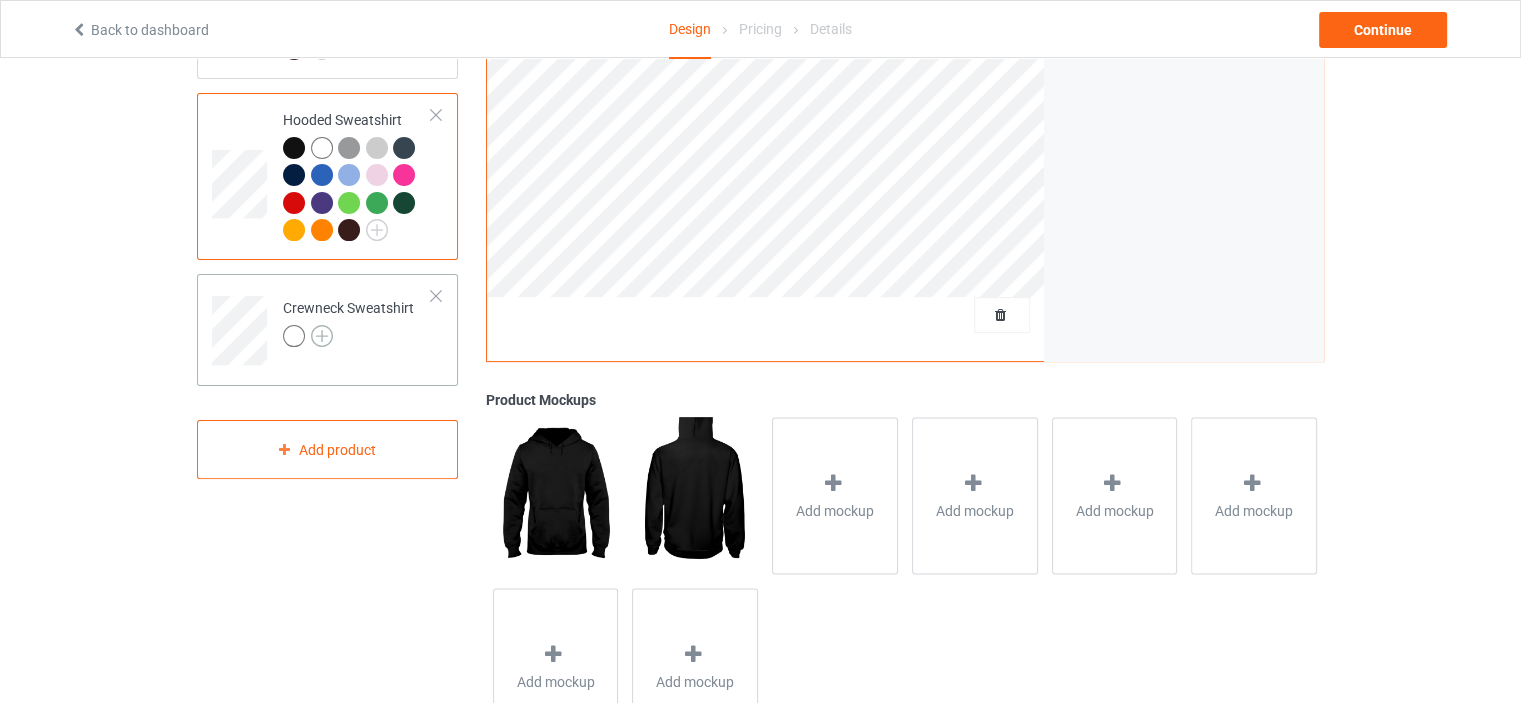 click at bounding box center [322, 336] 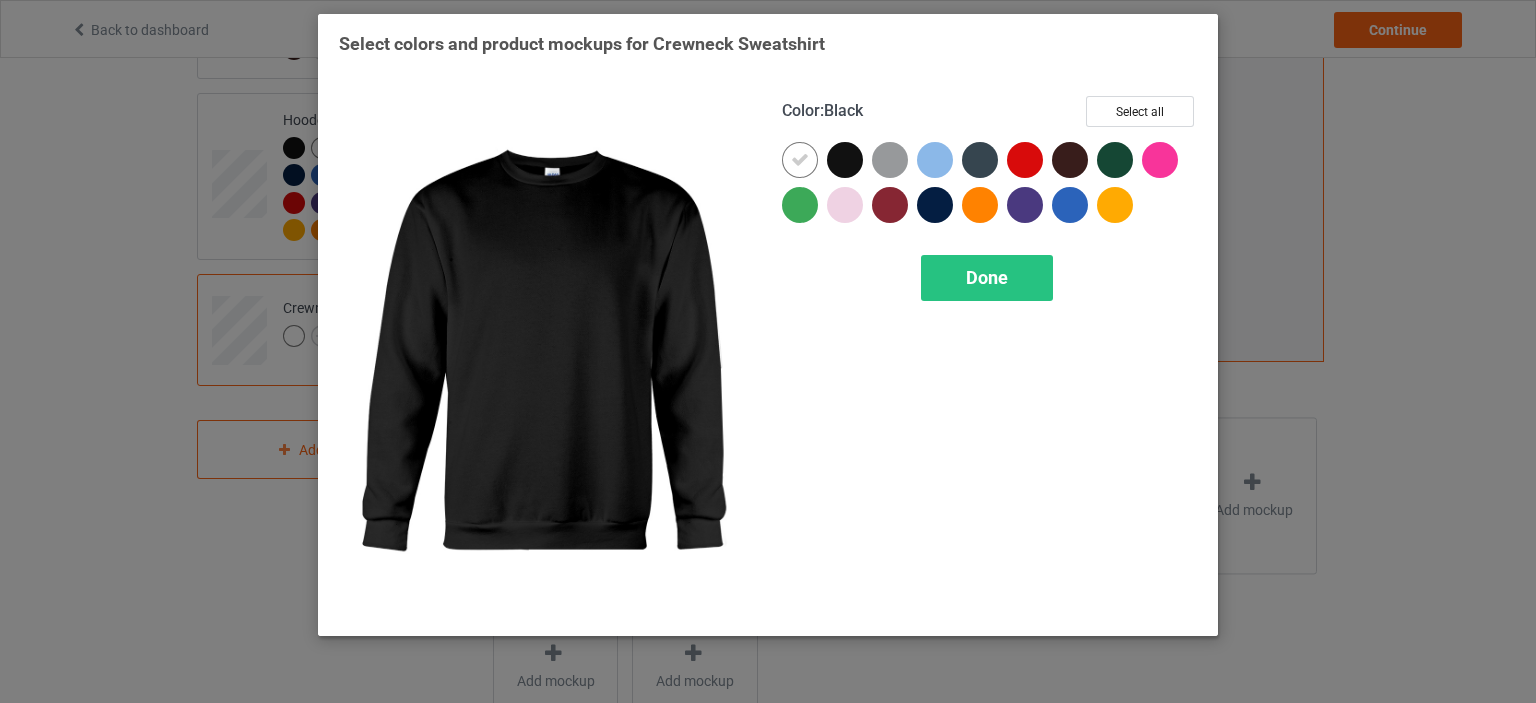click at bounding box center (845, 160) 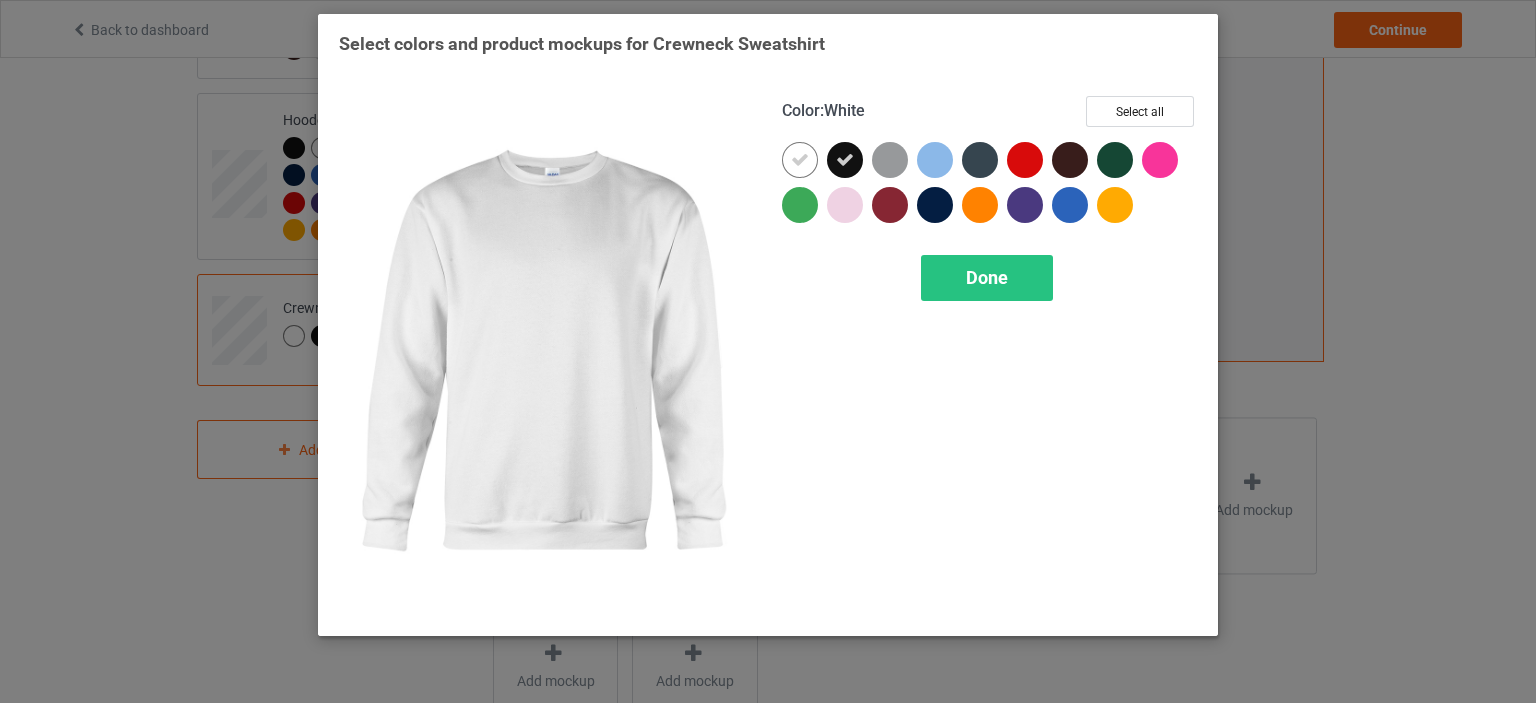 click at bounding box center [800, 160] 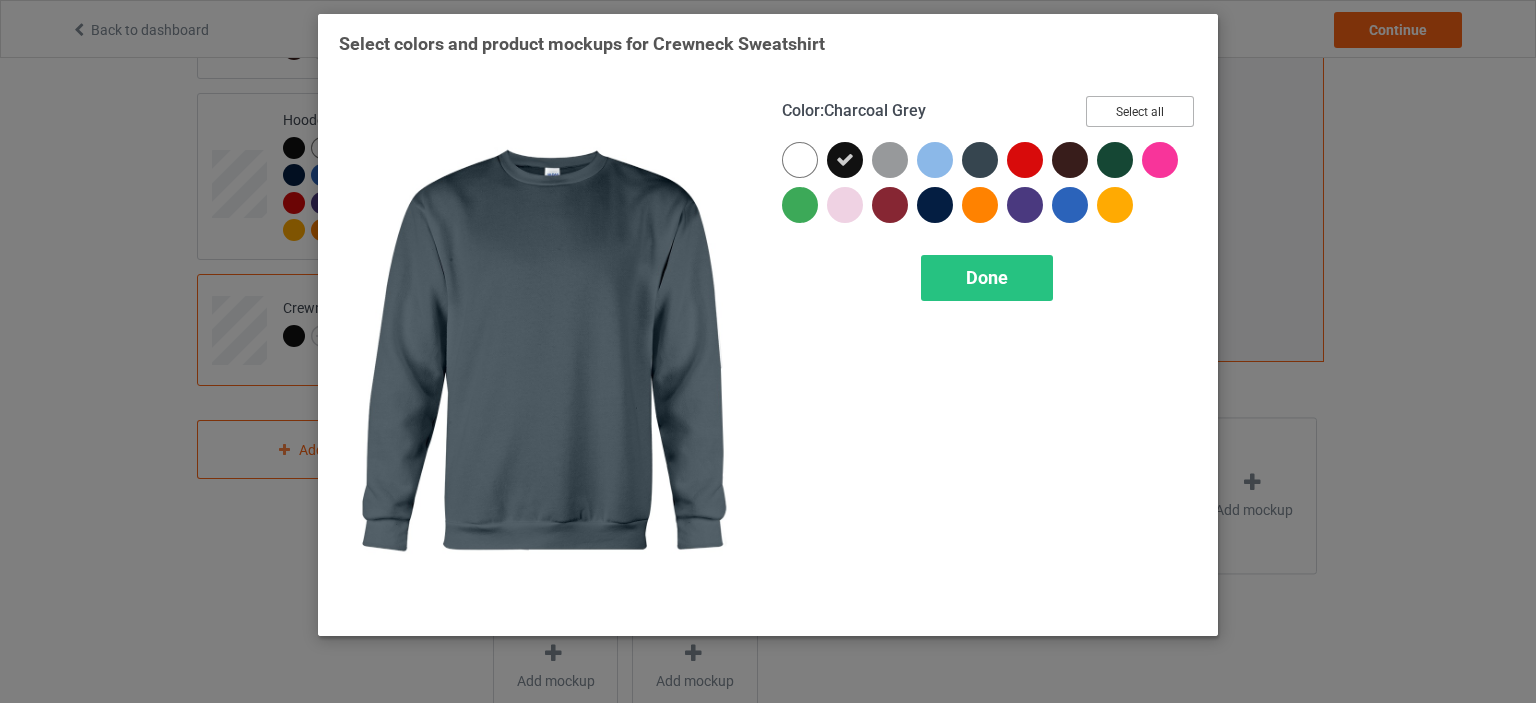 click on "Select all" at bounding box center (1140, 111) 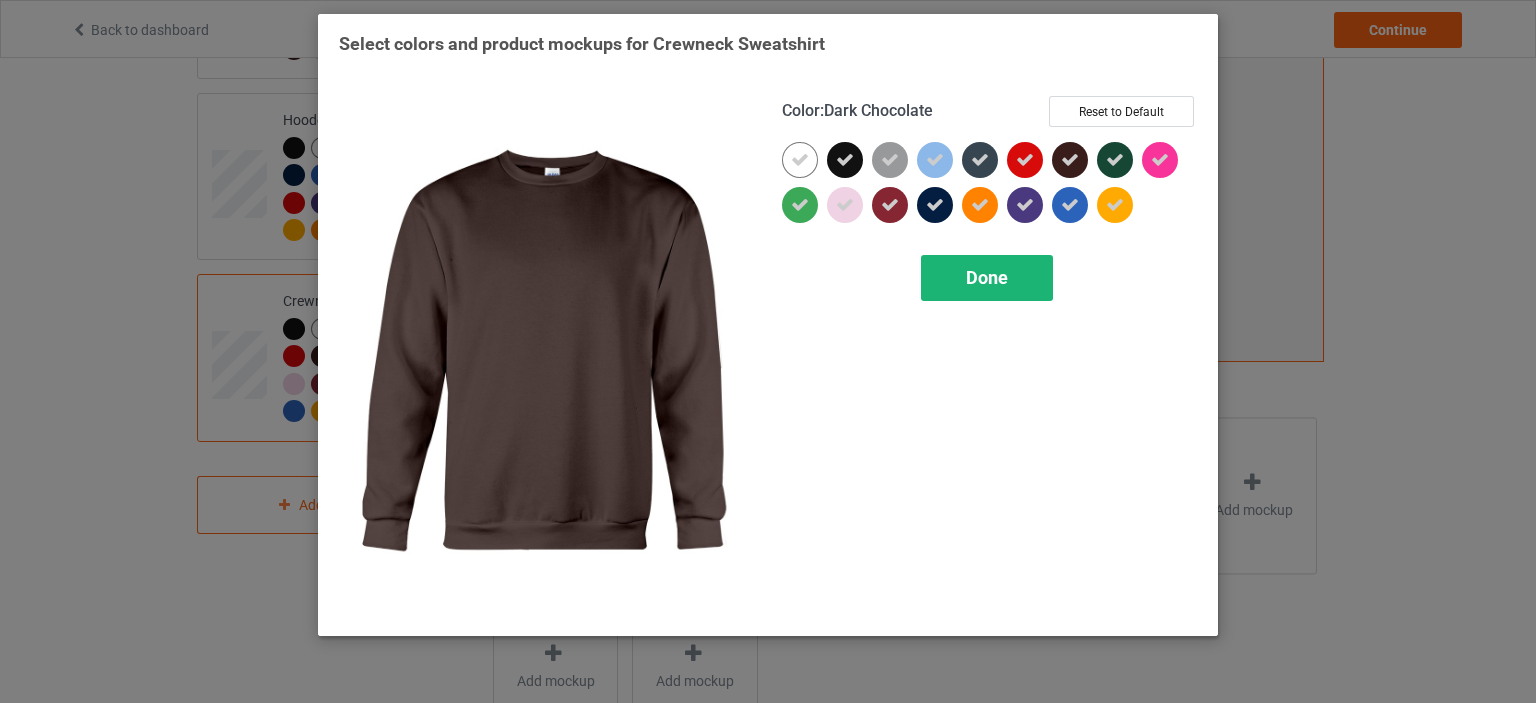 click on "Done" at bounding box center (987, 278) 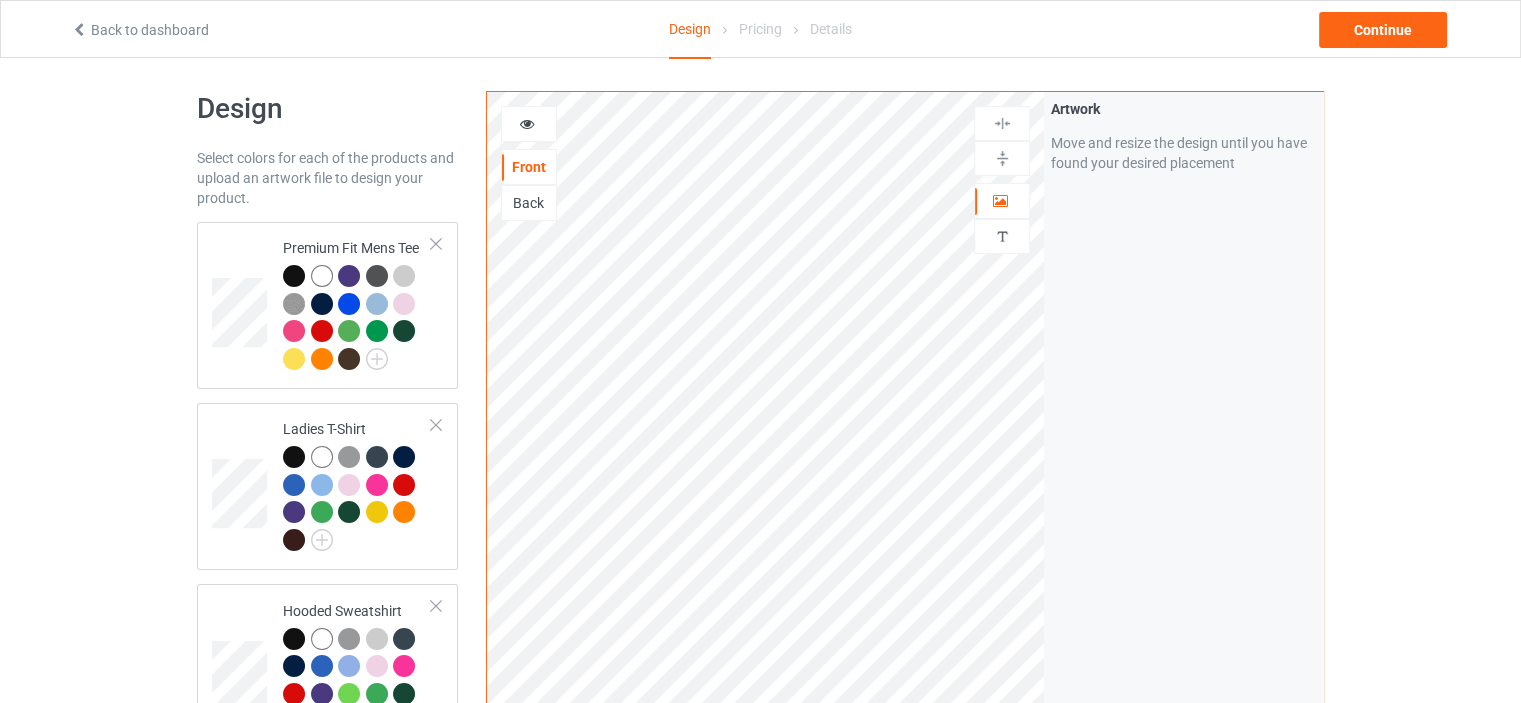 scroll, scrollTop: 0, scrollLeft: 0, axis: both 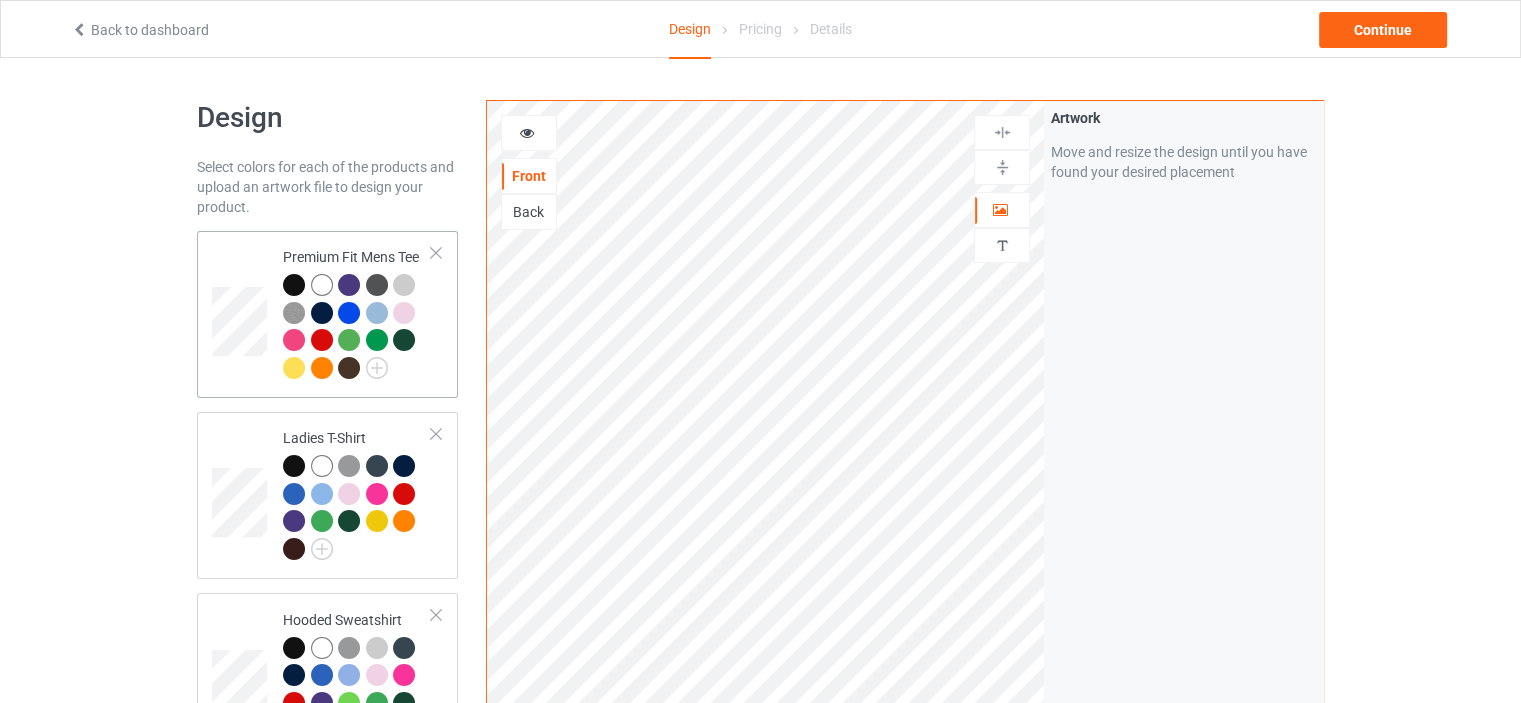 click on "Premium Fit Mens Tee" at bounding box center [327, 314] 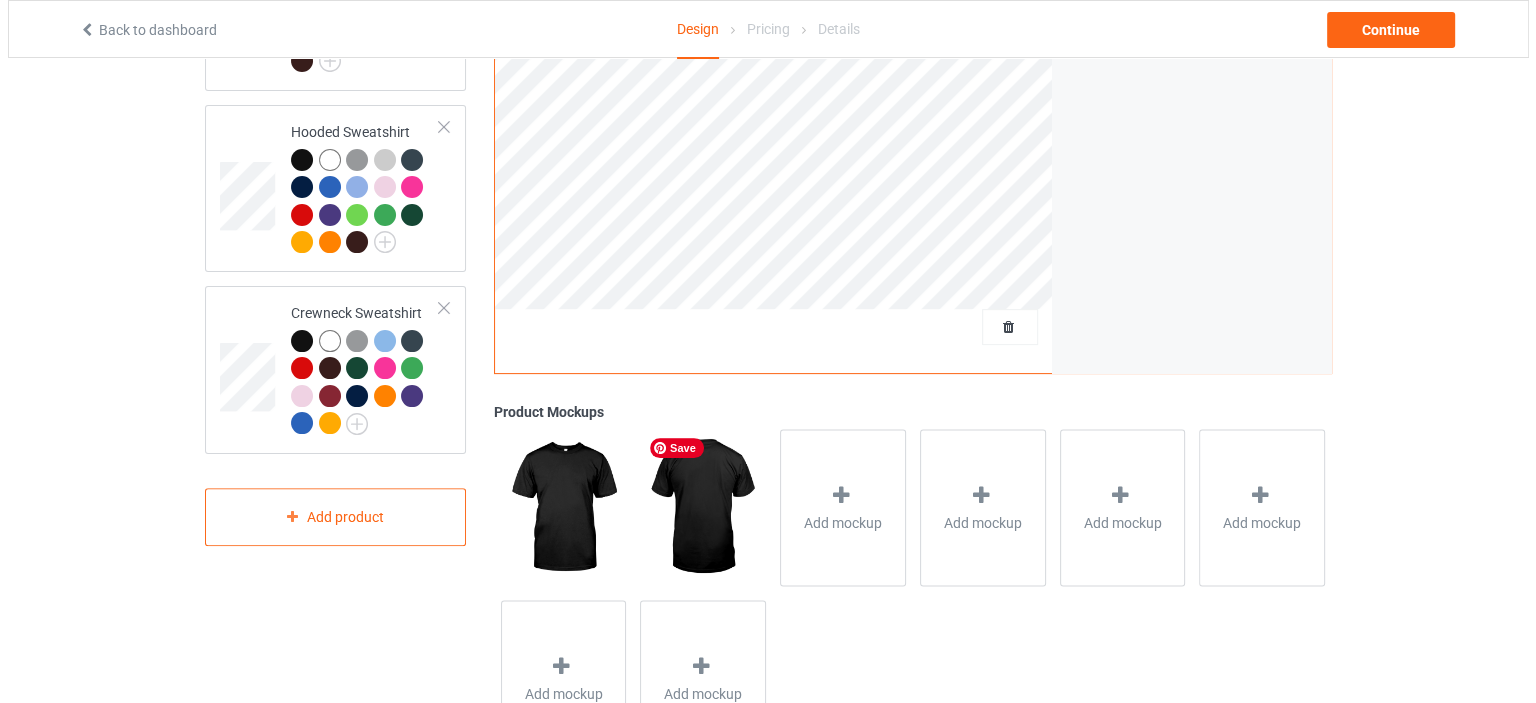 scroll, scrollTop: 500, scrollLeft: 0, axis: vertical 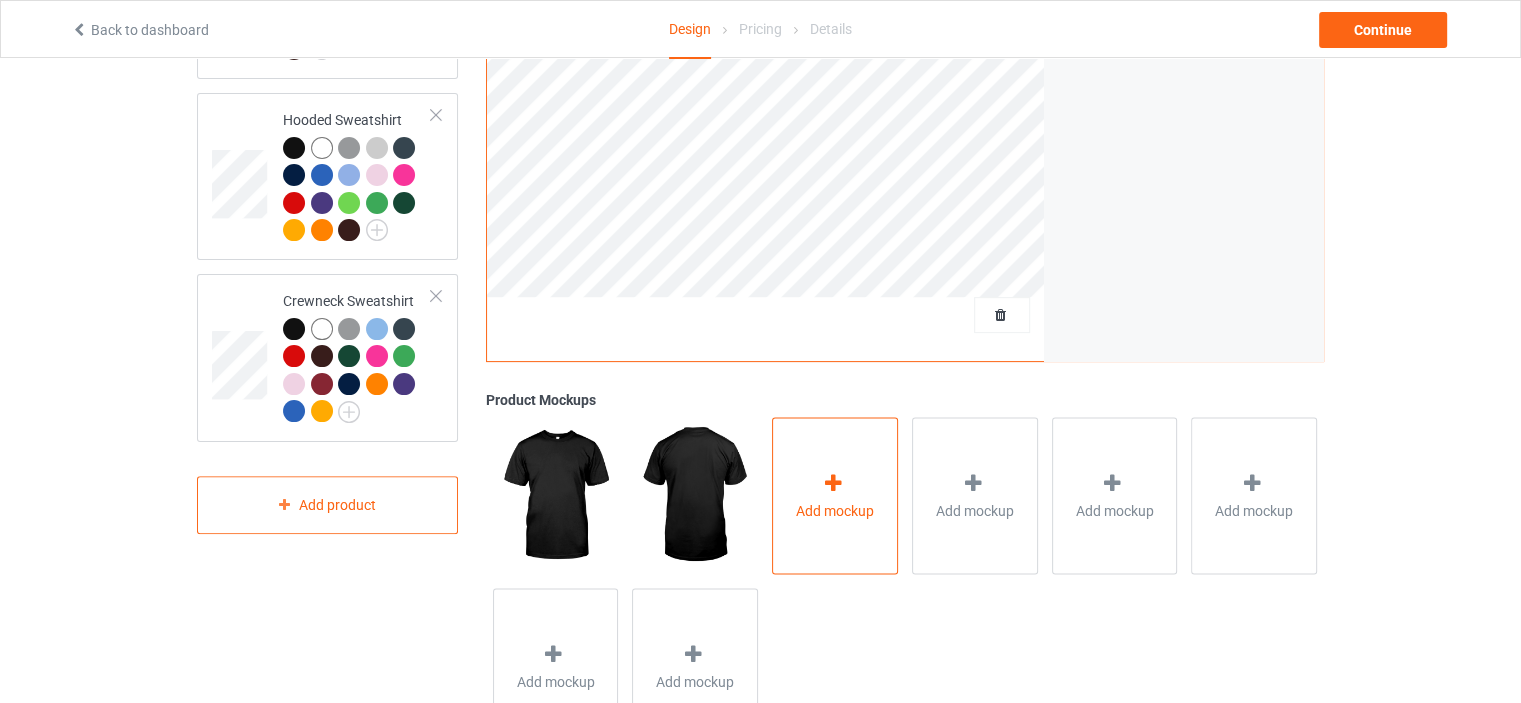 click on "Add mockup" at bounding box center [835, 495] 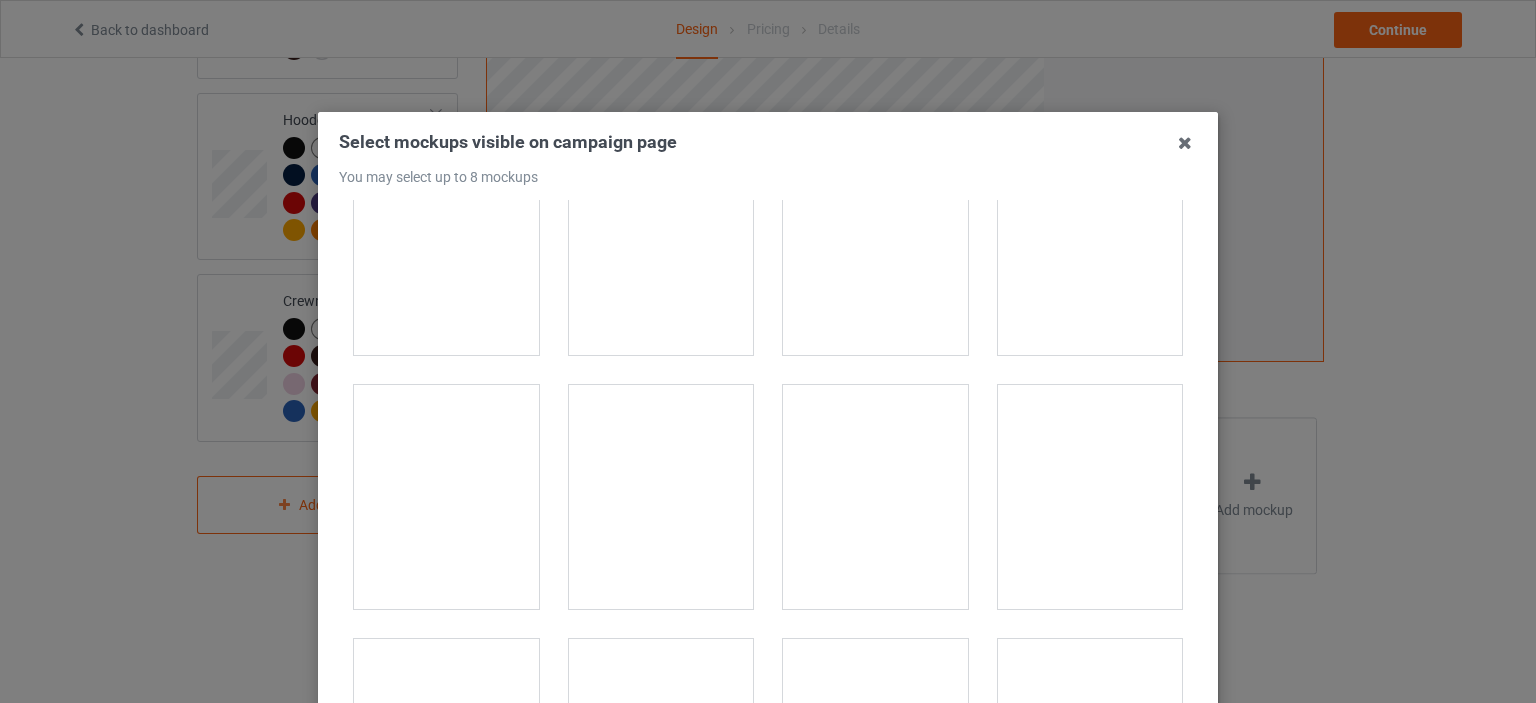 click at bounding box center (661, 497) 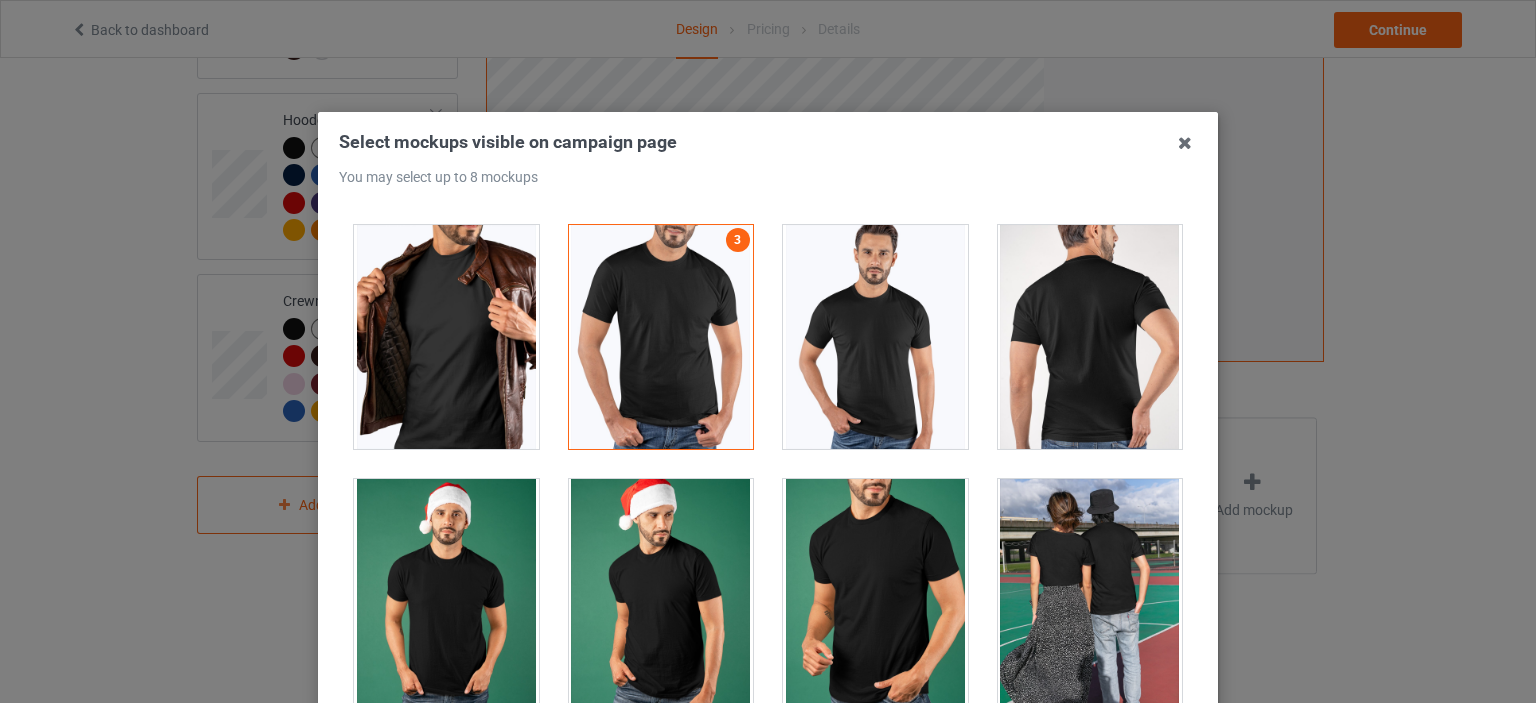scroll, scrollTop: 1500, scrollLeft: 0, axis: vertical 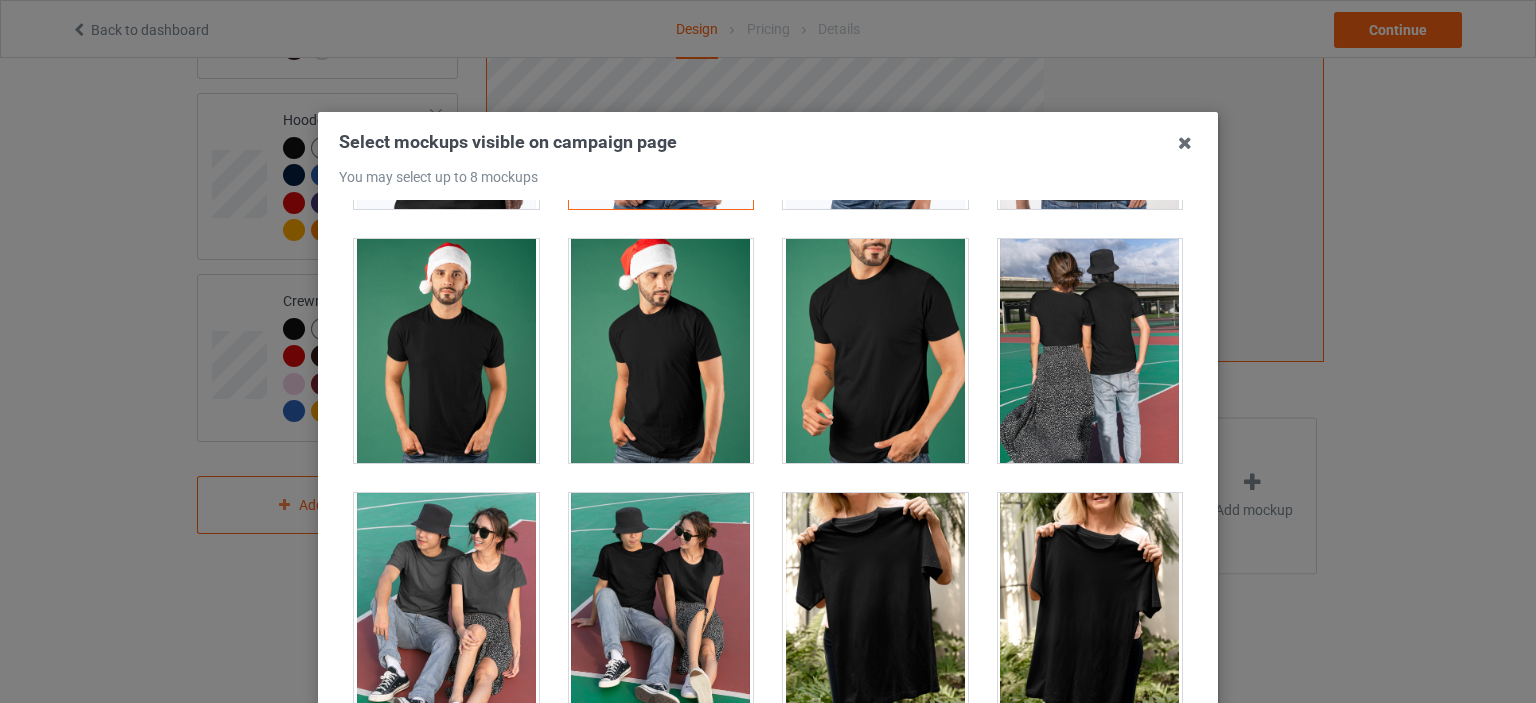 click at bounding box center (875, 351) 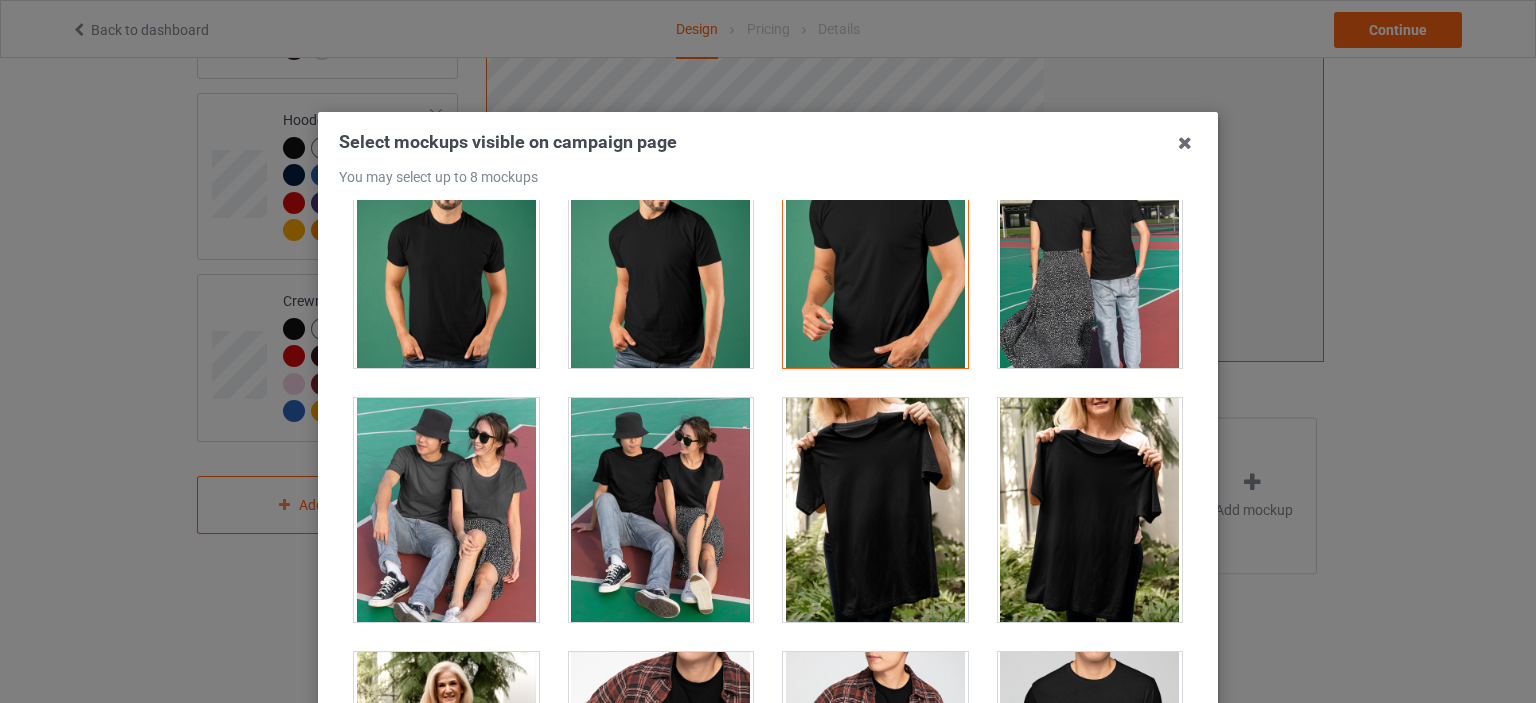scroll, scrollTop: 1800, scrollLeft: 0, axis: vertical 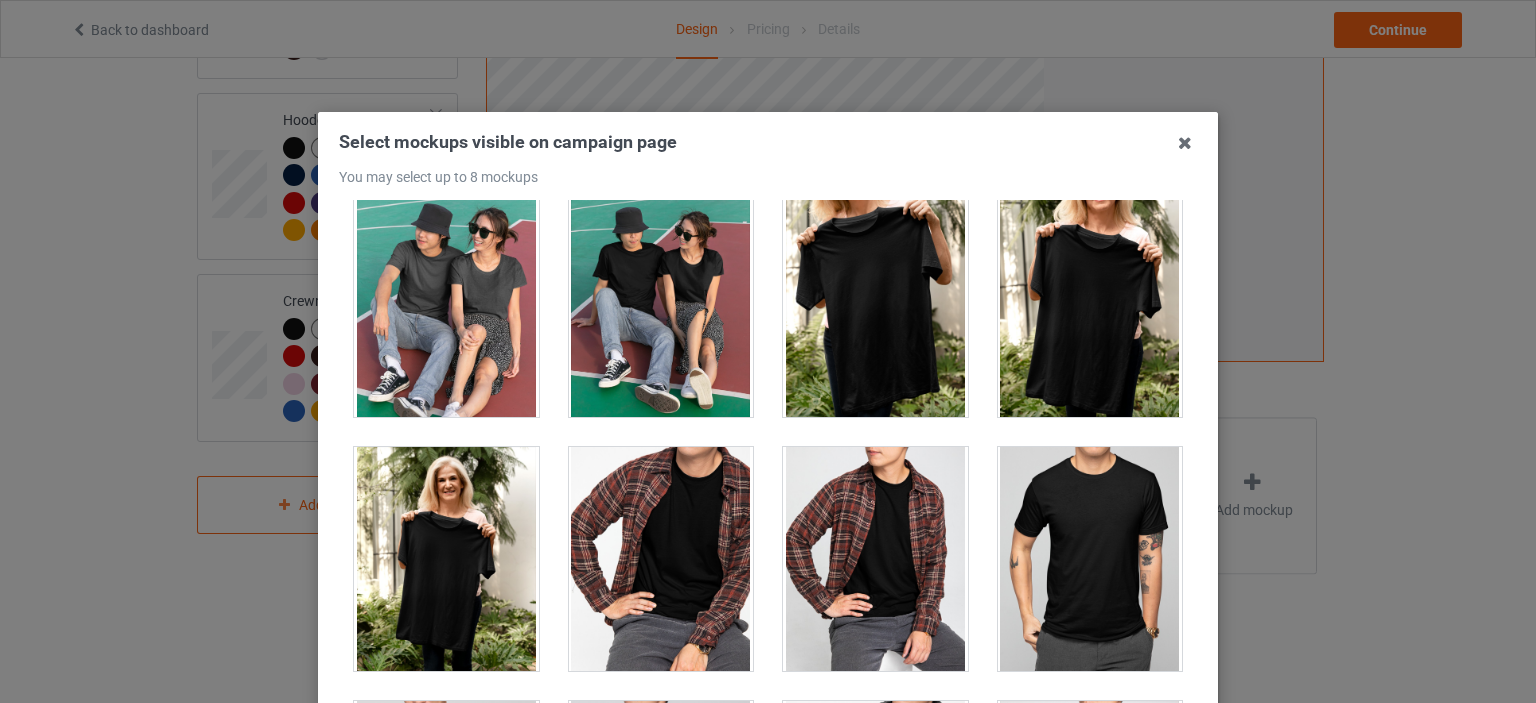 click at bounding box center [1090, 559] 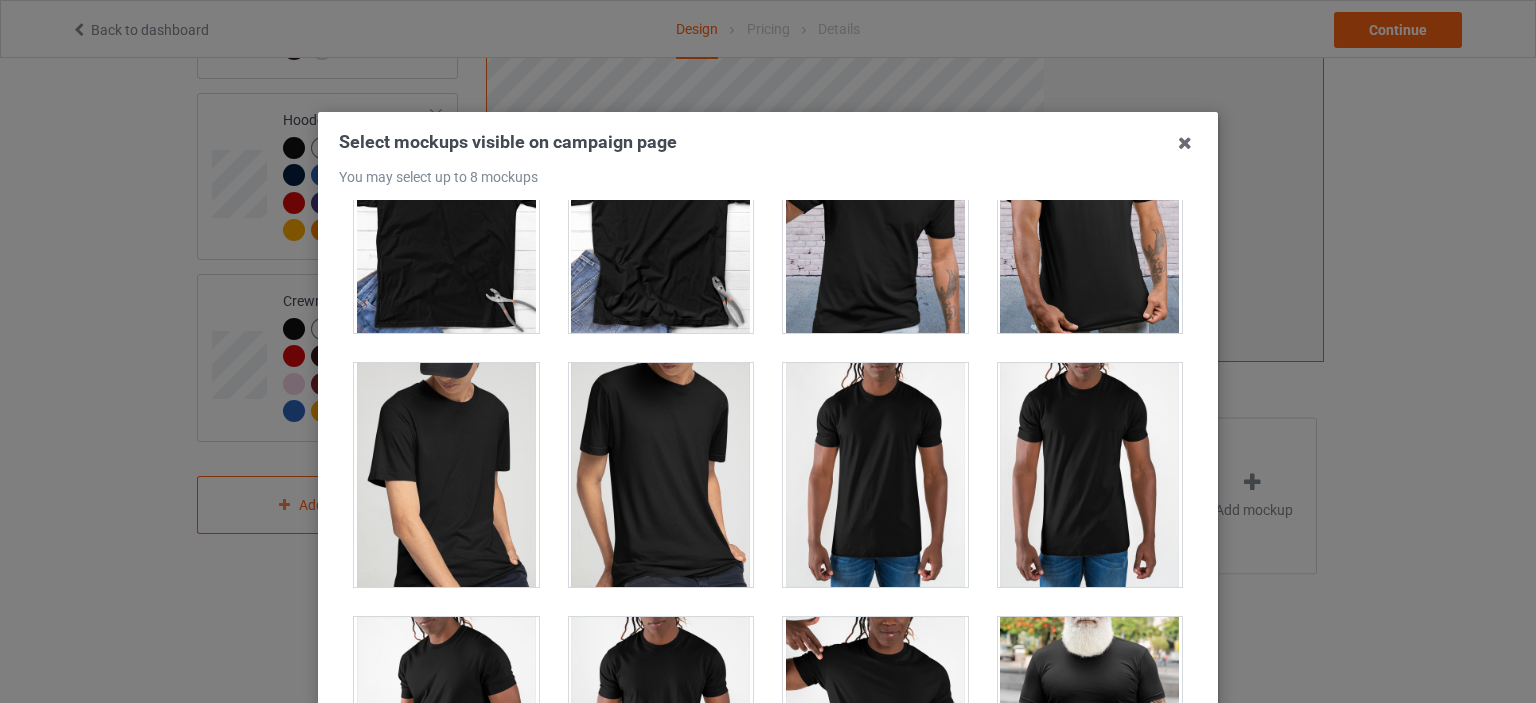 scroll, scrollTop: 3200, scrollLeft: 0, axis: vertical 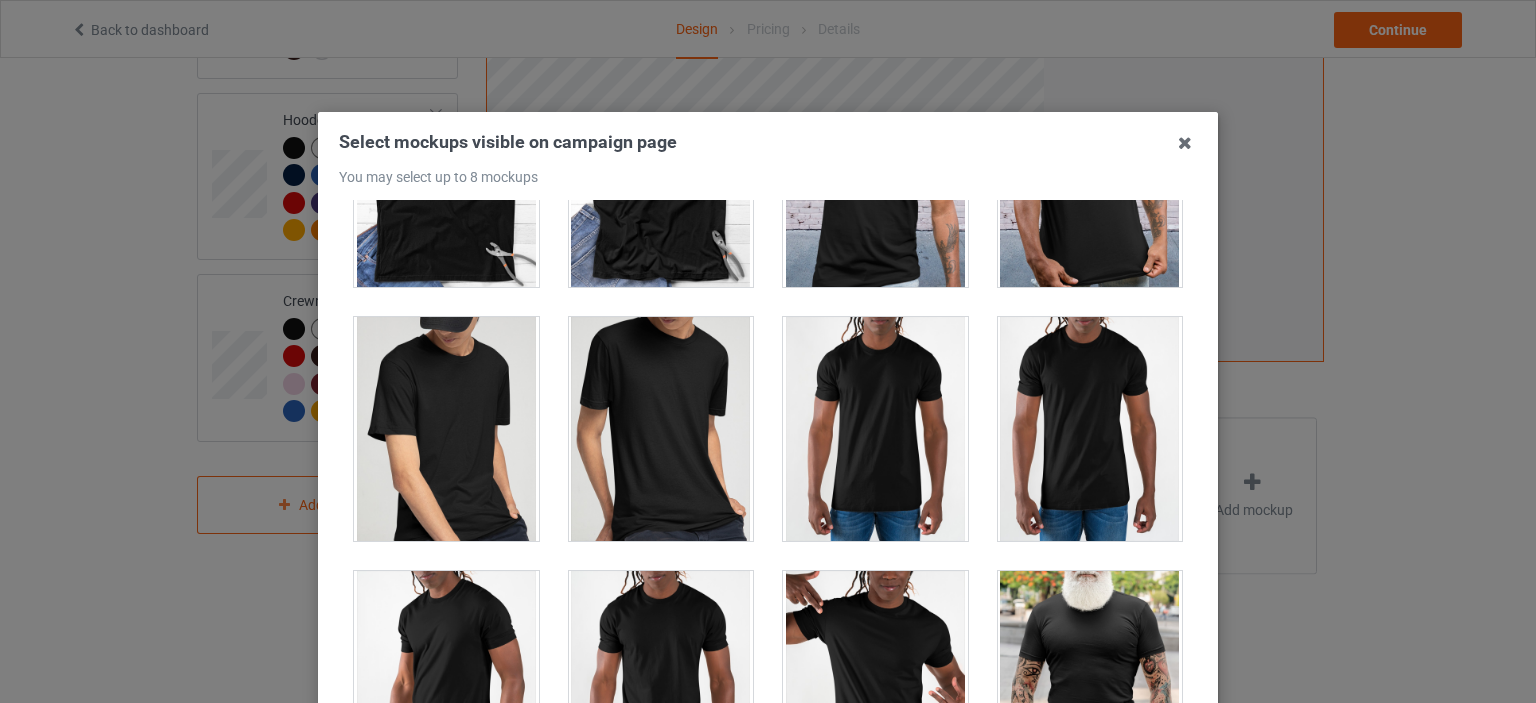 click at bounding box center (1090, 429) 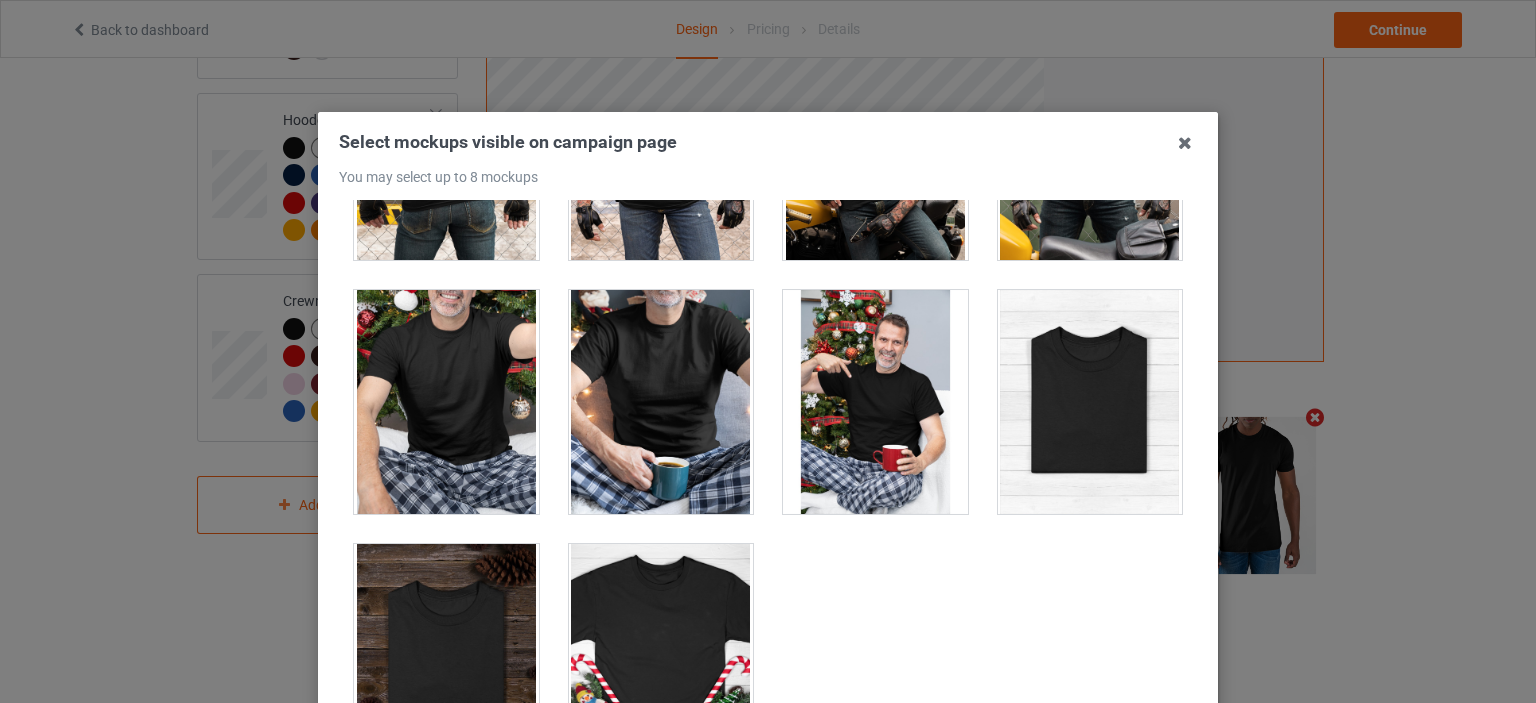 scroll, scrollTop: 6284, scrollLeft: 0, axis: vertical 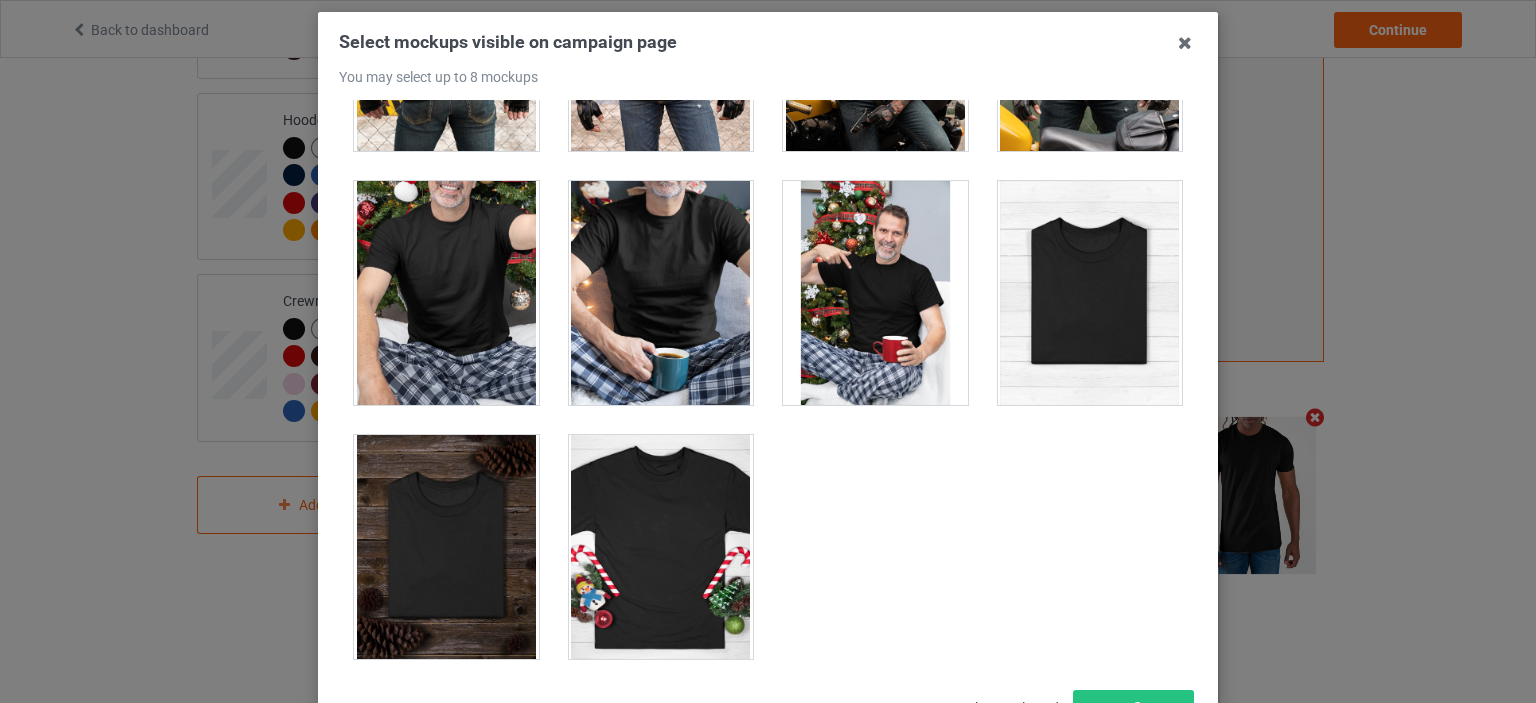 click at bounding box center (661, 293) 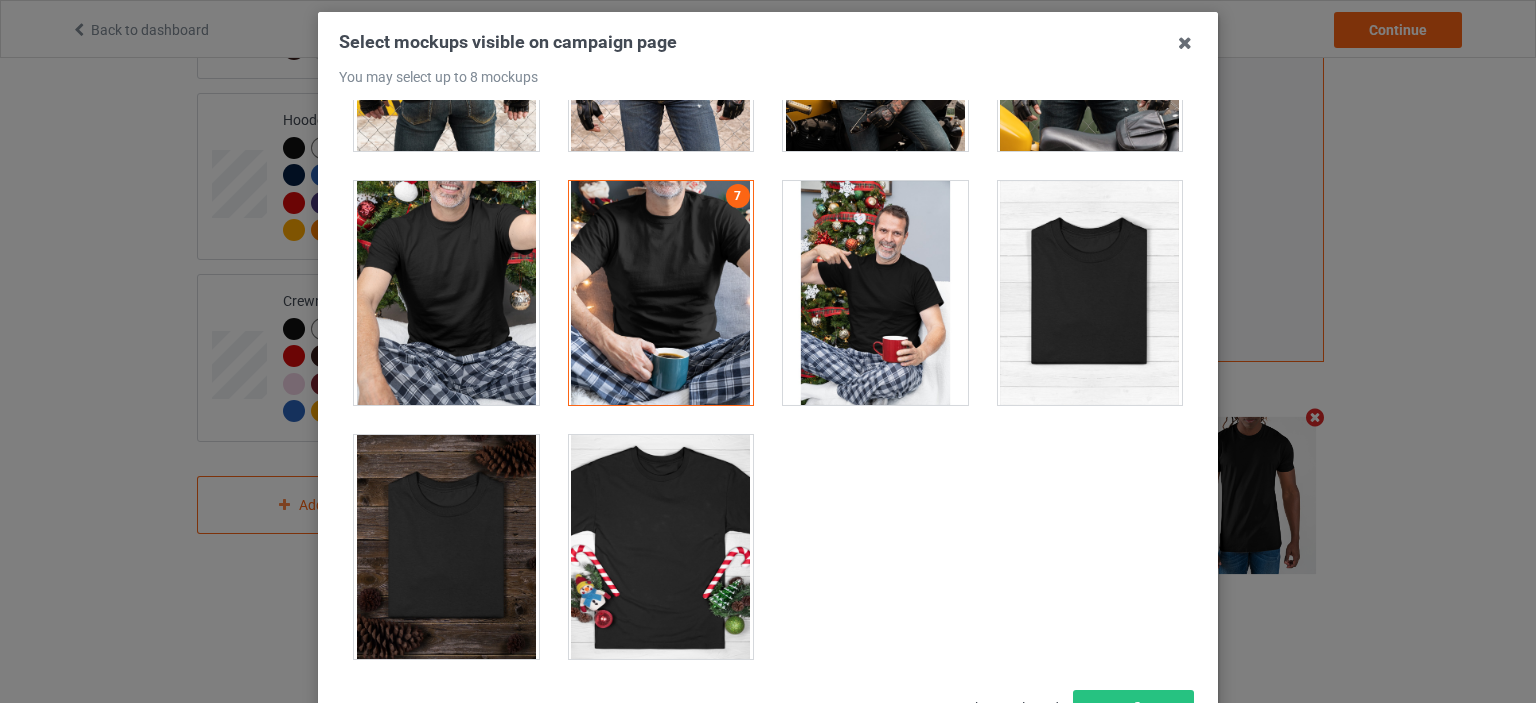 click at bounding box center [661, 547] 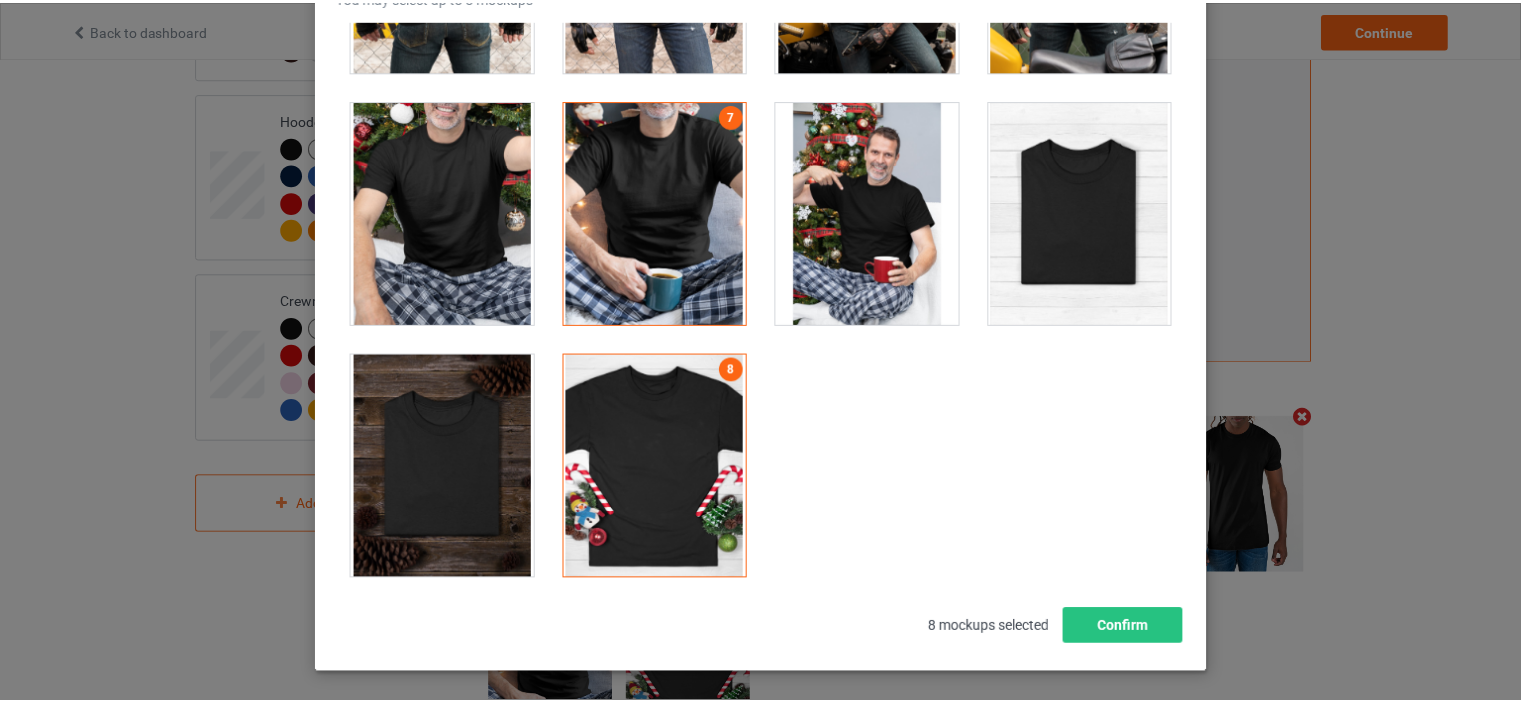 scroll, scrollTop: 263, scrollLeft: 0, axis: vertical 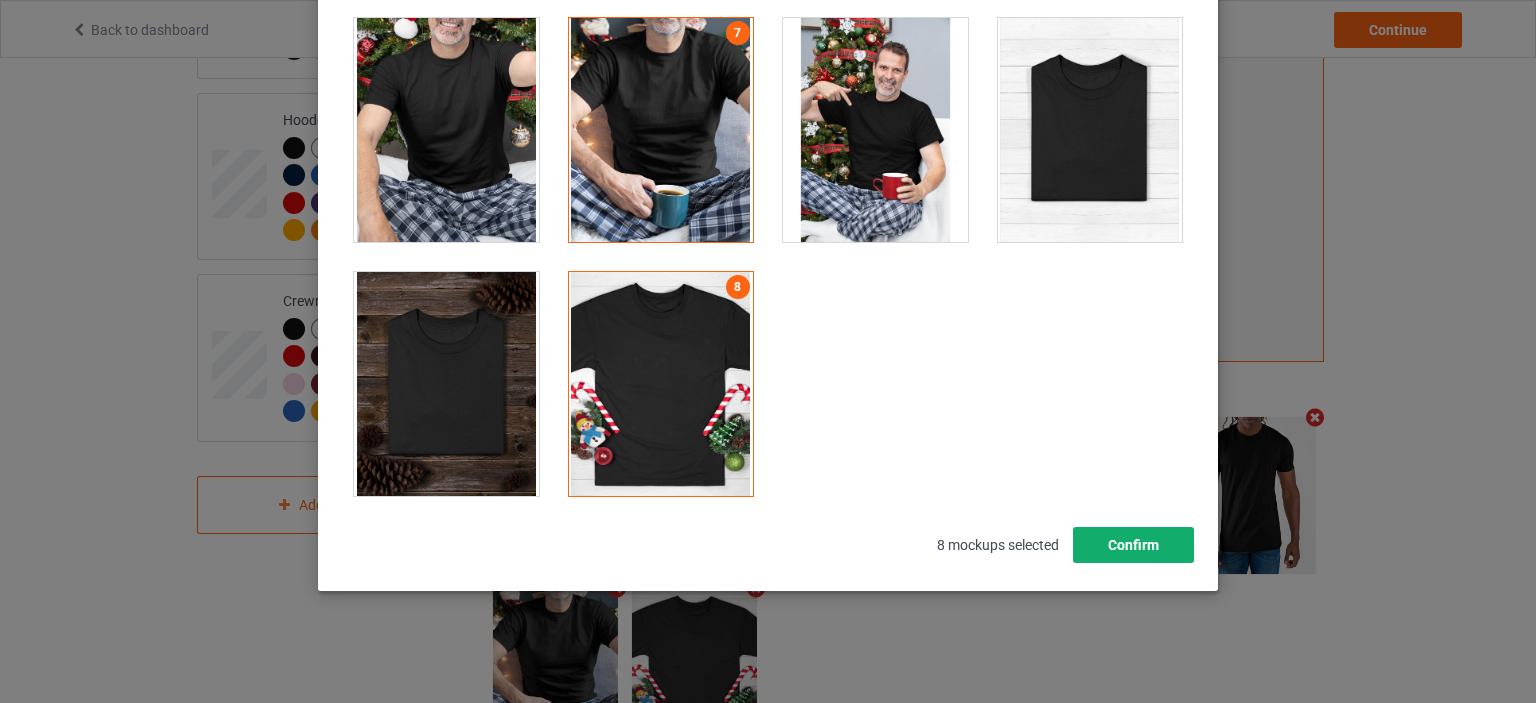 click on "Confirm" at bounding box center (1133, 545) 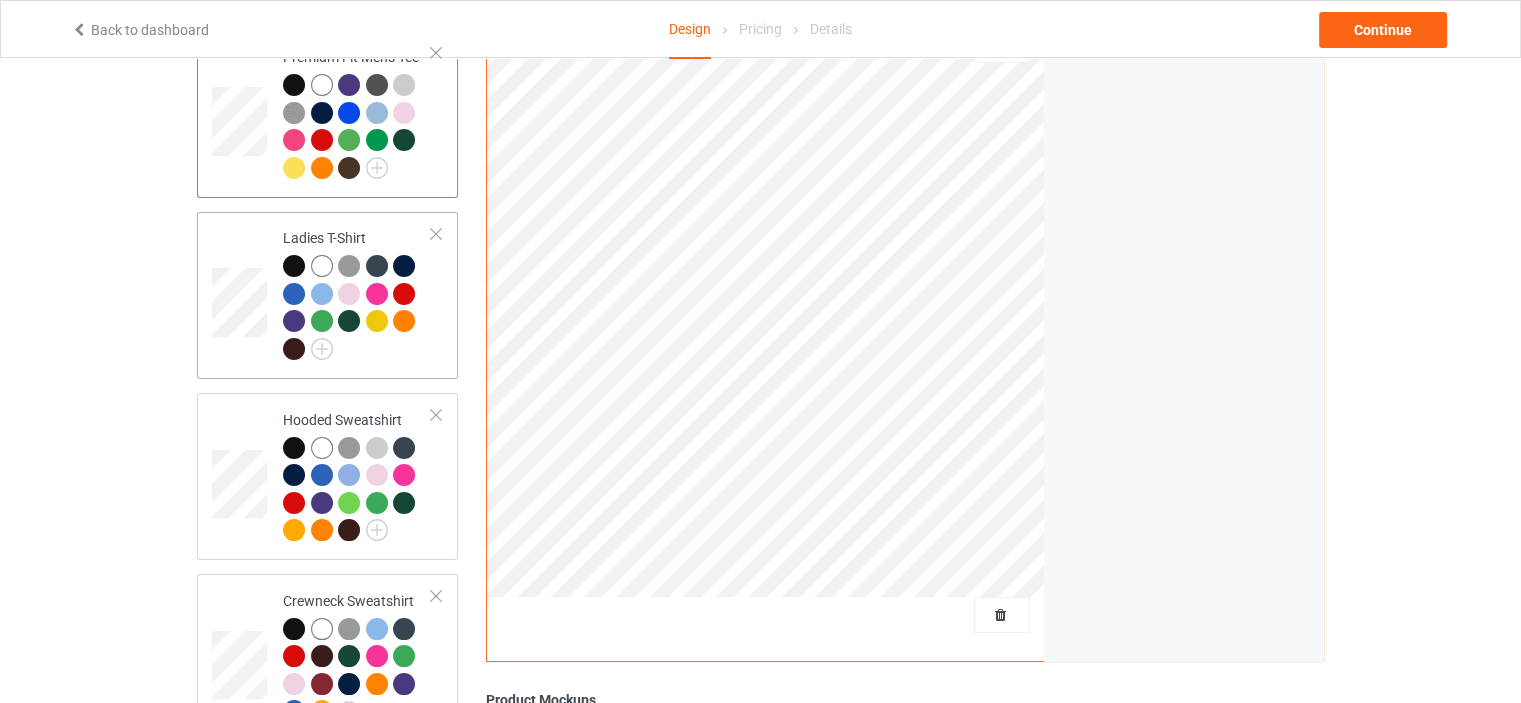 click at bounding box center [357, 310] 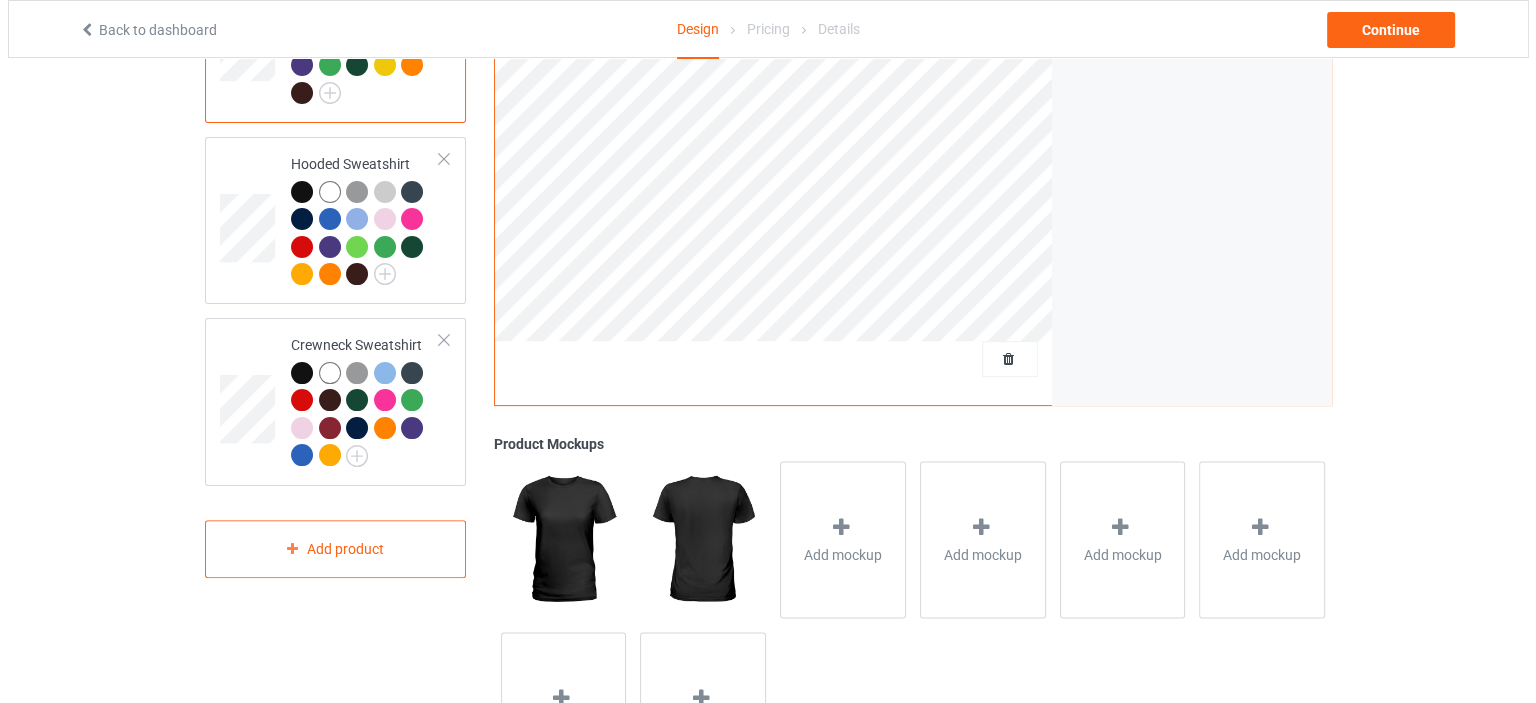 scroll, scrollTop: 590, scrollLeft: 0, axis: vertical 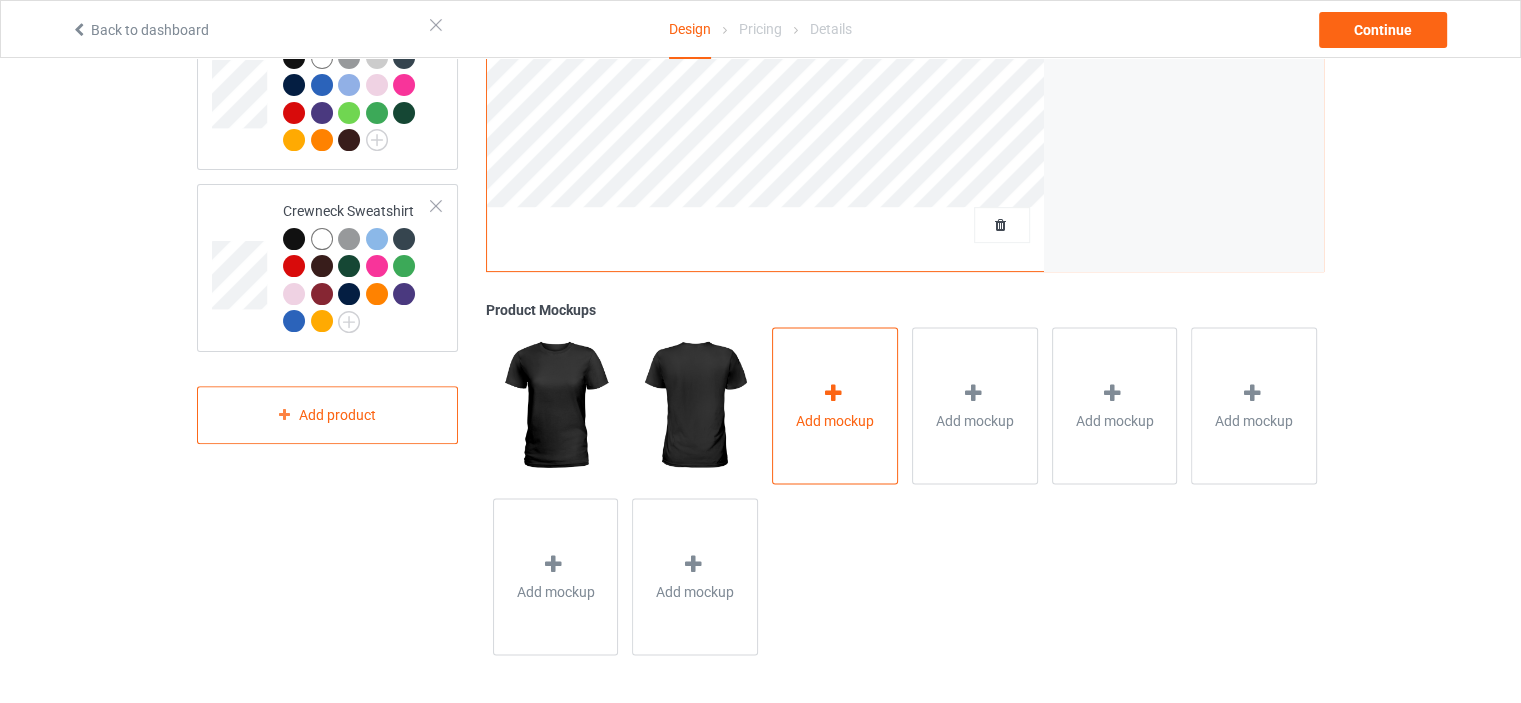 click on "Add mockup" at bounding box center (835, 405) 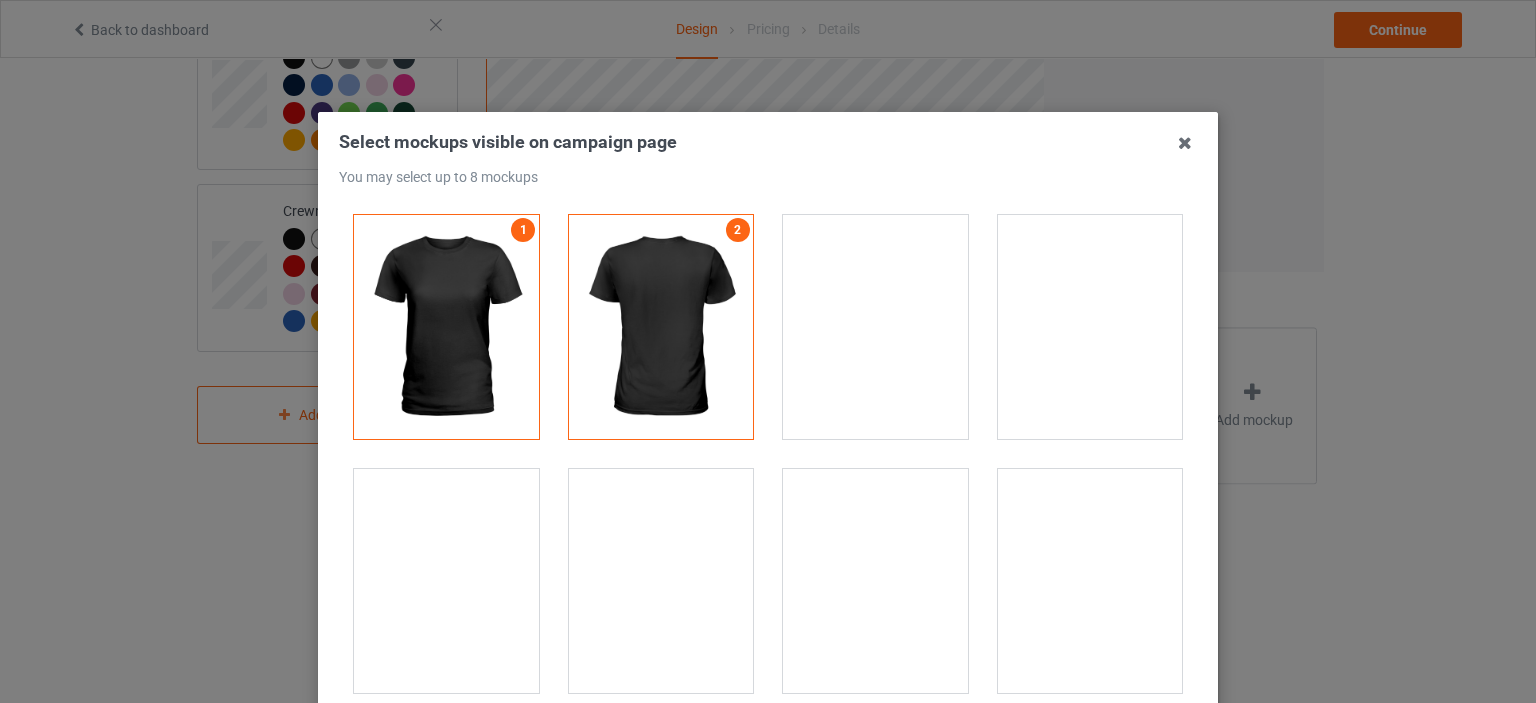click at bounding box center (1090, 581) 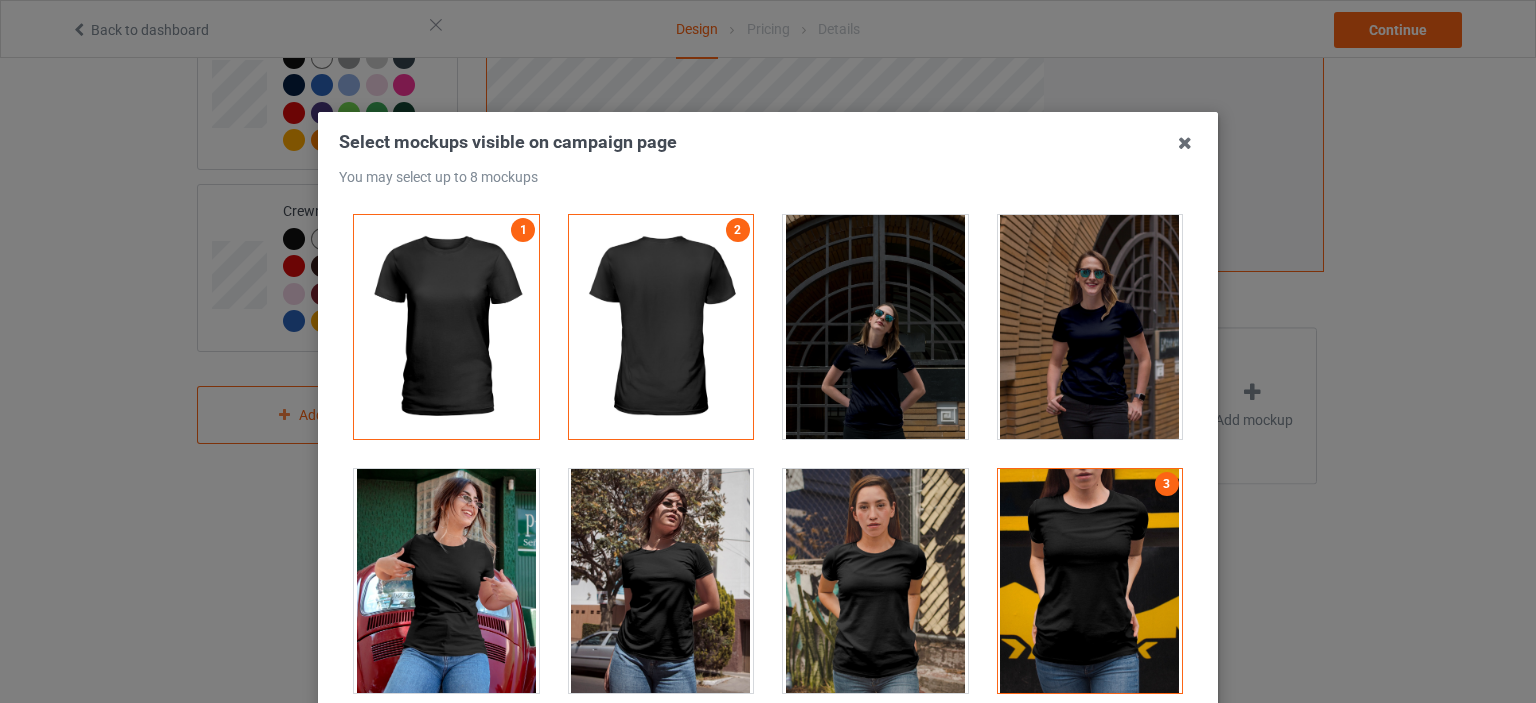 click at bounding box center (446, 581) 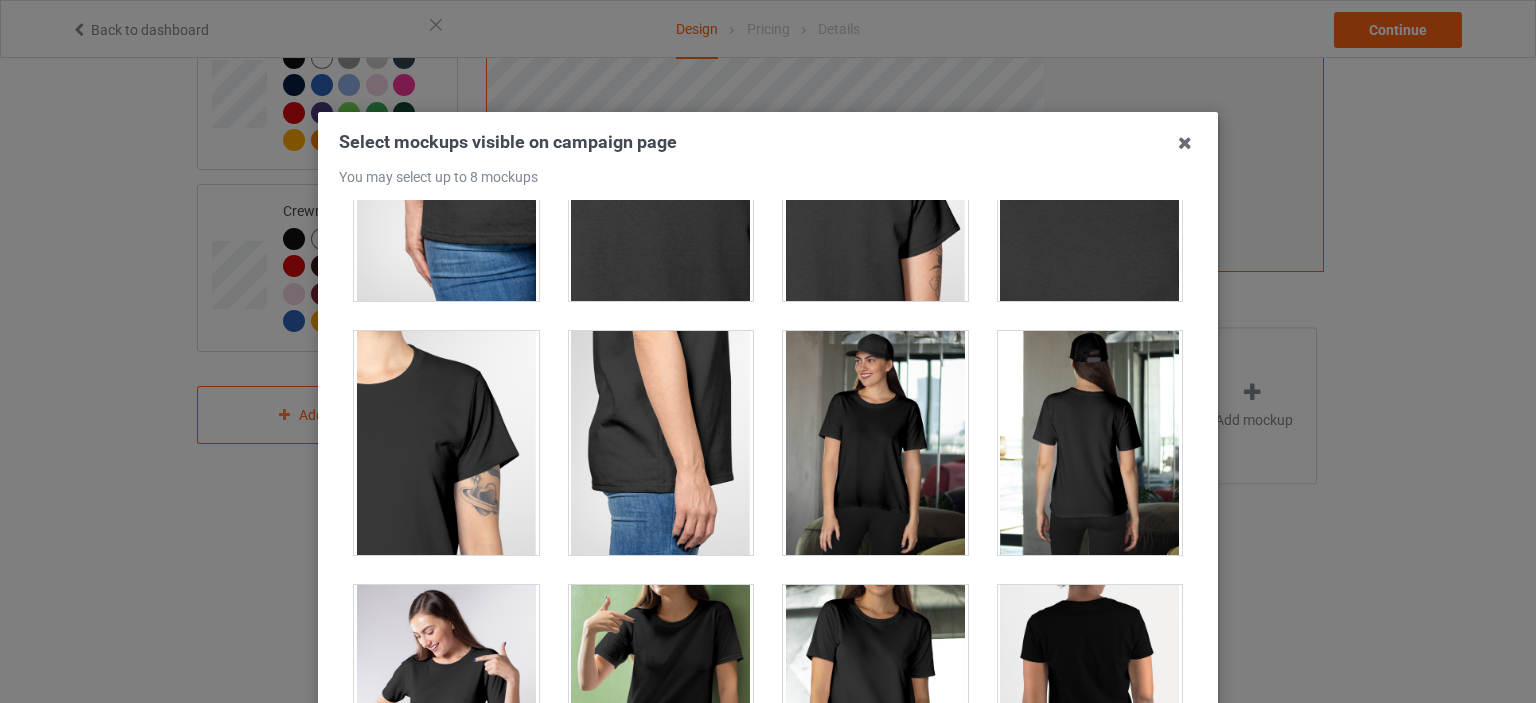 click at bounding box center (875, 443) 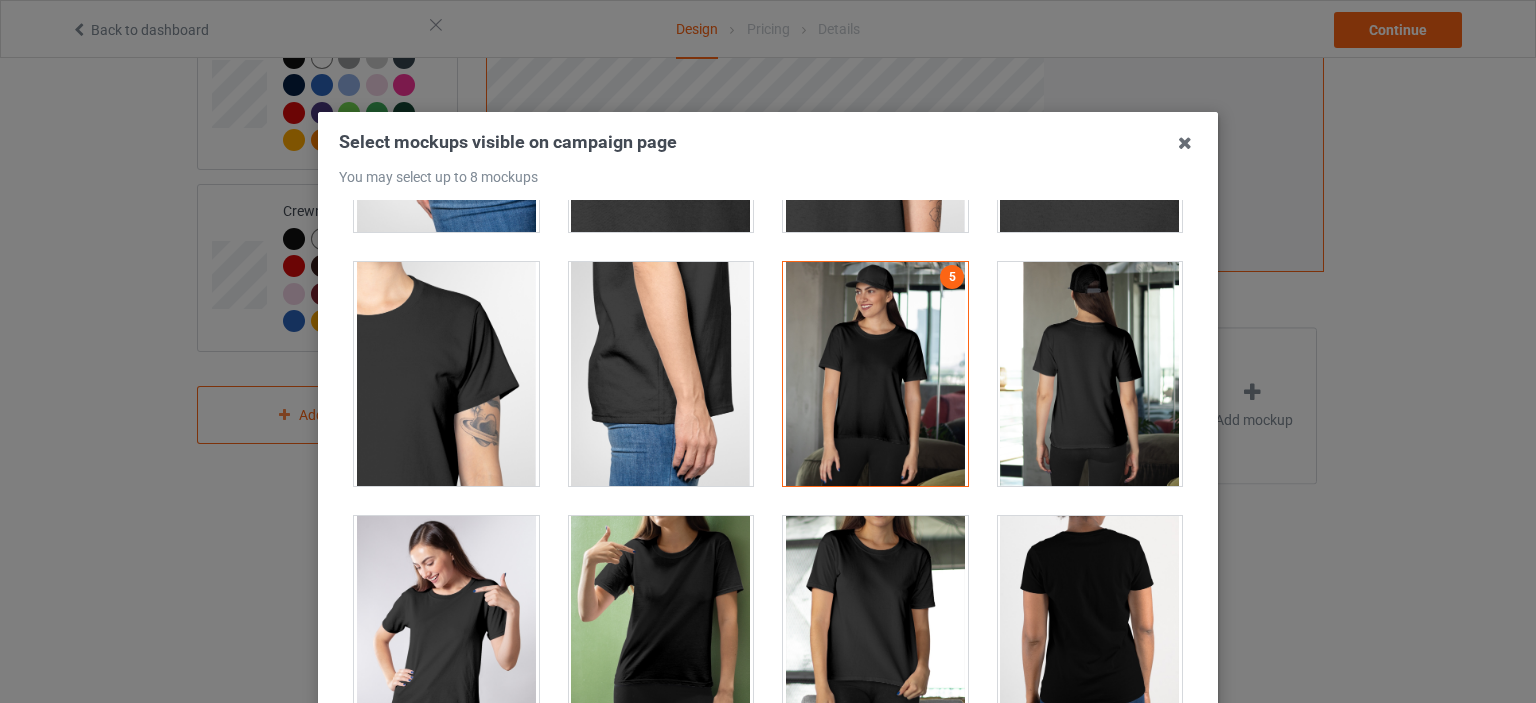 scroll, scrollTop: 1100, scrollLeft: 0, axis: vertical 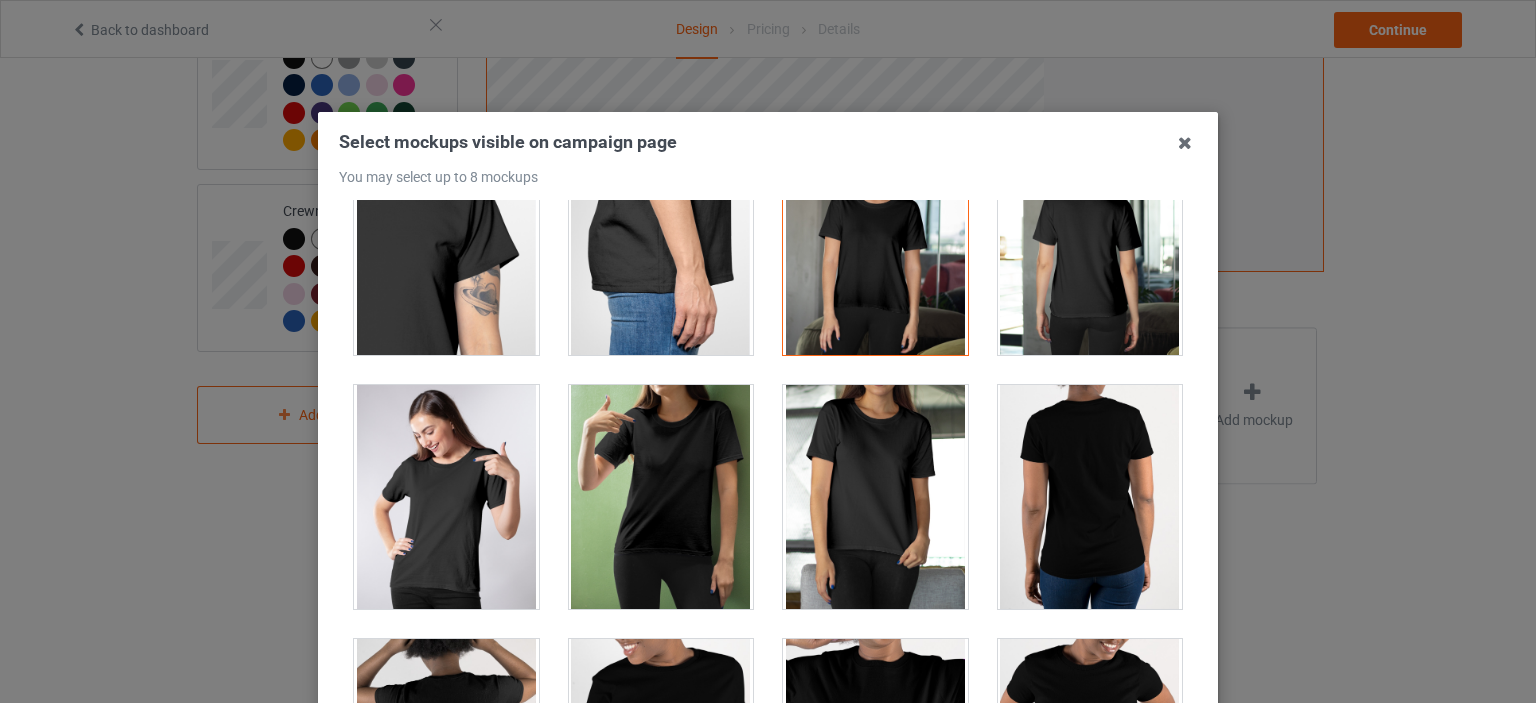 click at bounding box center [446, 497] 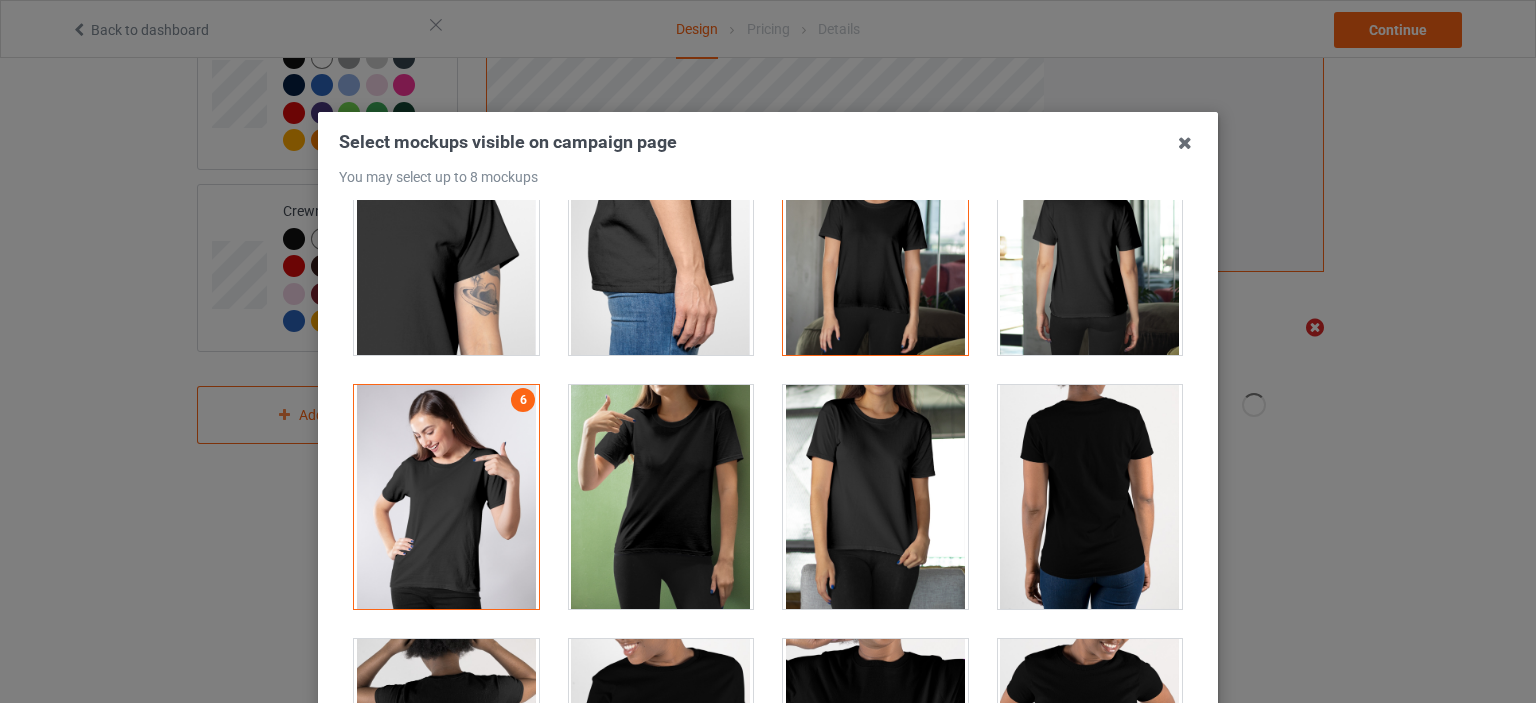scroll, scrollTop: 589, scrollLeft: 0, axis: vertical 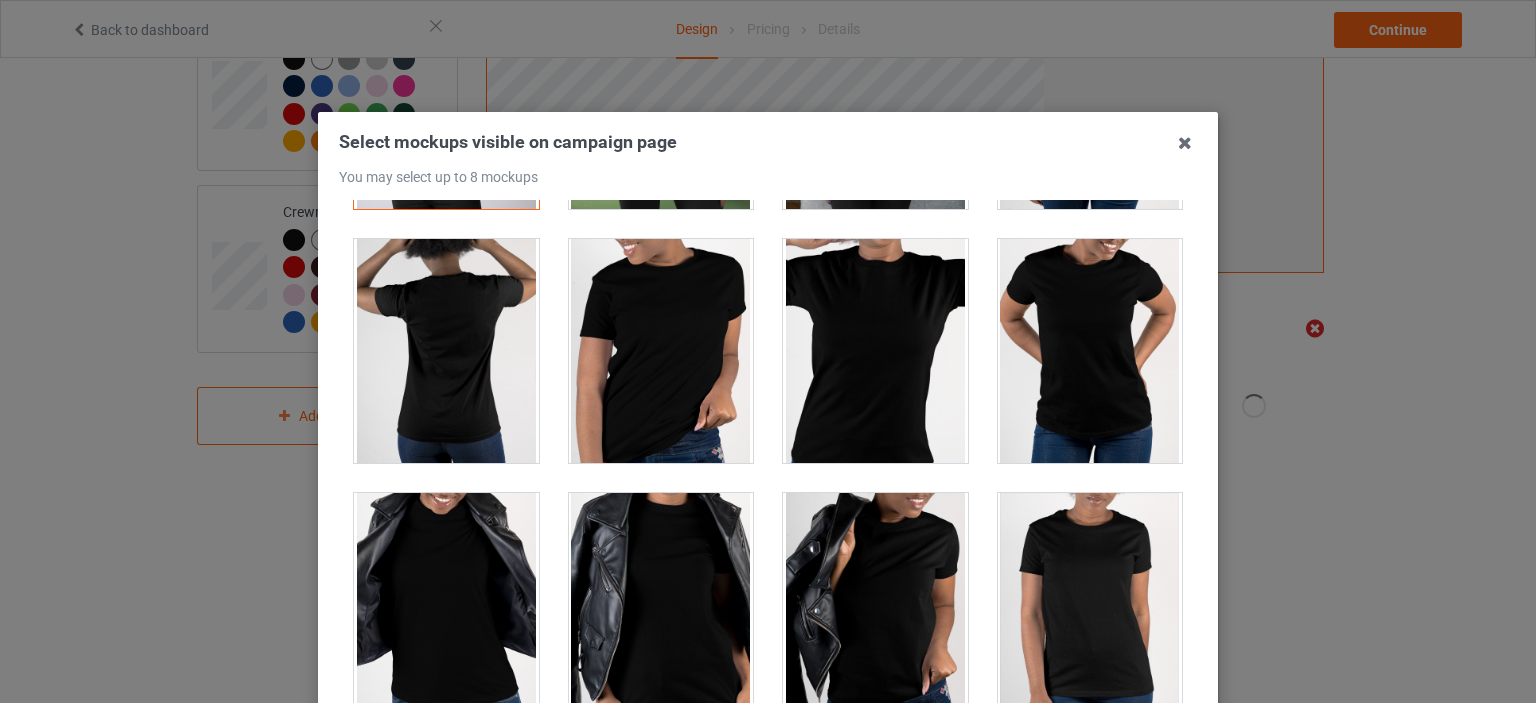 click at bounding box center (1090, 351) 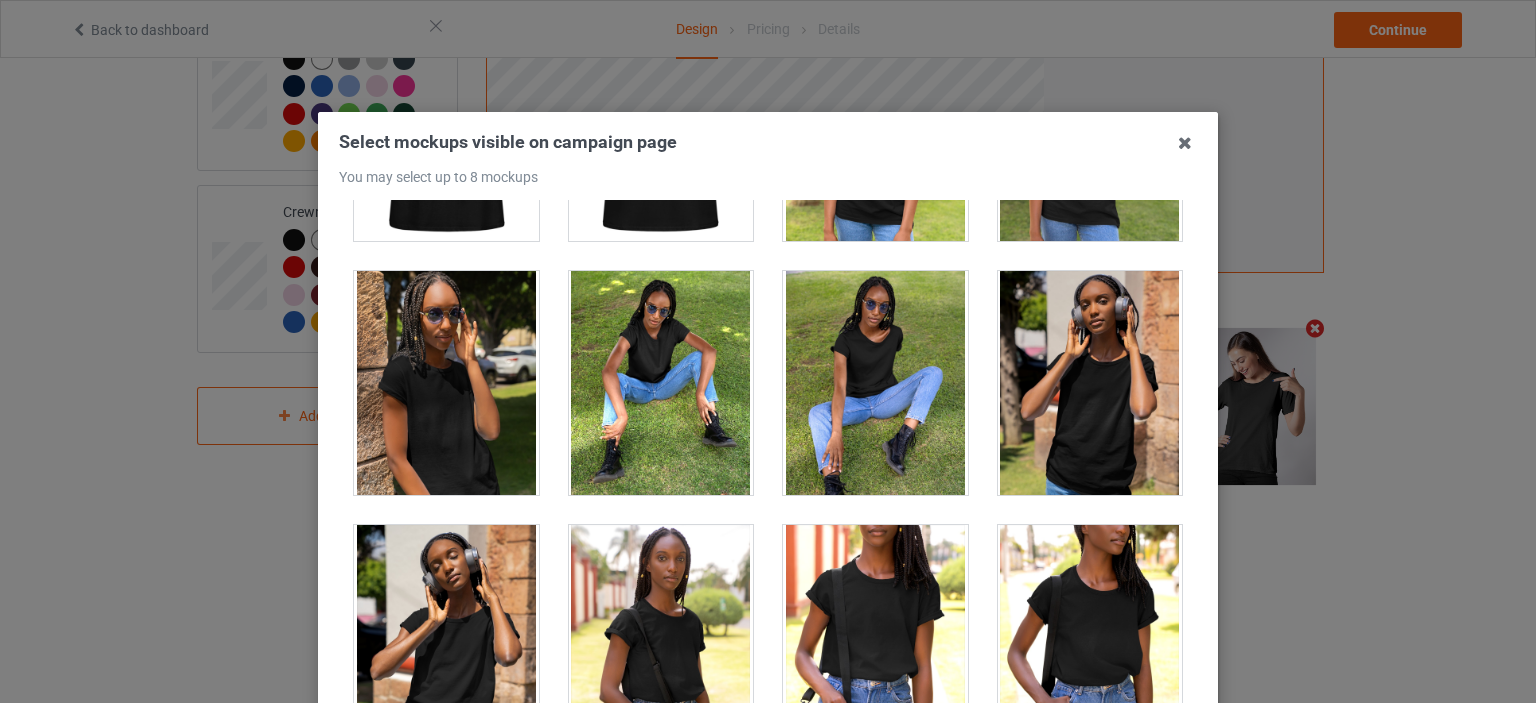 scroll, scrollTop: 4300, scrollLeft: 0, axis: vertical 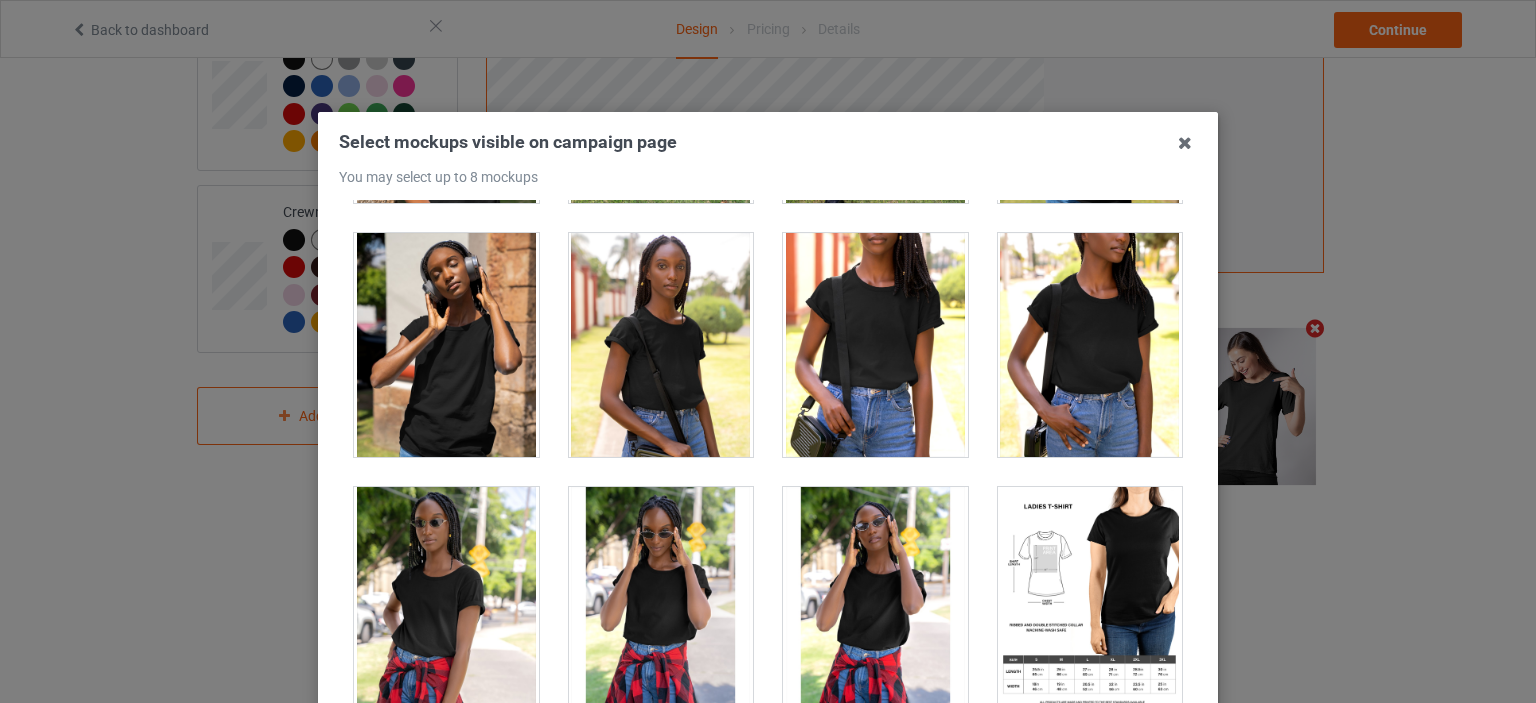 click at bounding box center (1090, 345) 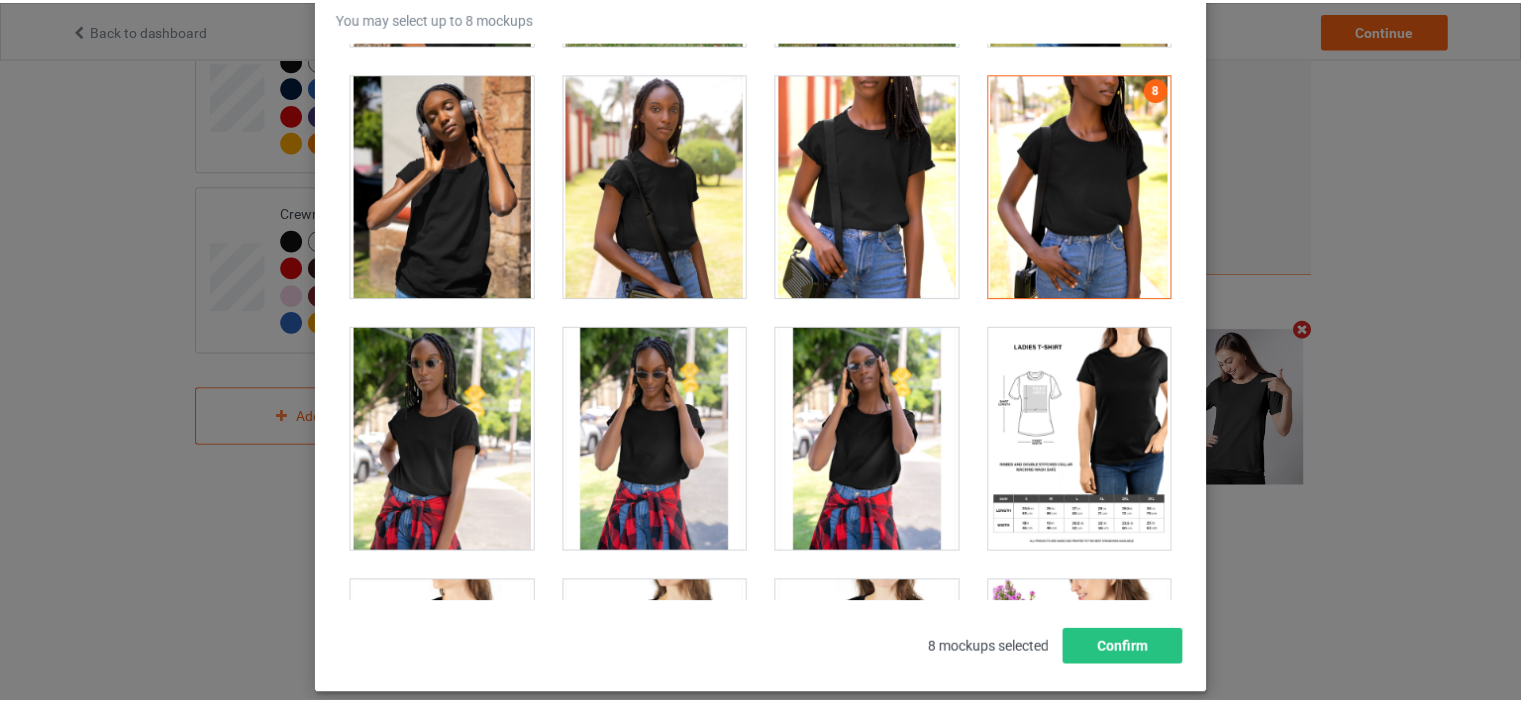 scroll, scrollTop: 263, scrollLeft: 0, axis: vertical 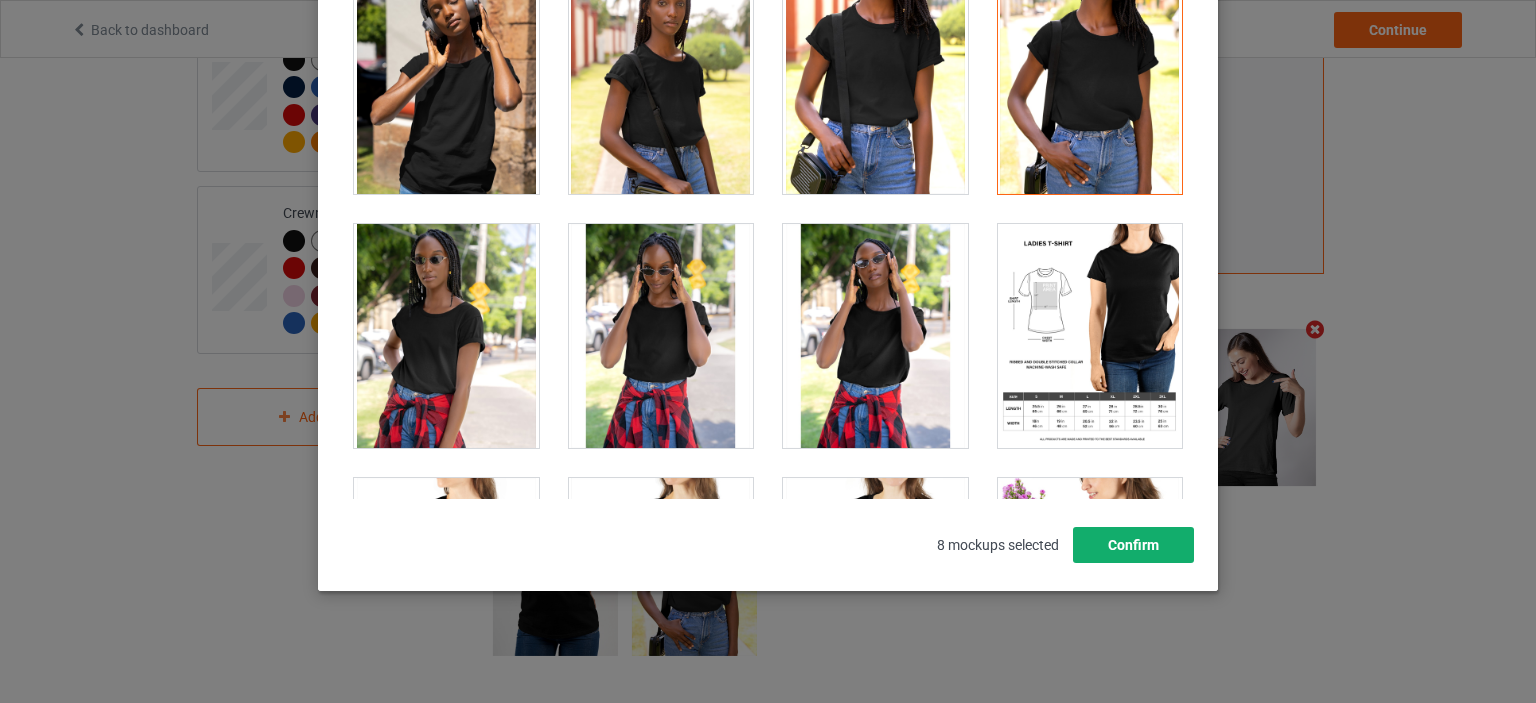 click on "Confirm" at bounding box center [1133, 545] 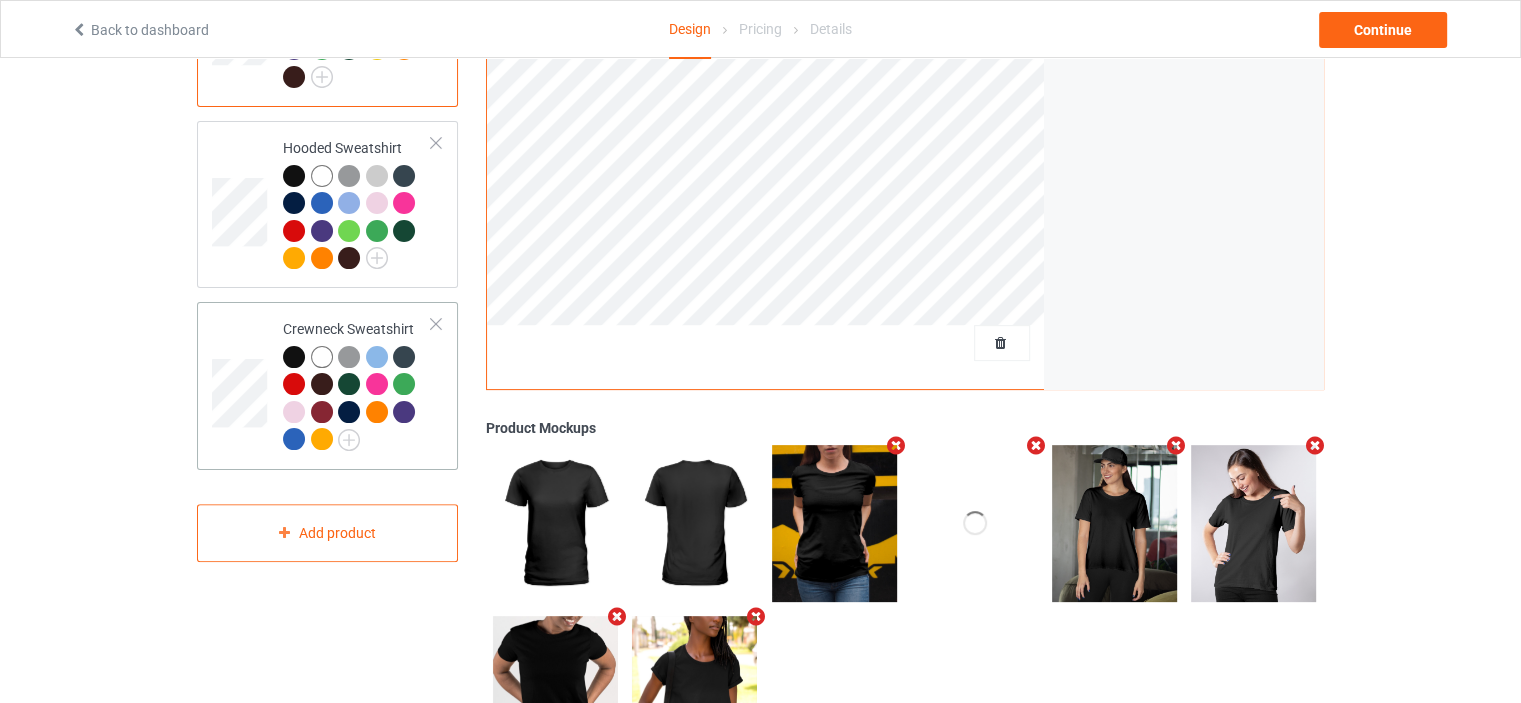 scroll, scrollTop: 388, scrollLeft: 0, axis: vertical 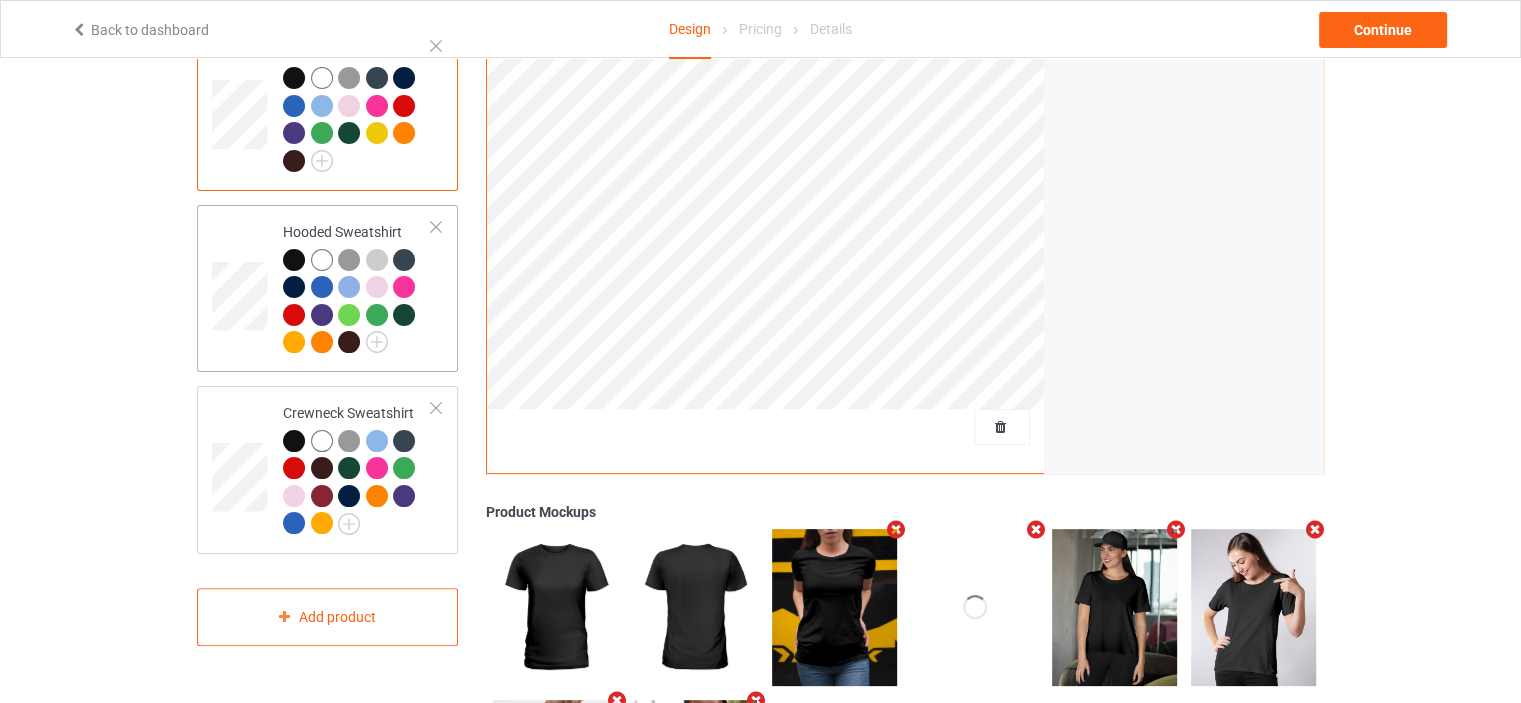 click at bounding box center (357, 304) 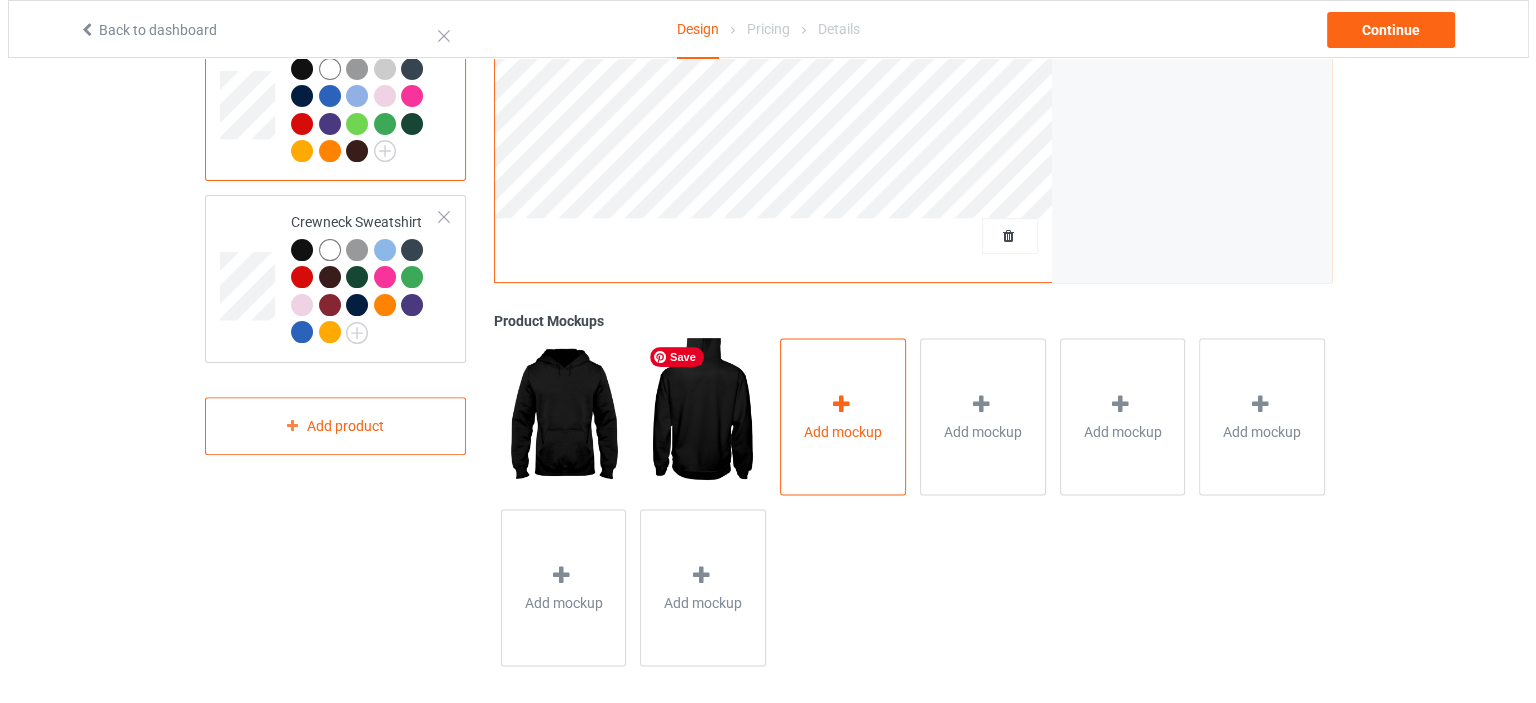 scroll, scrollTop: 590, scrollLeft: 0, axis: vertical 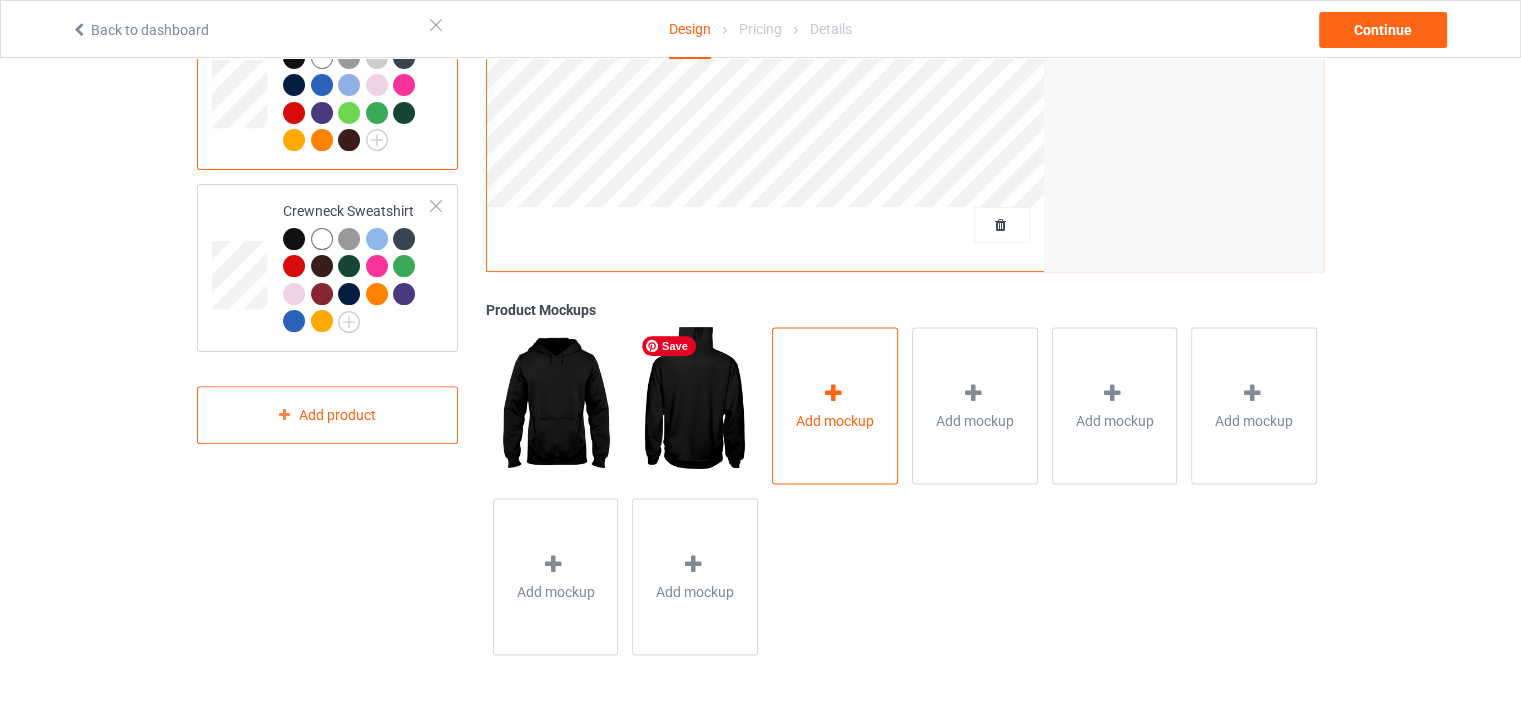 click on "Add mockup" at bounding box center (835, 420) 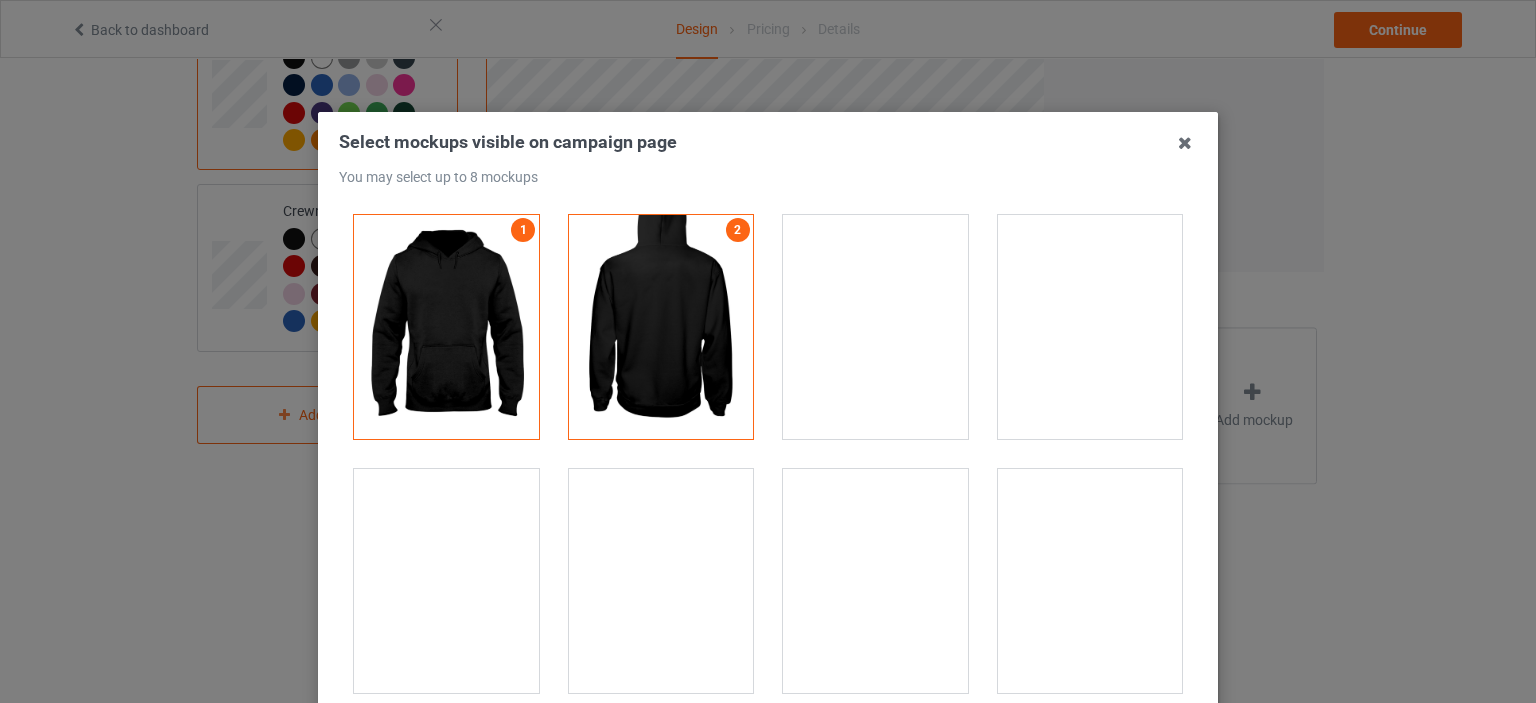 scroll, scrollTop: 100, scrollLeft: 0, axis: vertical 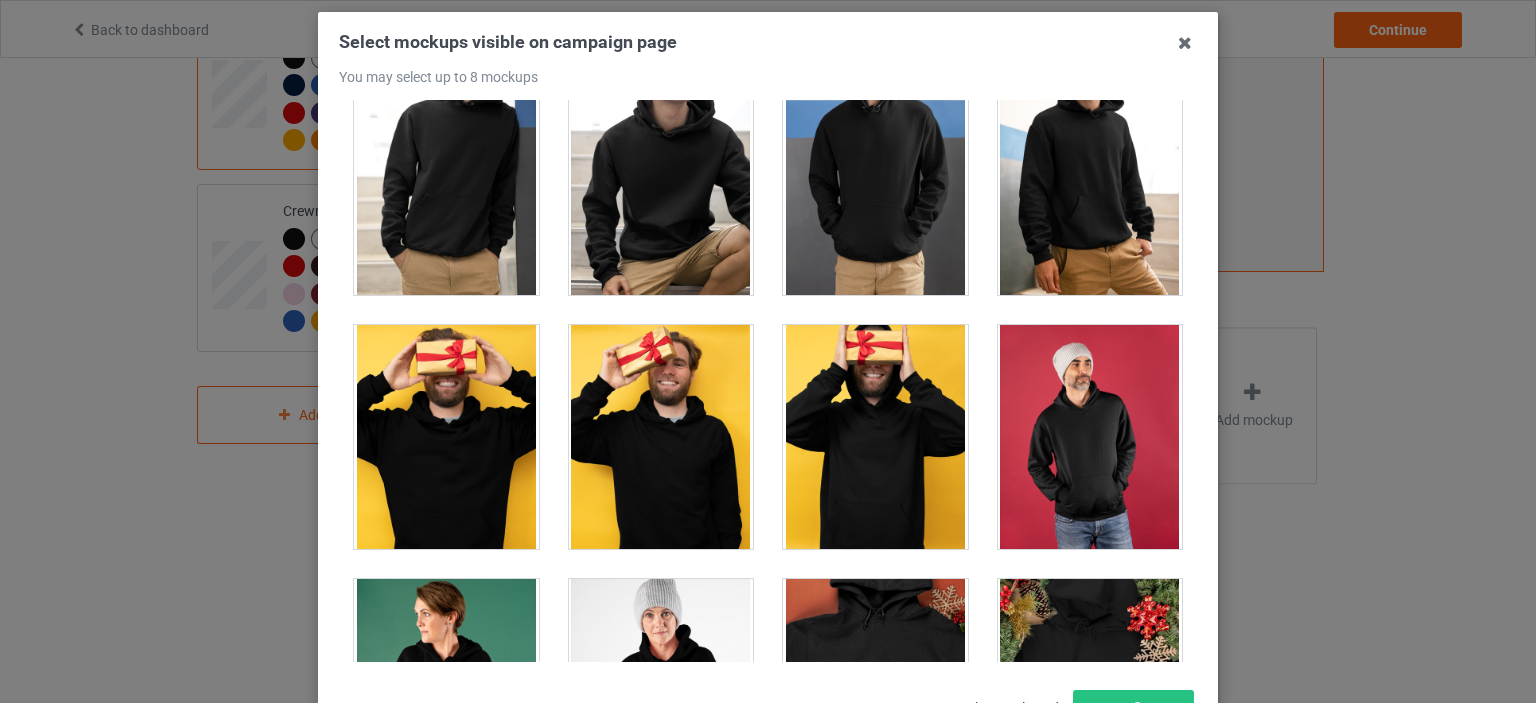 click at bounding box center [1090, 437] 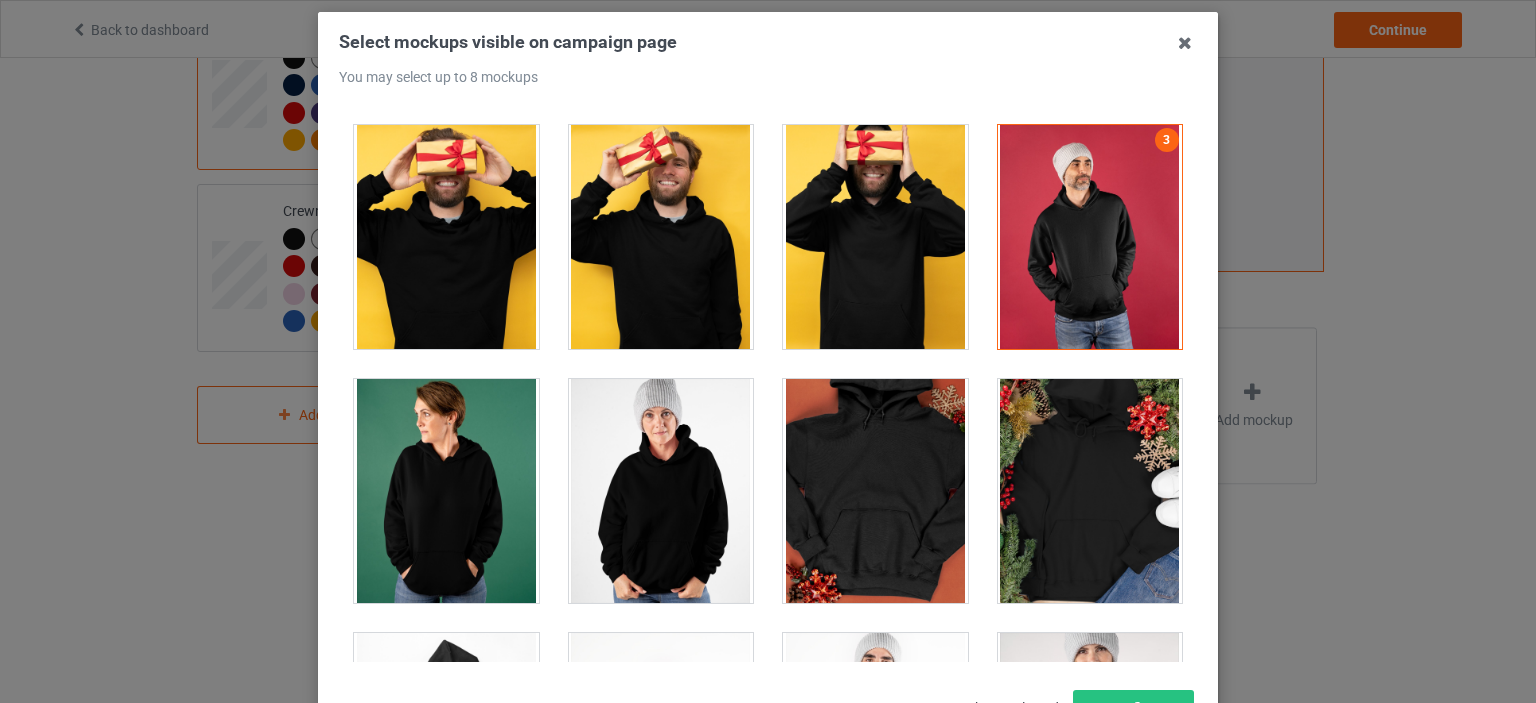 click at bounding box center [661, 491] 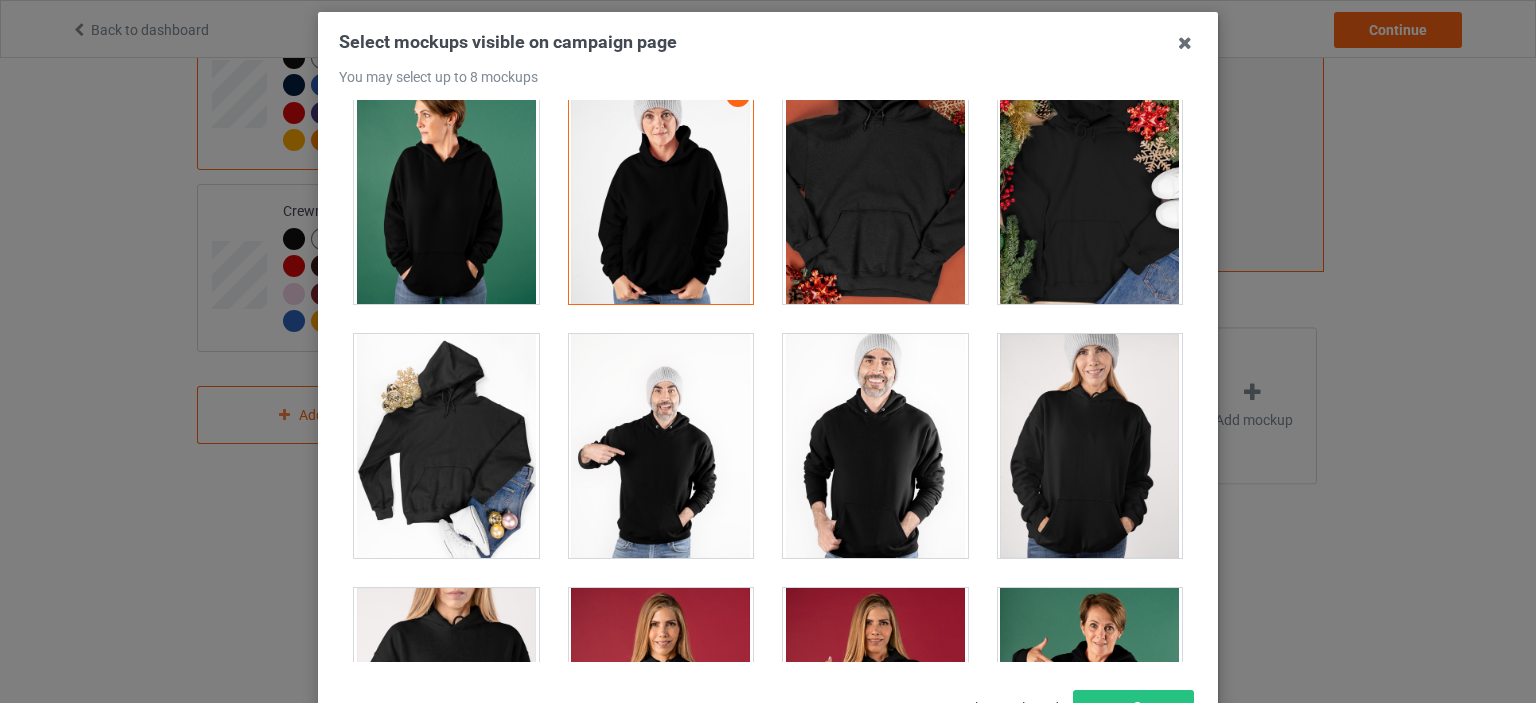 scroll, scrollTop: 4100, scrollLeft: 0, axis: vertical 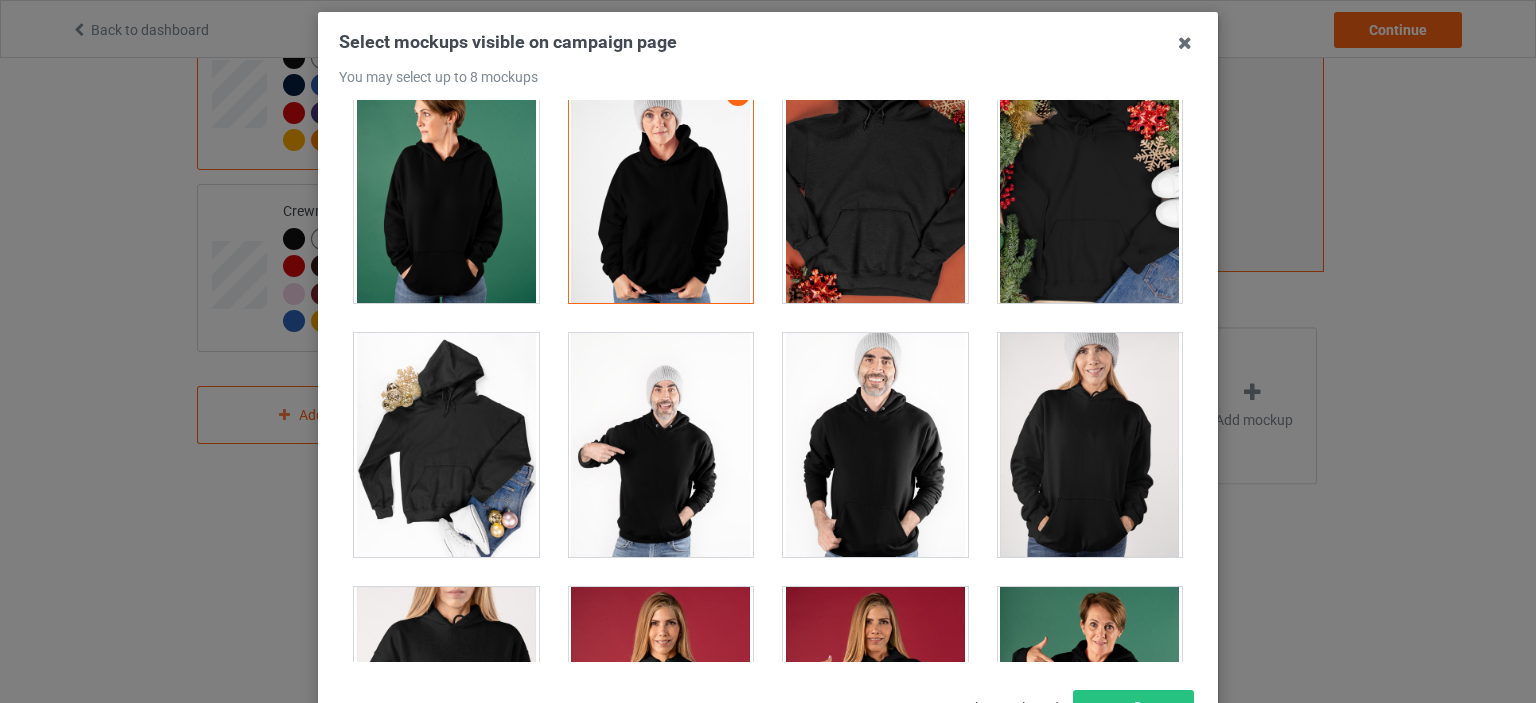 click at bounding box center (661, 445) 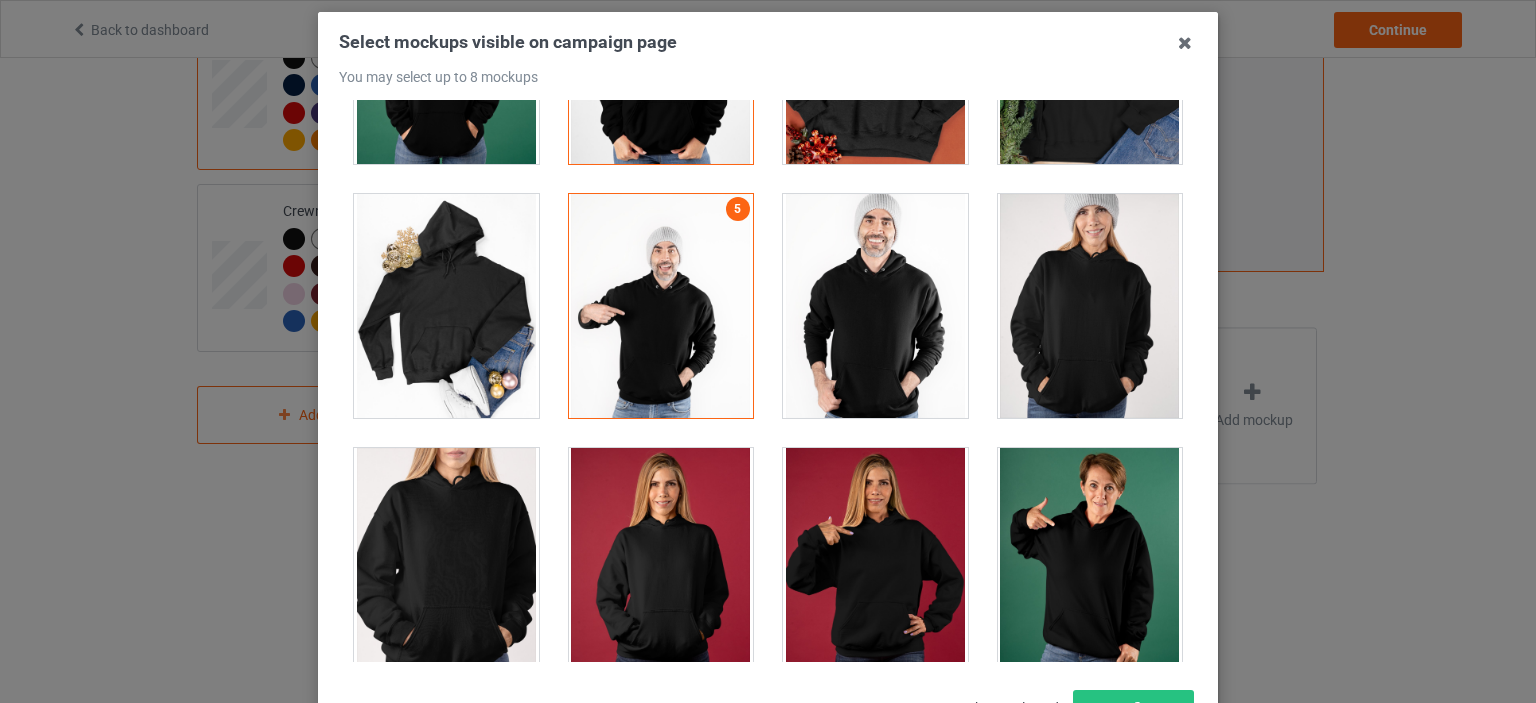 scroll, scrollTop: 4500, scrollLeft: 0, axis: vertical 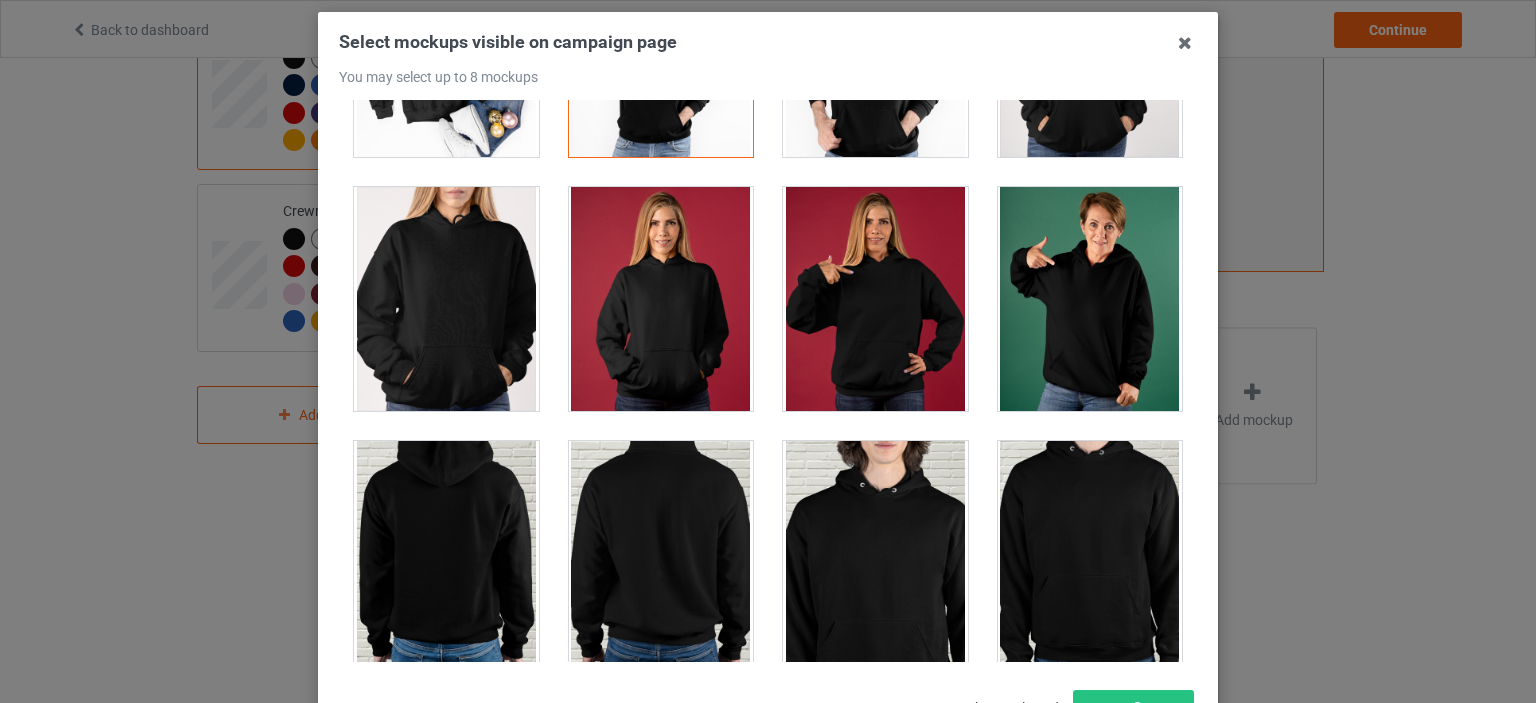 click at bounding box center (1090, 299) 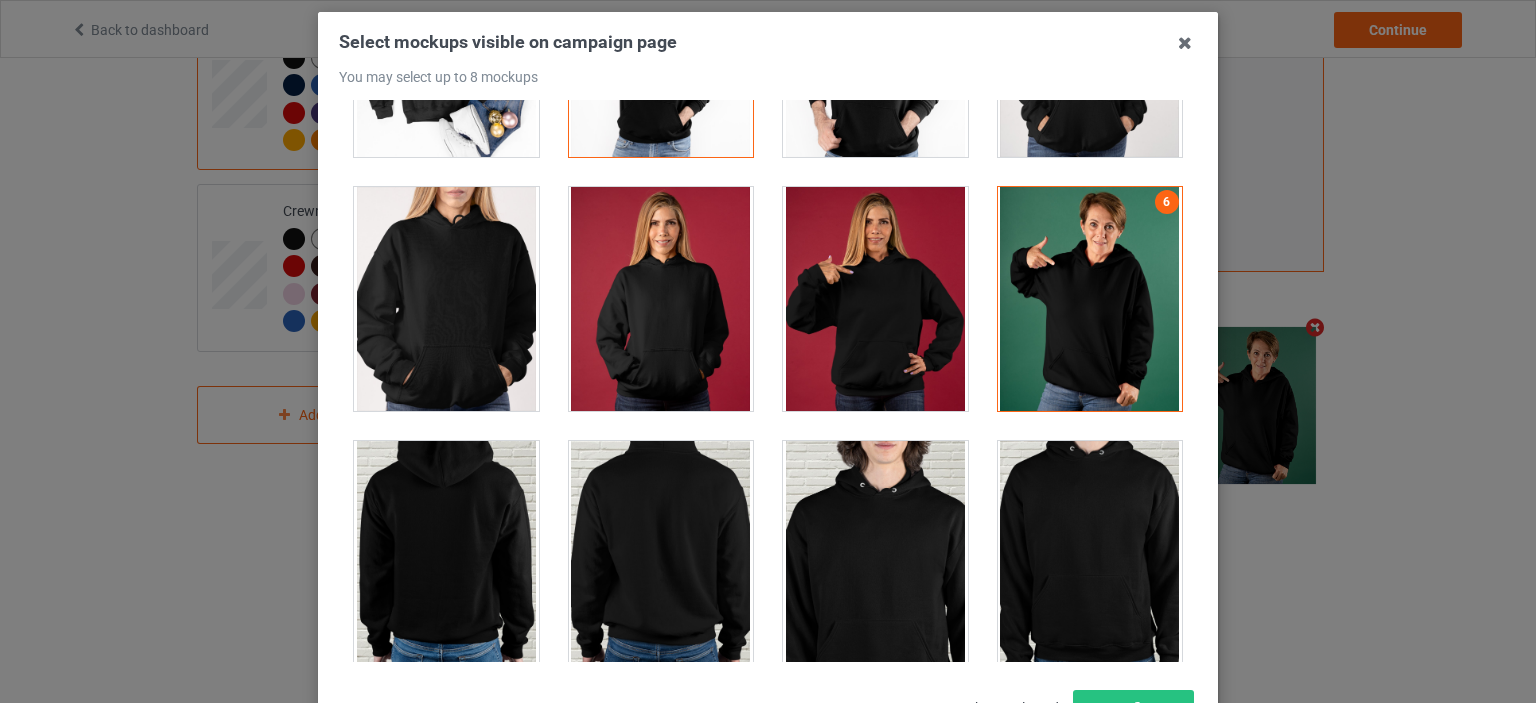 scroll, scrollTop: 589, scrollLeft: 0, axis: vertical 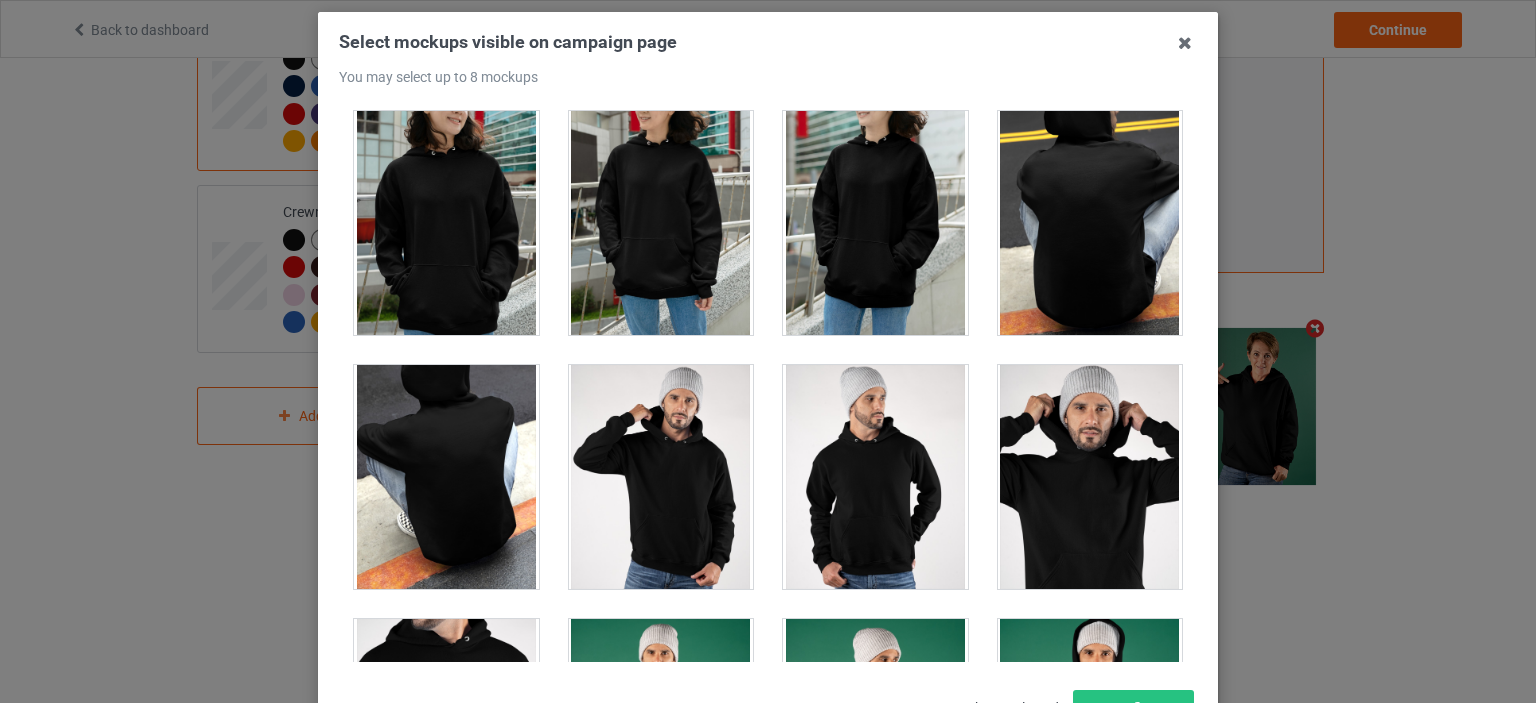 click at bounding box center (875, 477) 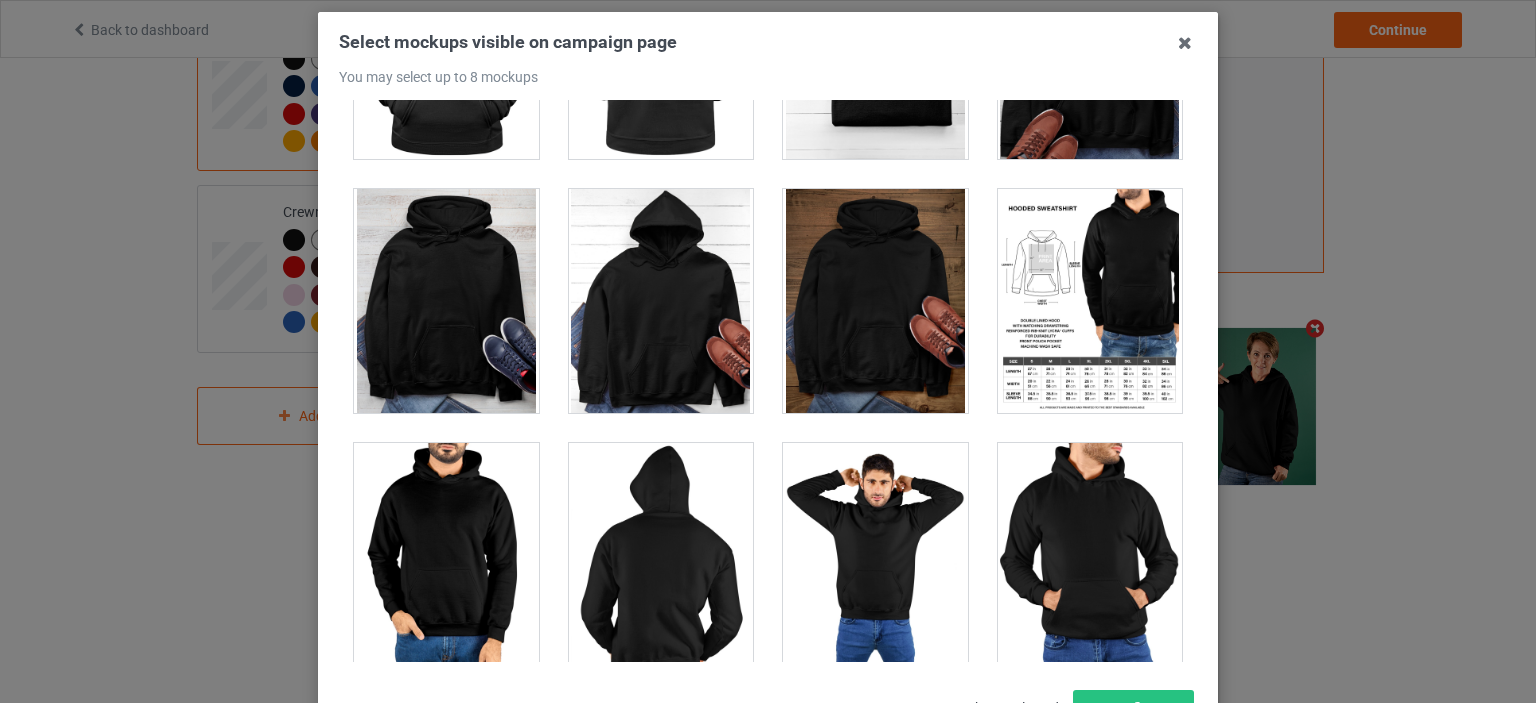 scroll, scrollTop: 10000, scrollLeft: 0, axis: vertical 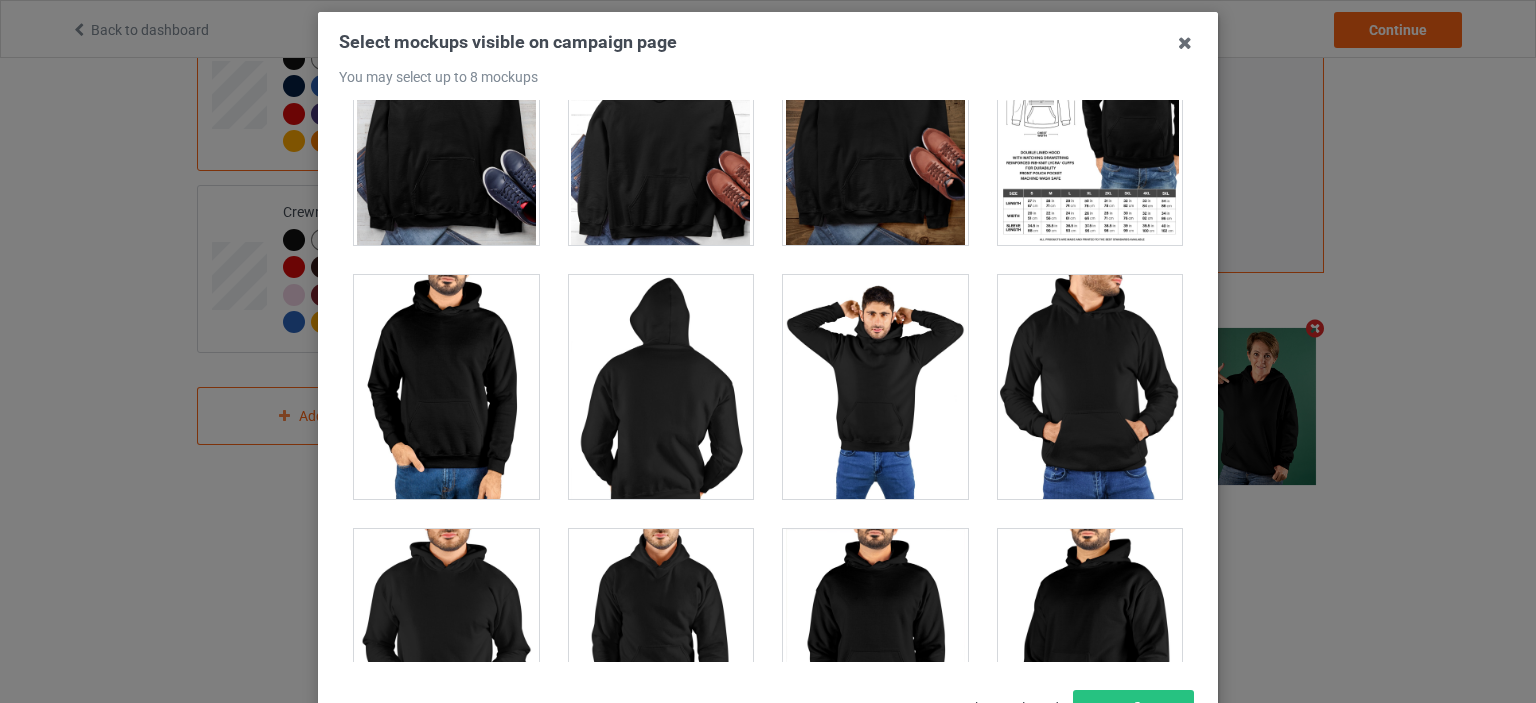 click at bounding box center [1090, 387] 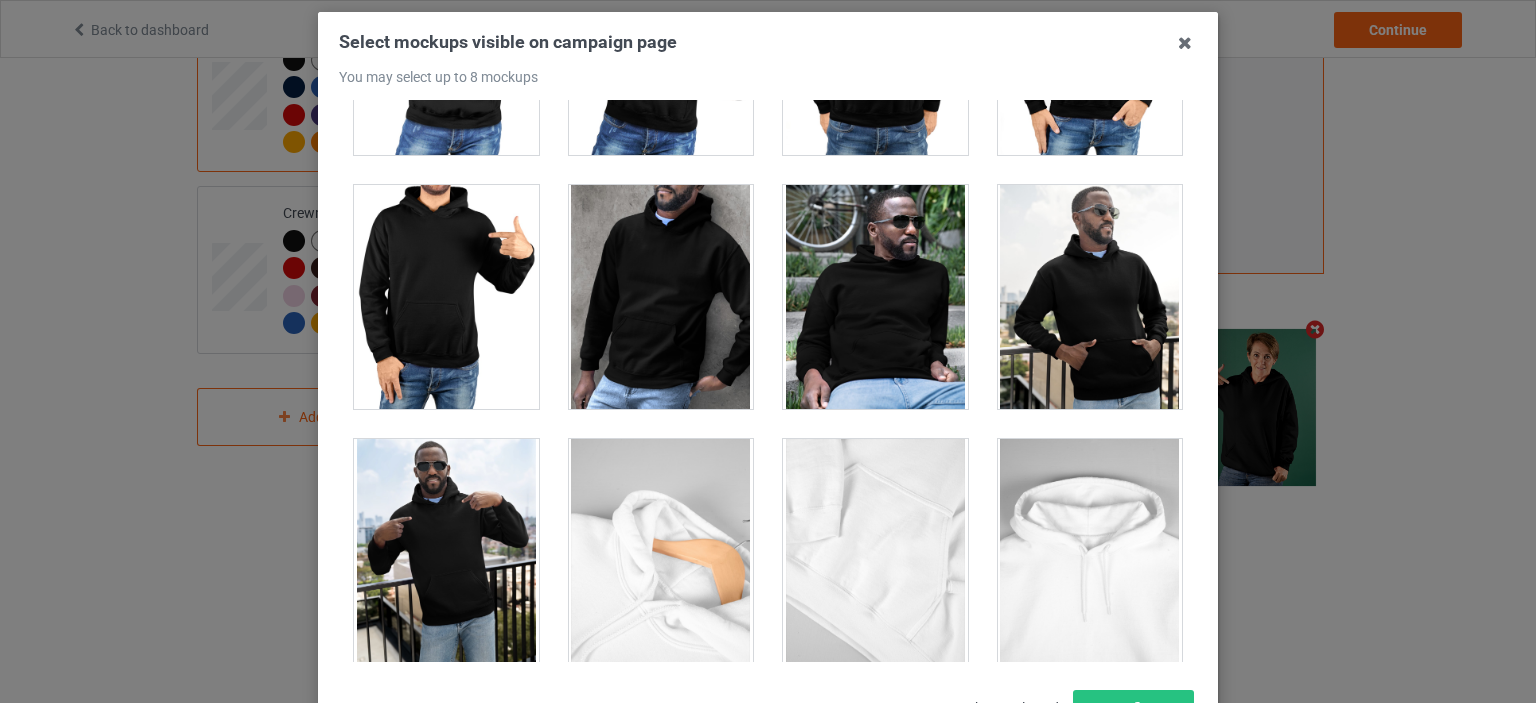 scroll, scrollTop: 11000, scrollLeft: 0, axis: vertical 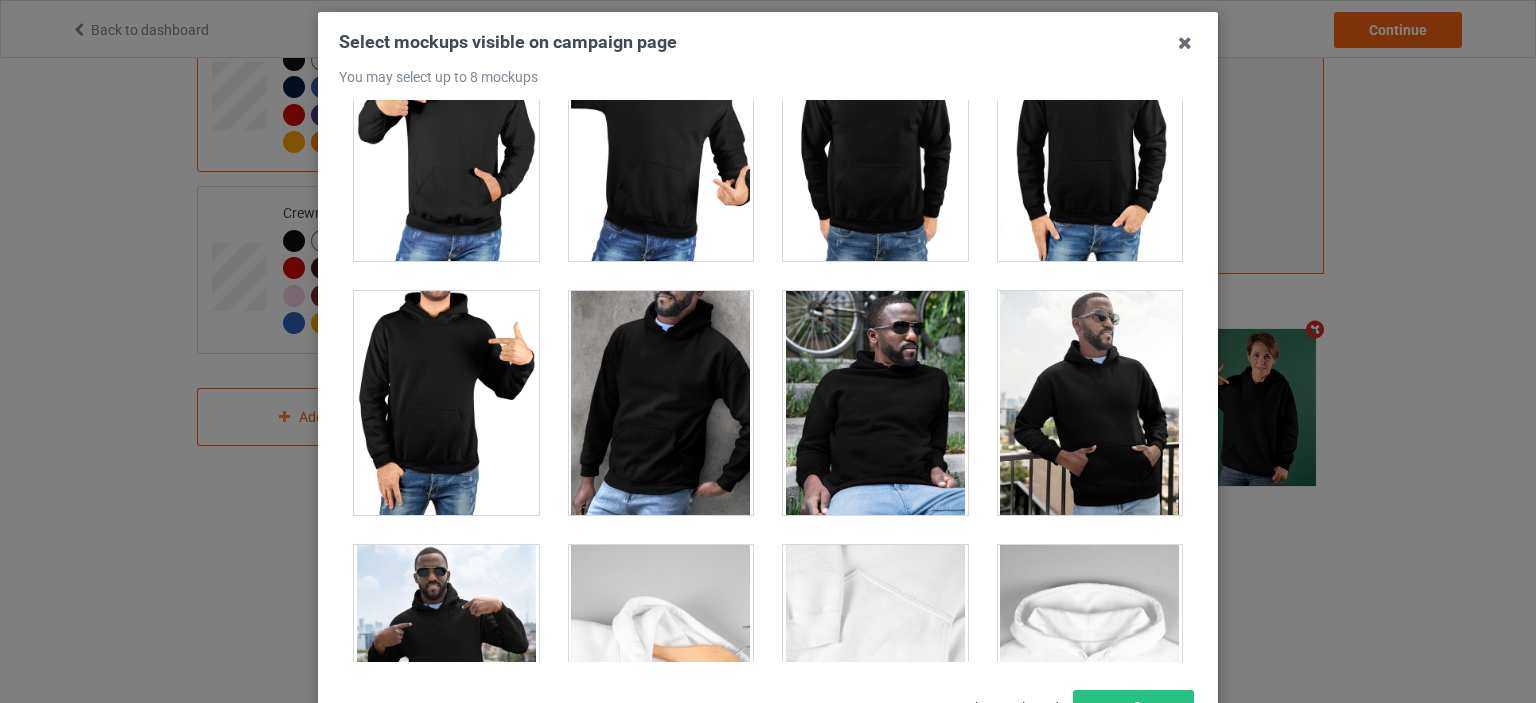 click at bounding box center (446, 403) 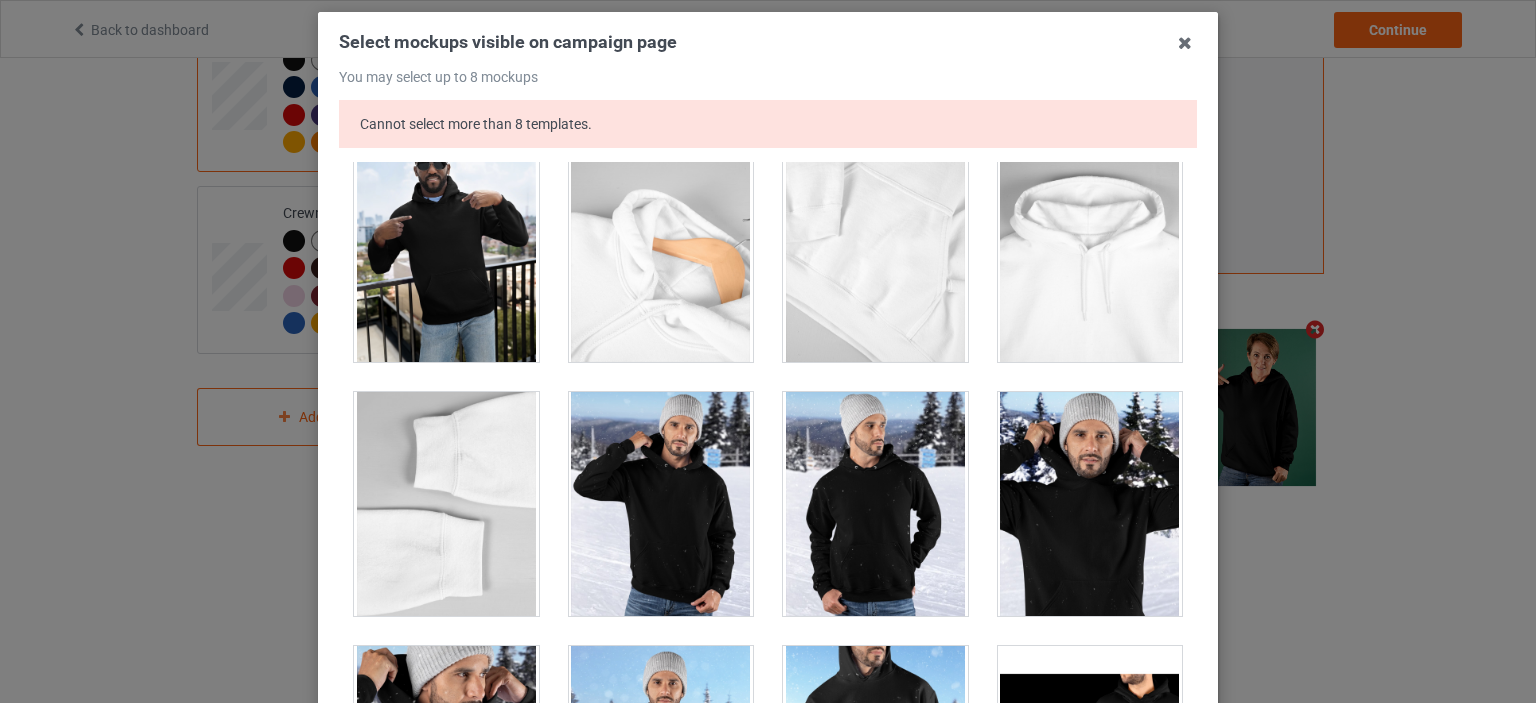 scroll, scrollTop: 11500, scrollLeft: 0, axis: vertical 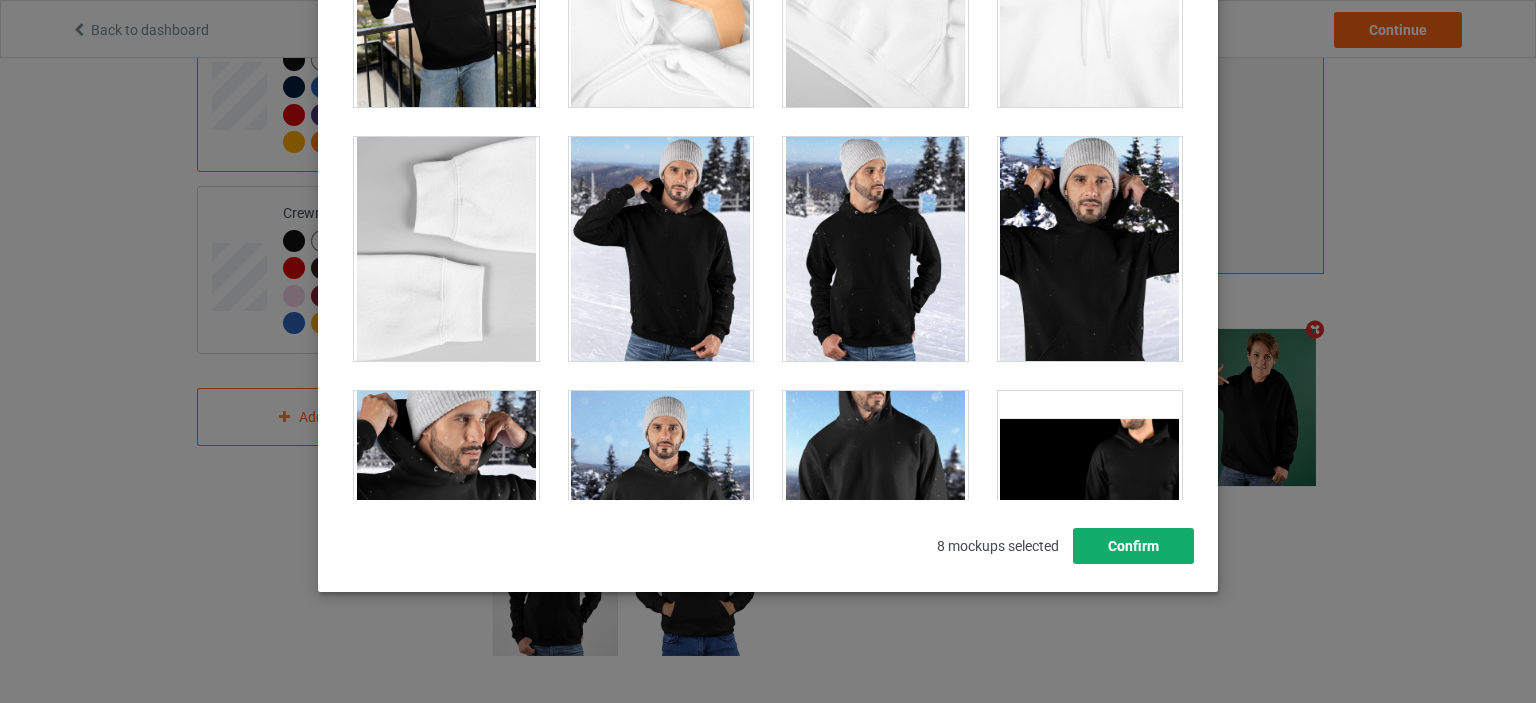 click on "Confirm" at bounding box center [1133, 546] 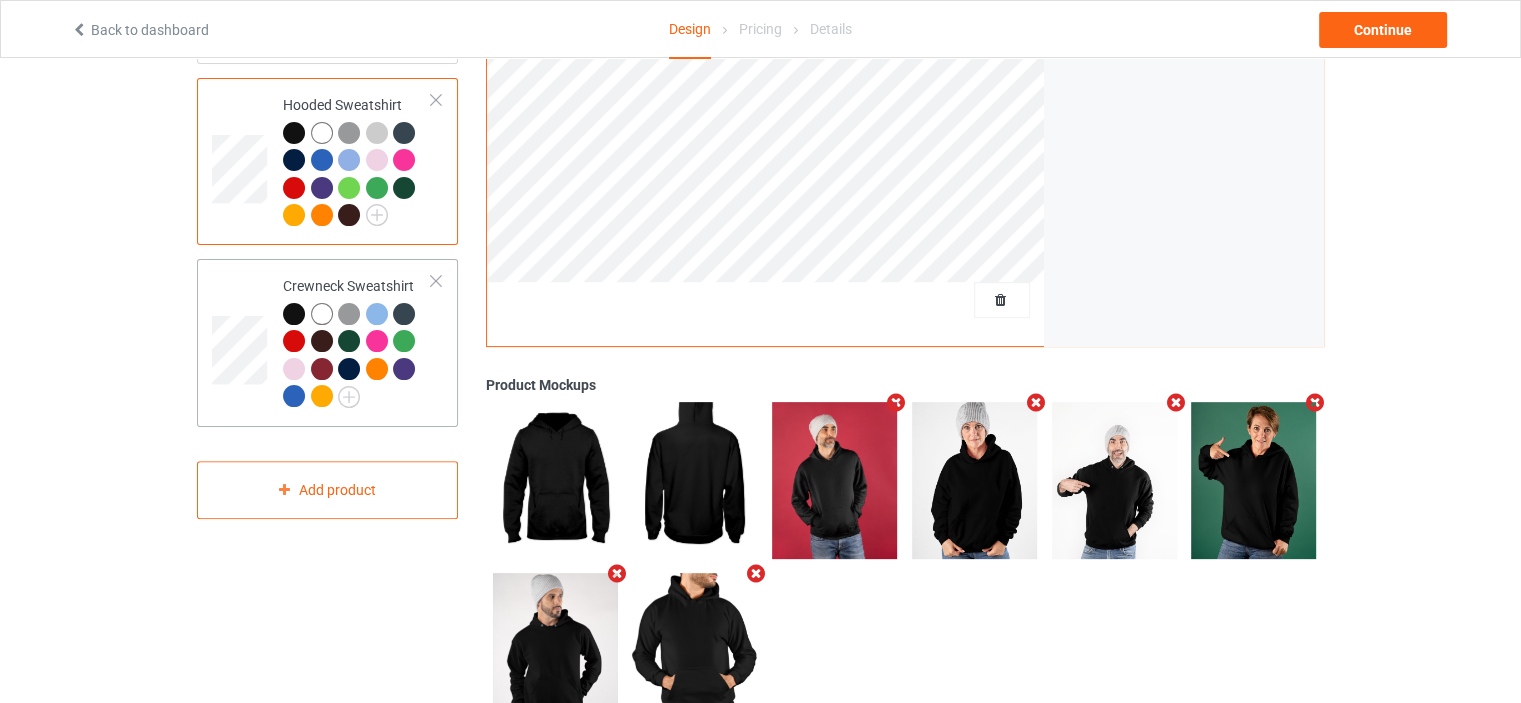 scroll, scrollTop: 488, scrollLeft: 0, axis: vertical 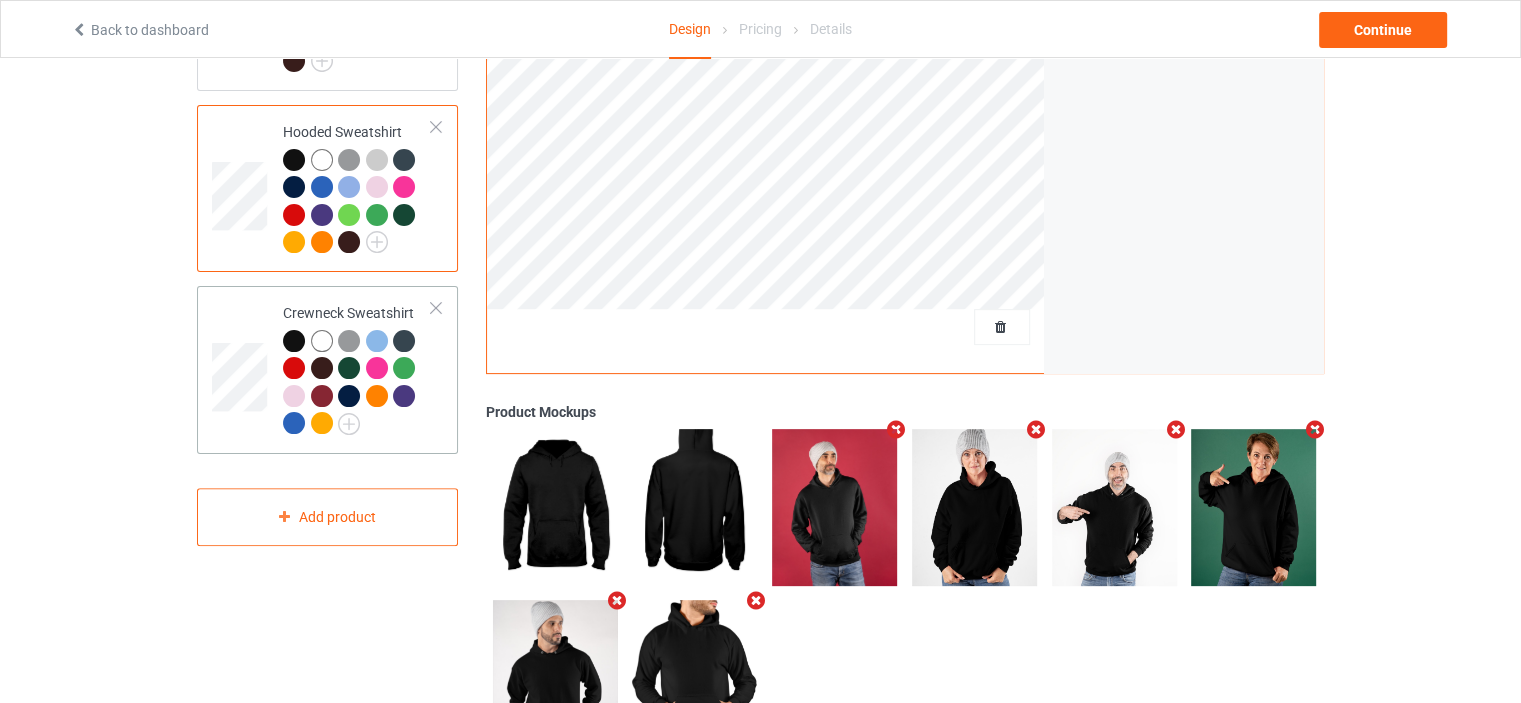 click on "Crewneck Sweatshirt" at bounding box center (357, 369) 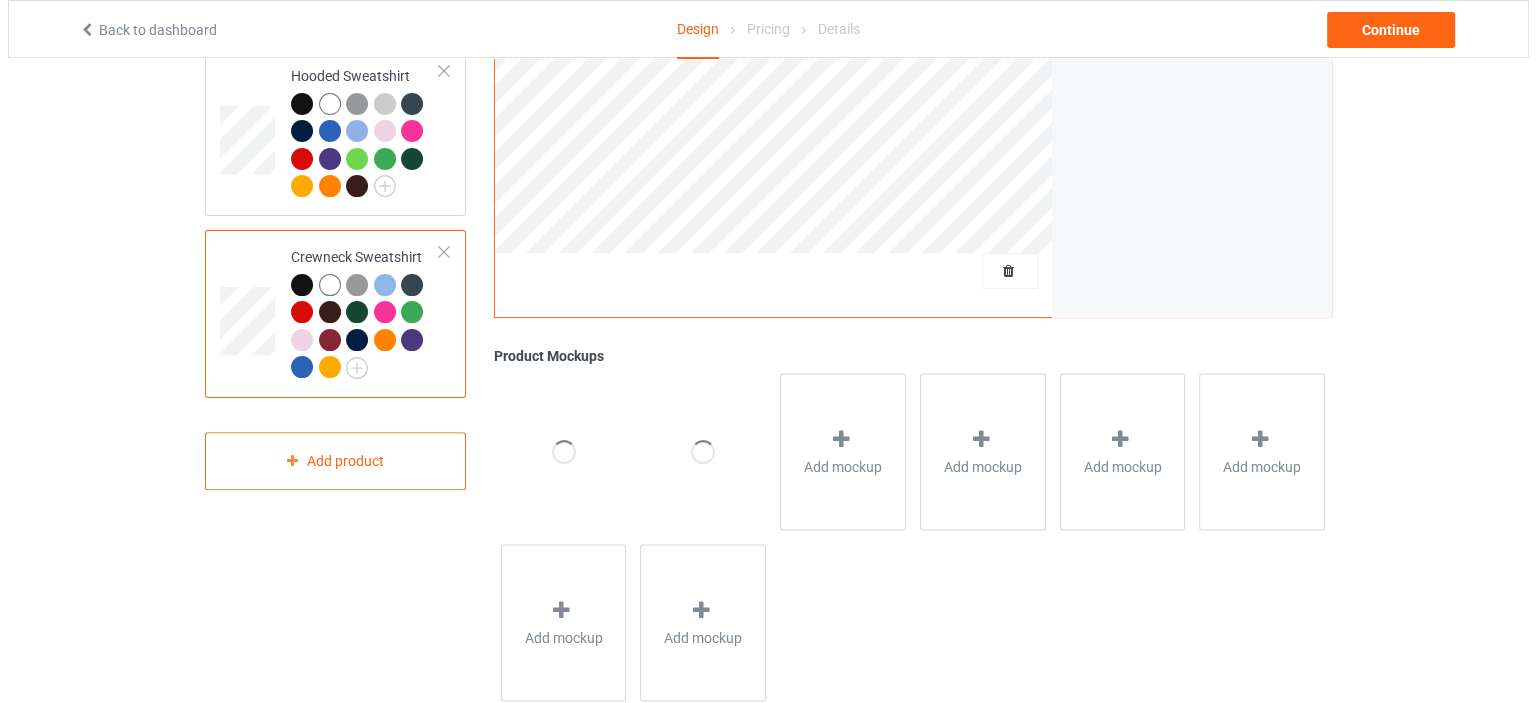 scroll, scrollTop: 590, scrollLeft: 0, axis: vertical 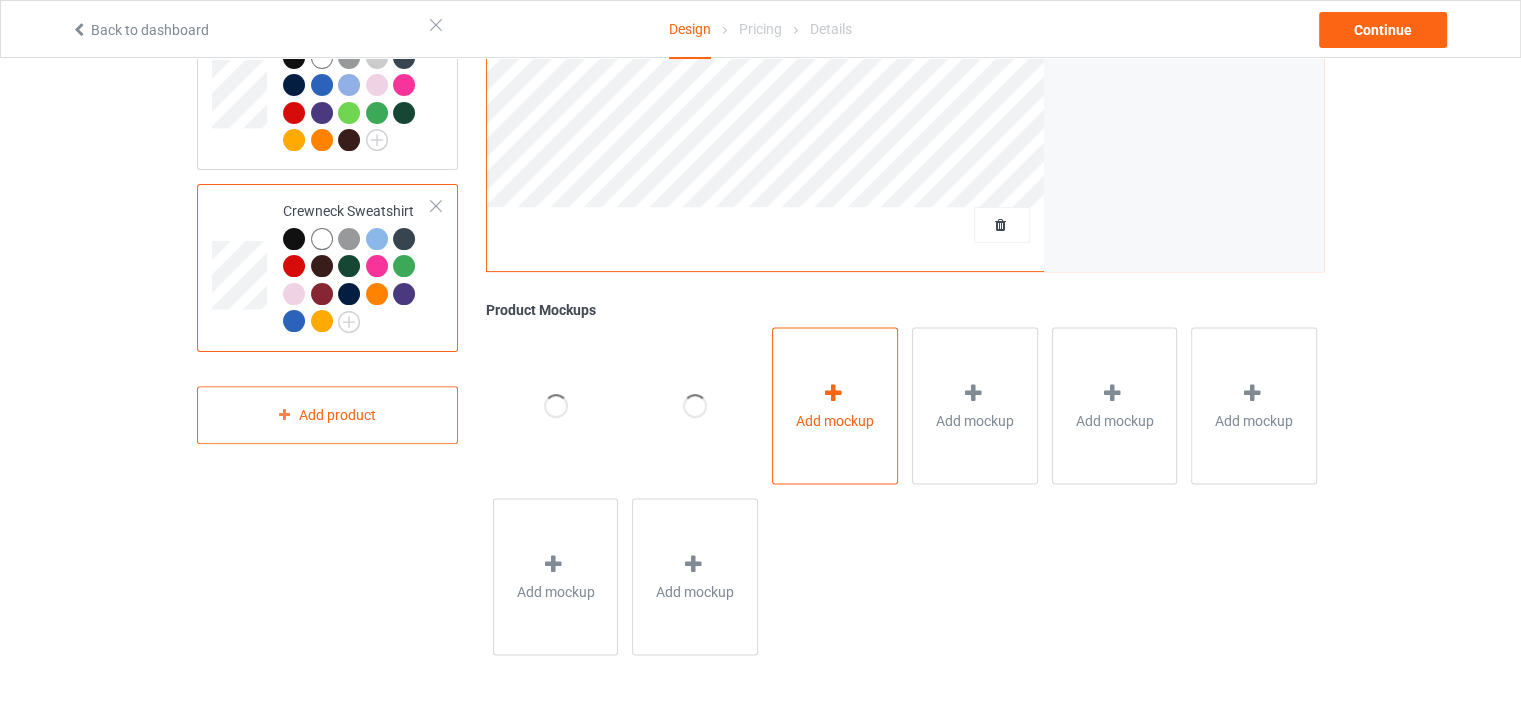 click on "Add mockup" at bounding box center (835, 405) 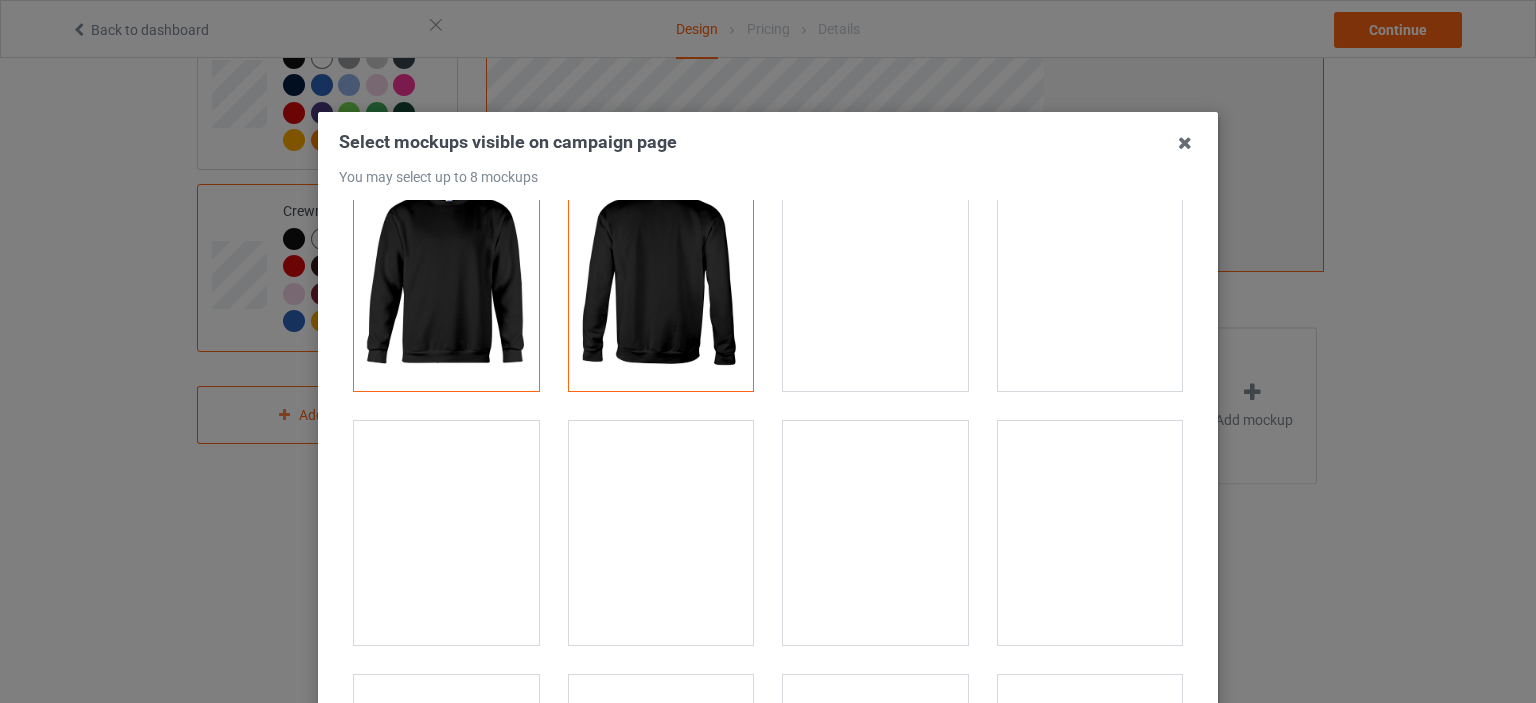 scroll, scrollTop: 0, scrollLeft: 0, axis: both 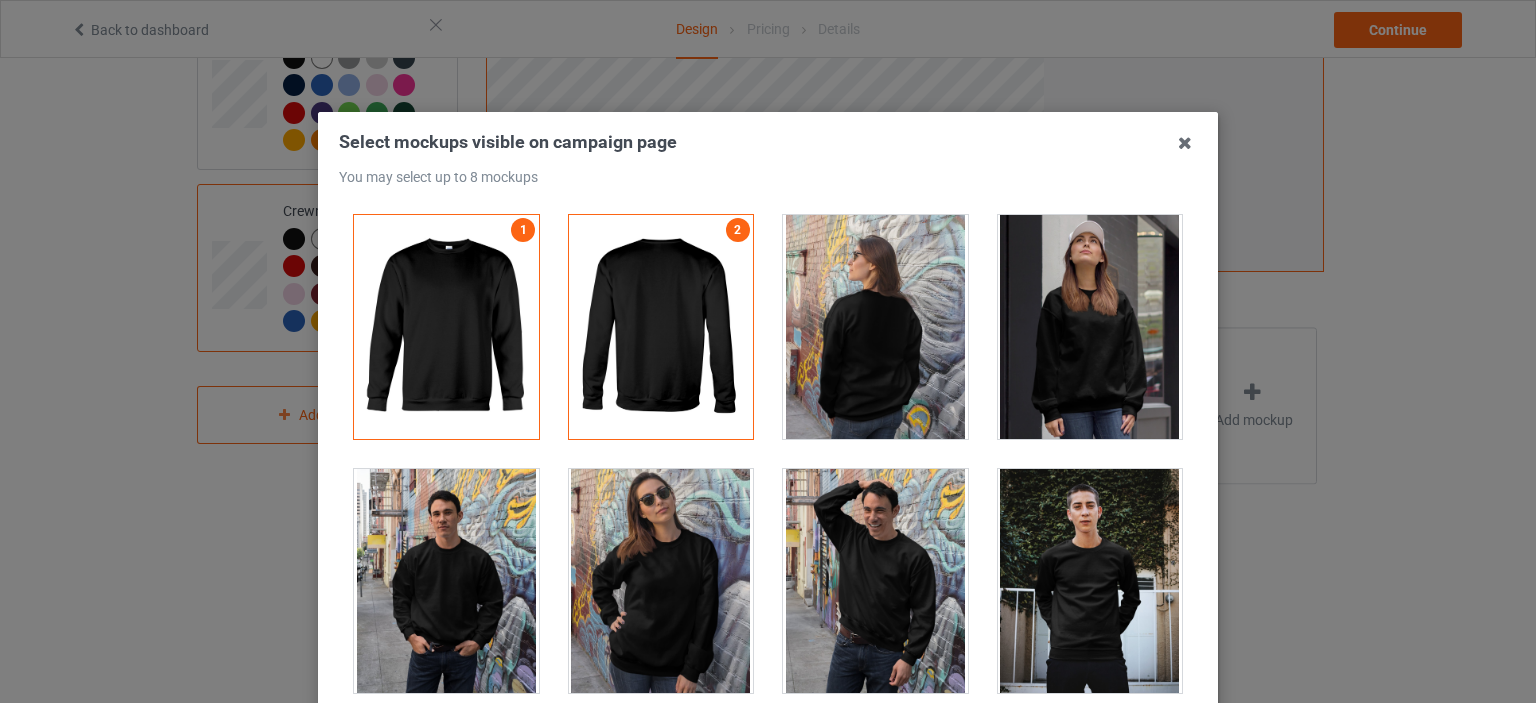 click at bounding box center (875, 581) 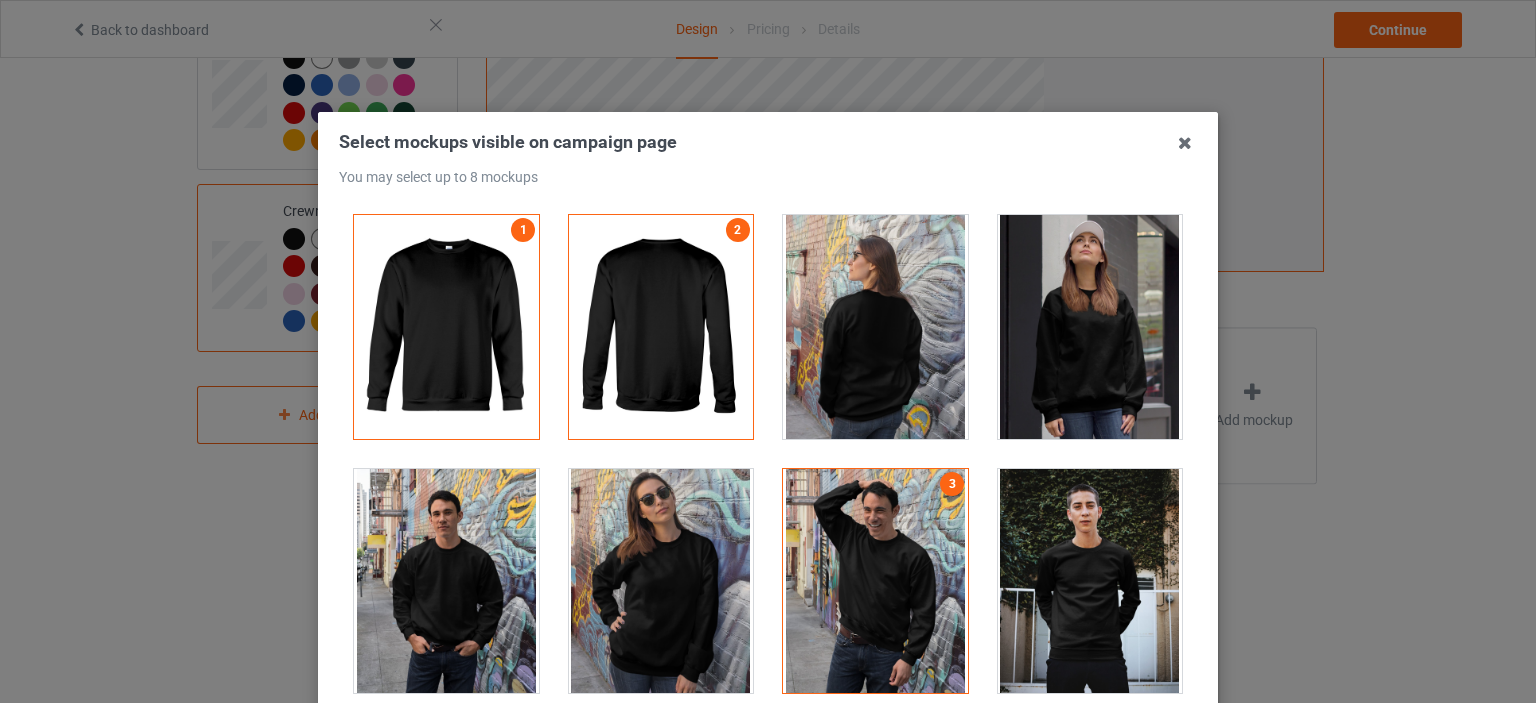 click at bounding box center (1090, 327) 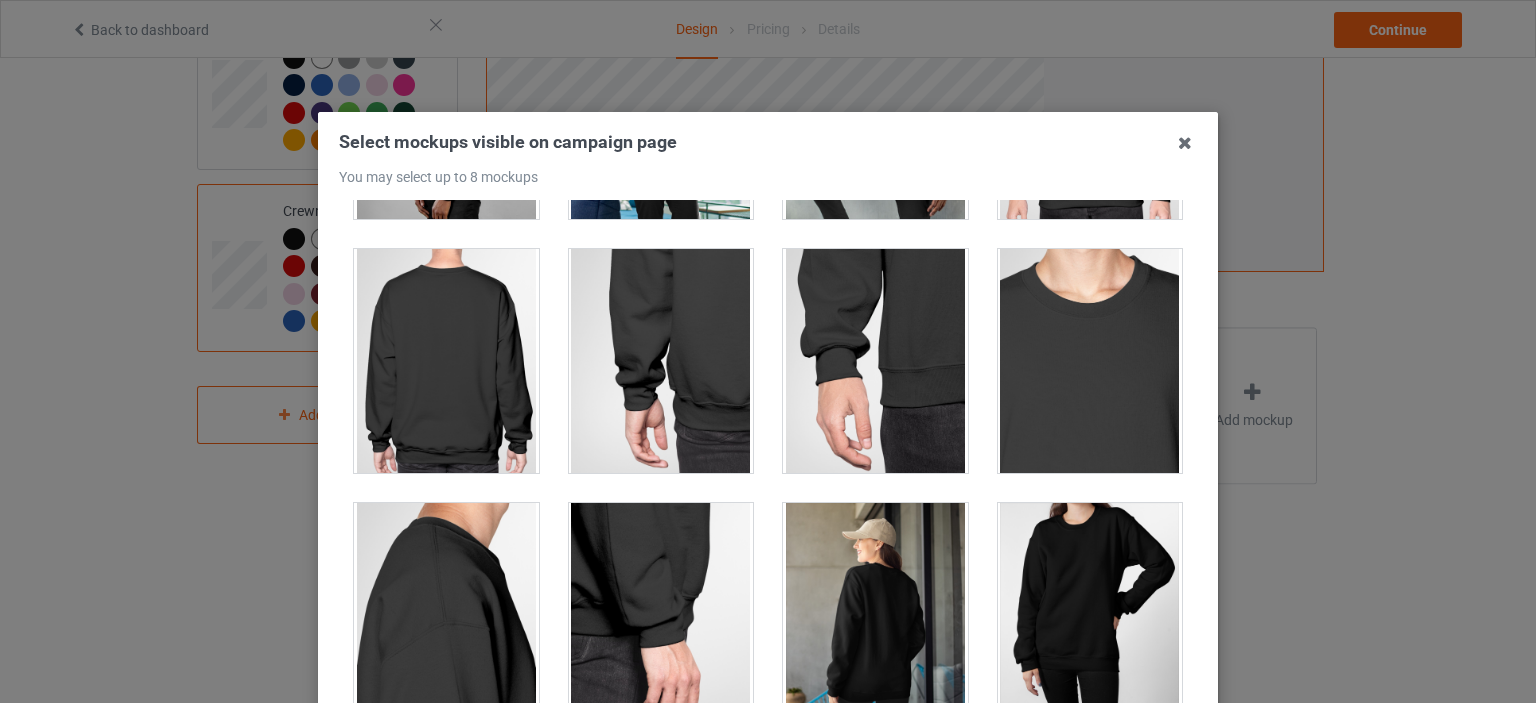 scroll, scrollTop: 1300, scrollLeft: 0, axis: vertical 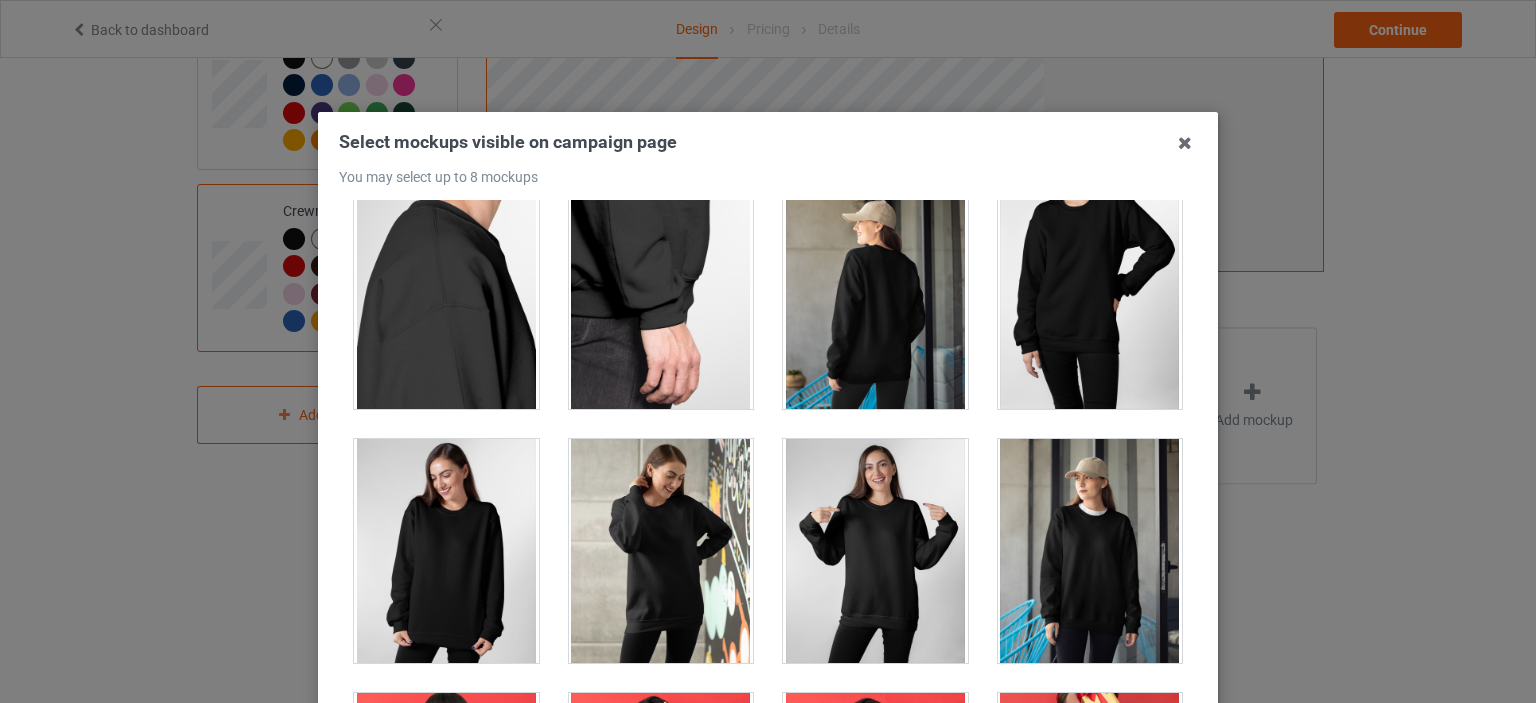 click at bounding box center [661, 551] 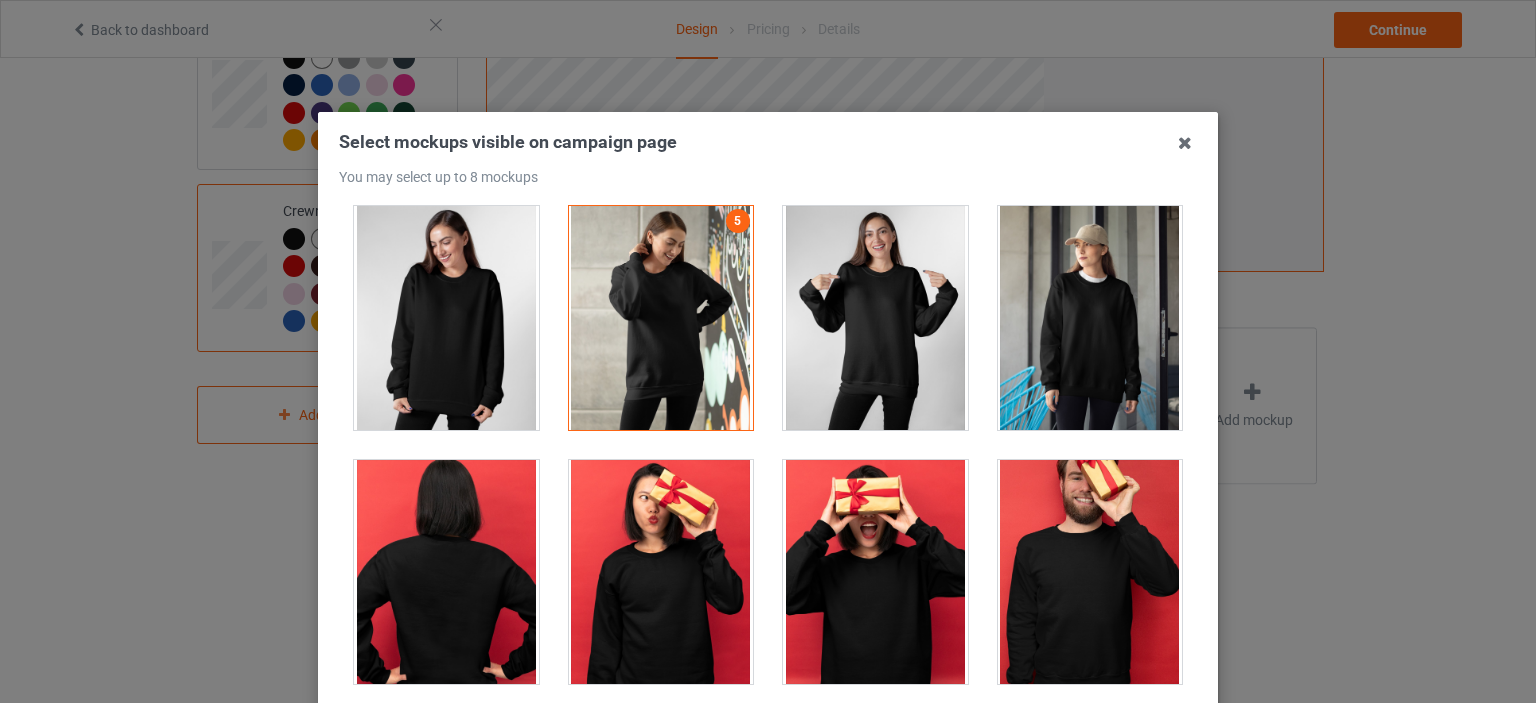 scroll, scrollTop: 1800, scrollLeft: 0, axis: vertical 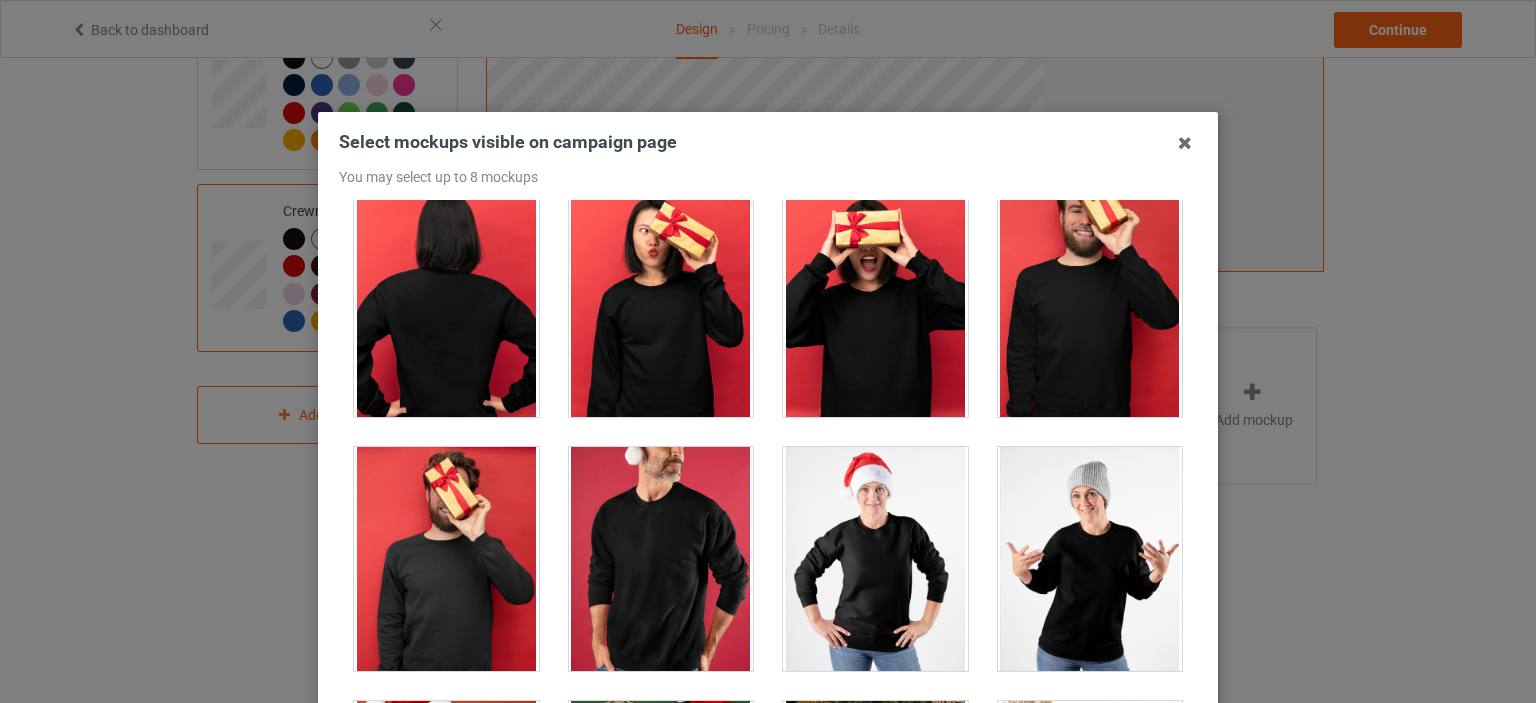click at bounding box center [1090, 559] 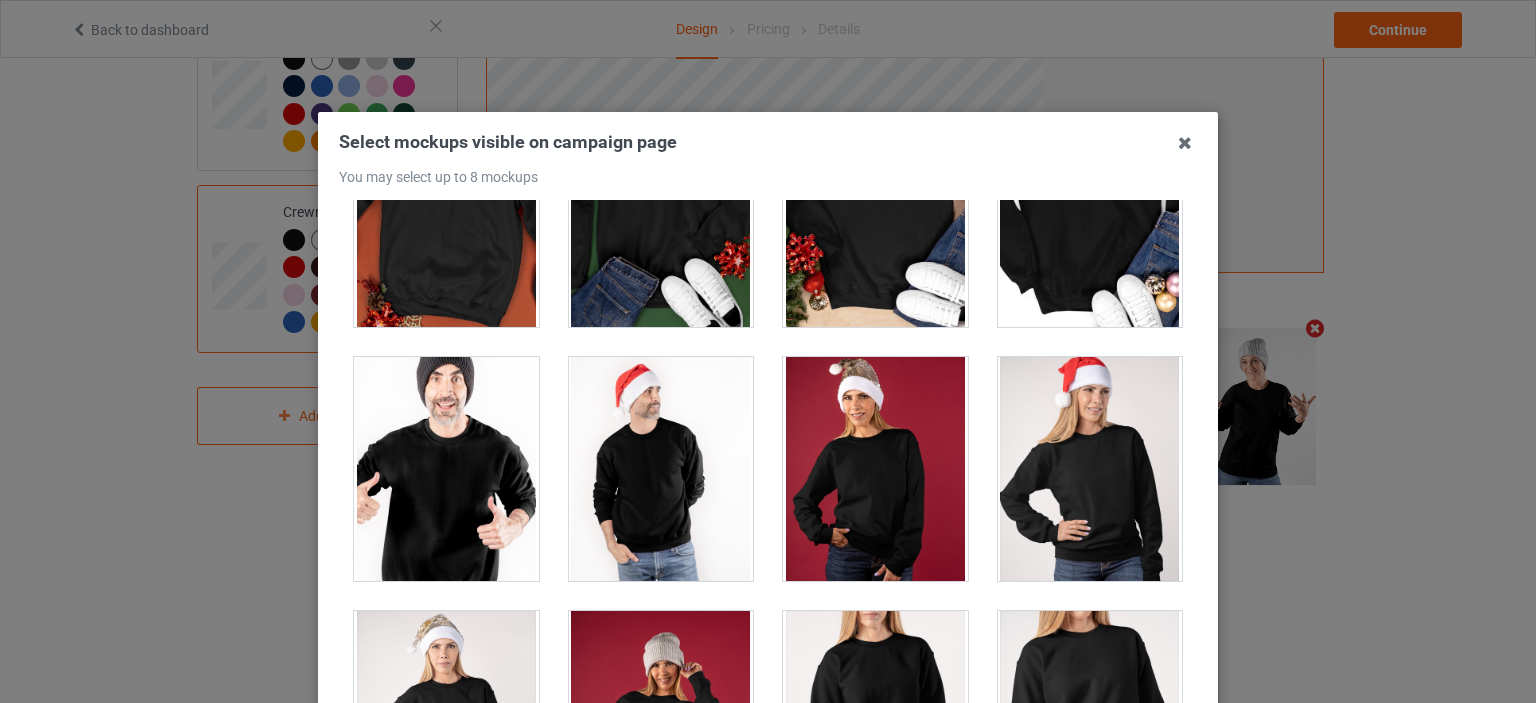 scroll, scrollTop: 2400, scrollLeft: 0, axis: vertical 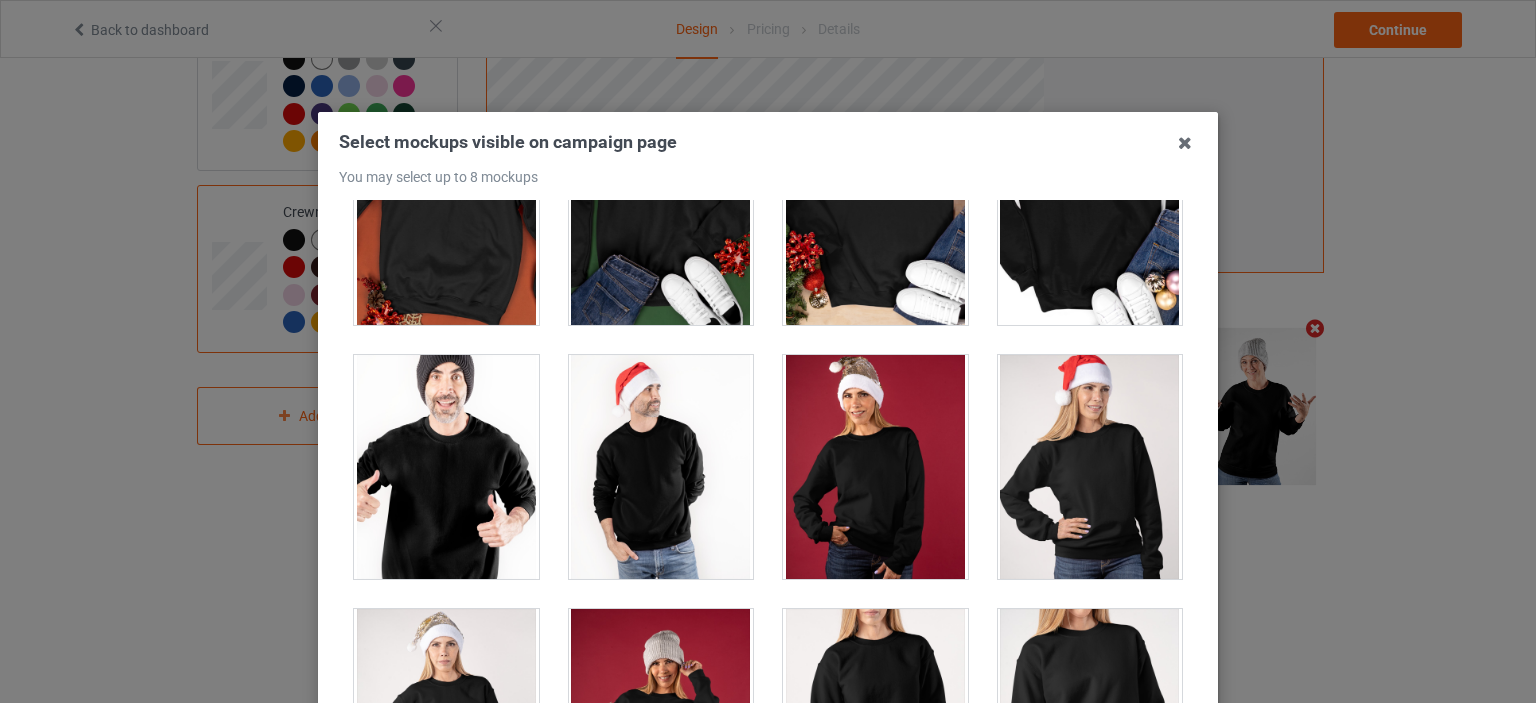 click at bounding box center (446, 467) 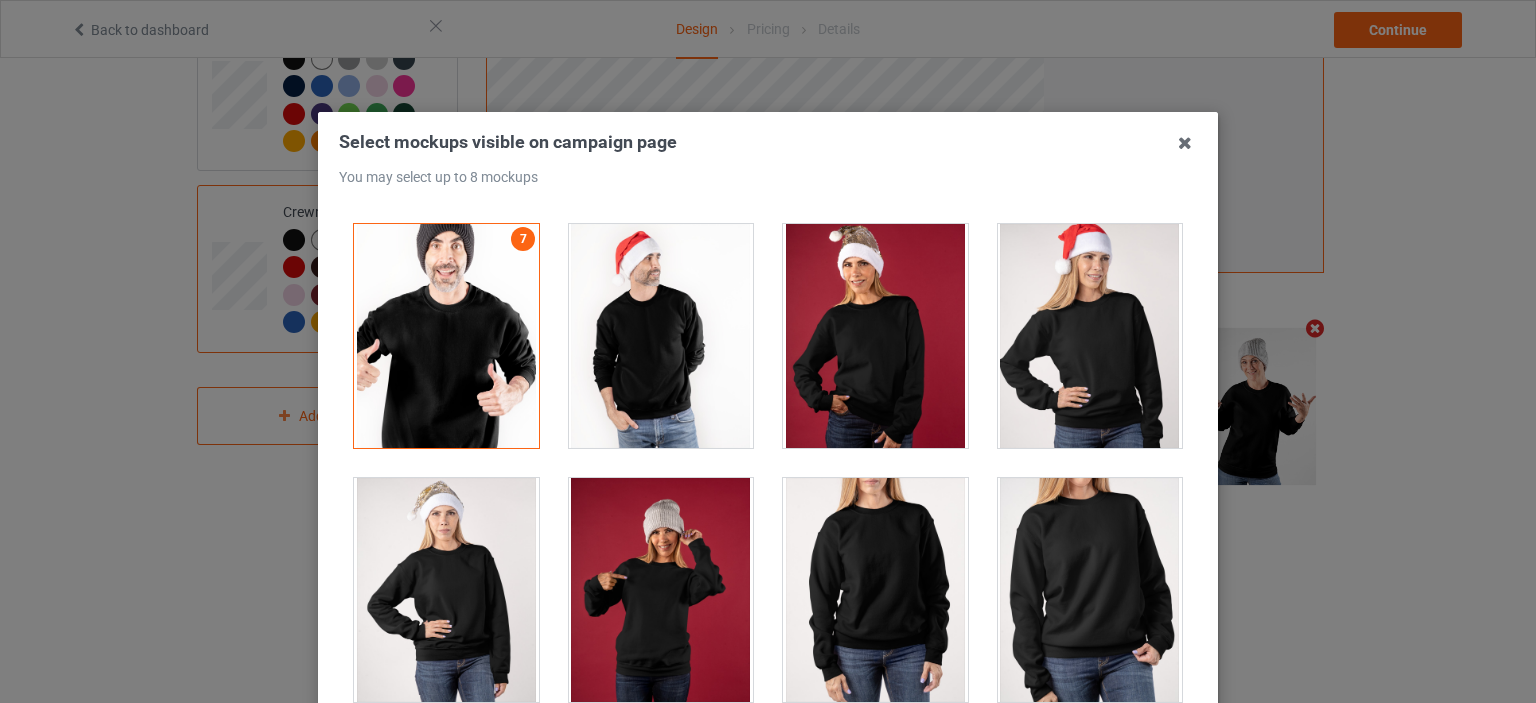 scroll, scrollTop: 2700, scrollLeft: 0, axis: vertical 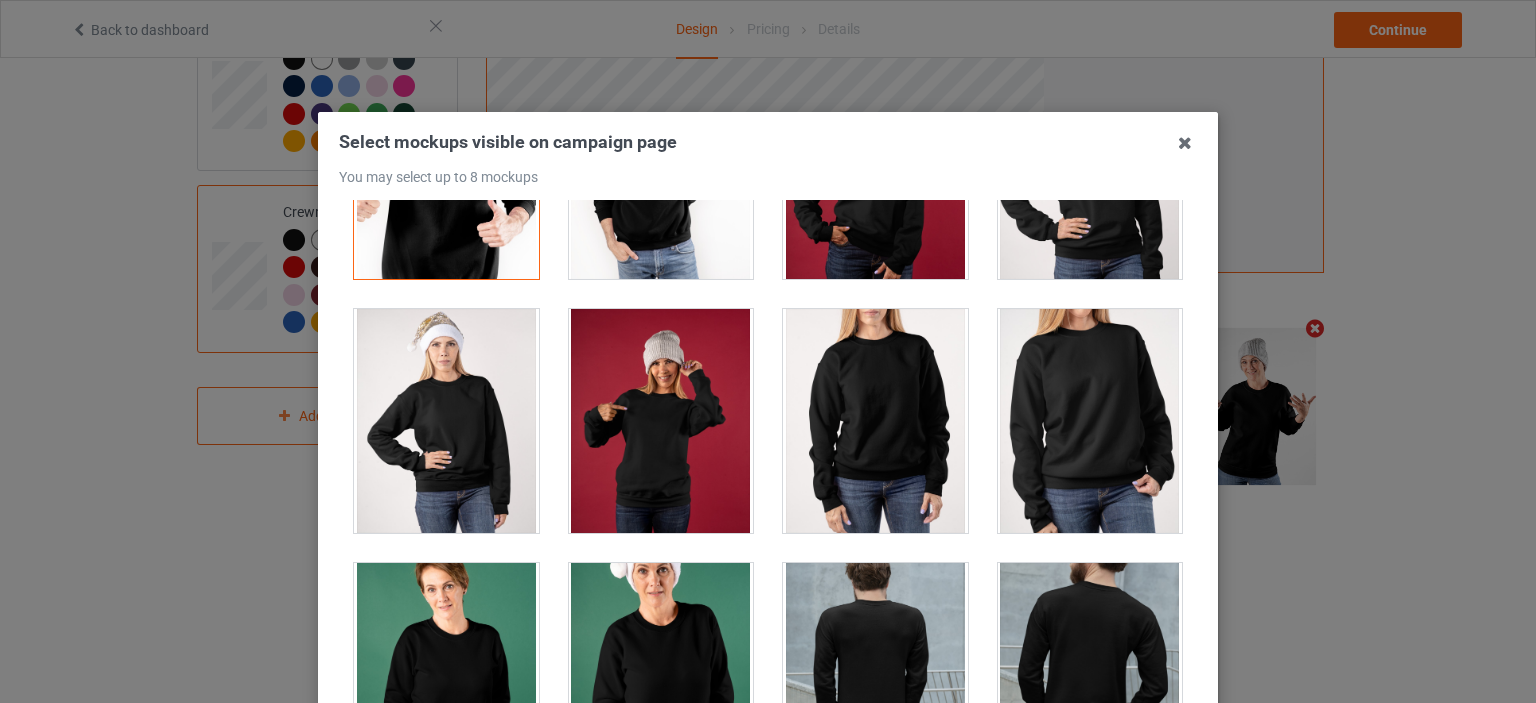 click at bounding box center [875, 421] 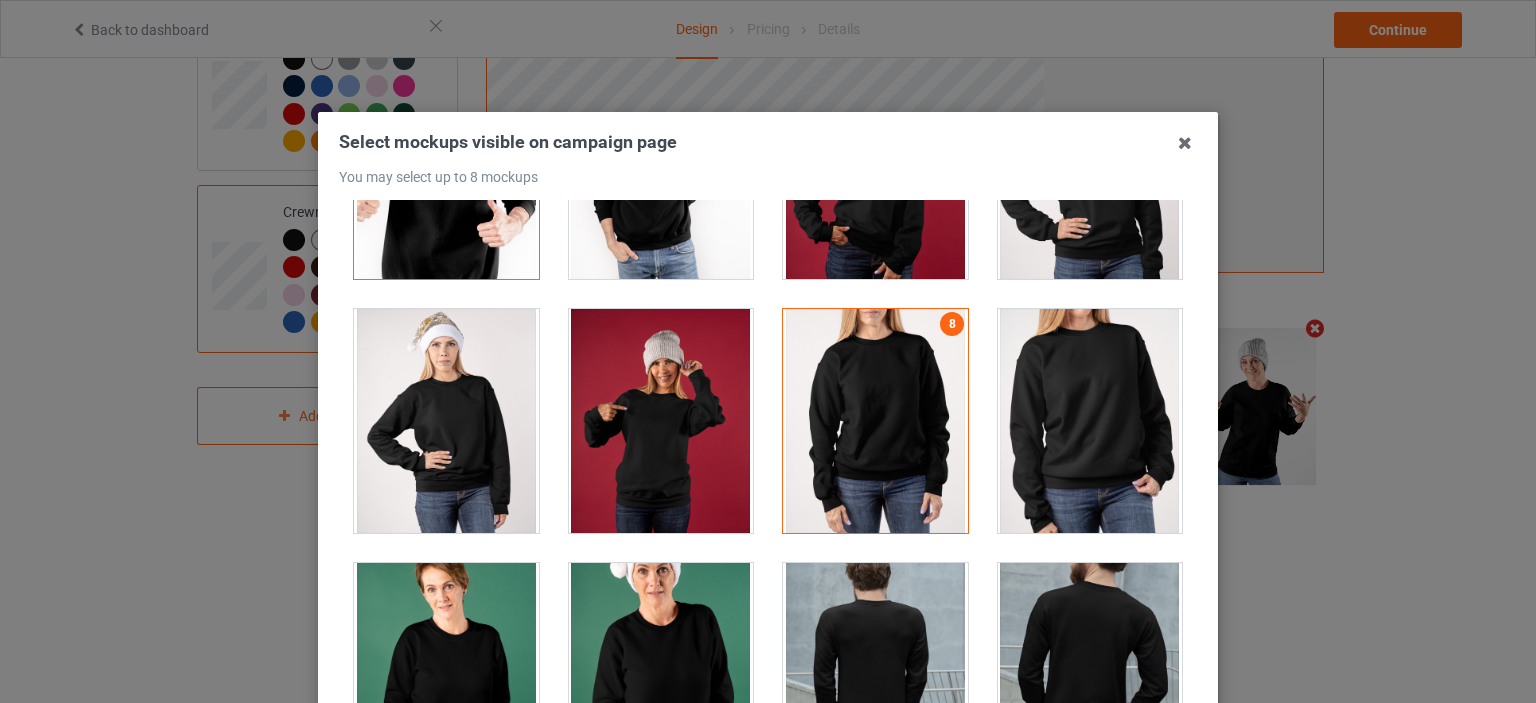 scroll, scrollTop: 588, scrollLeft: 0, axis: vertical 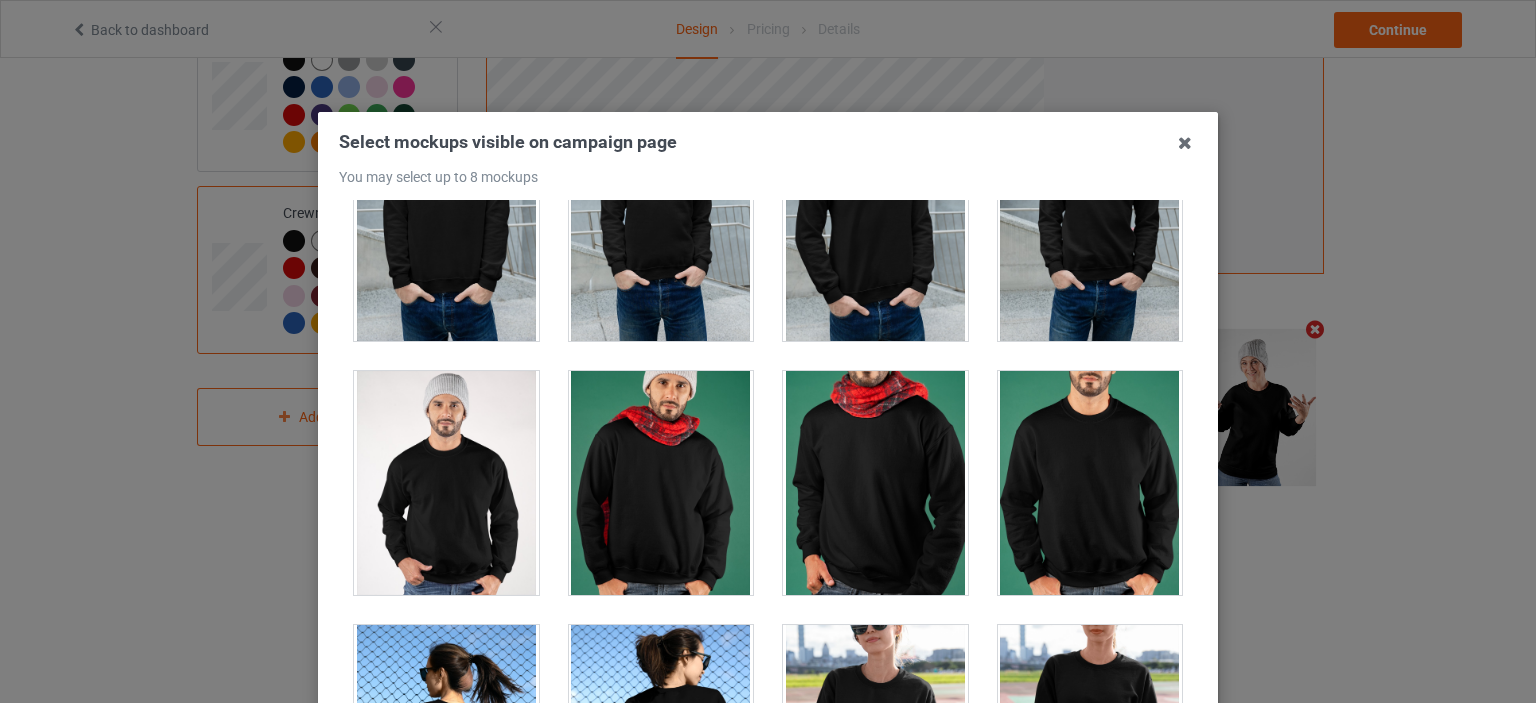 click at bounding box center [875, 483] 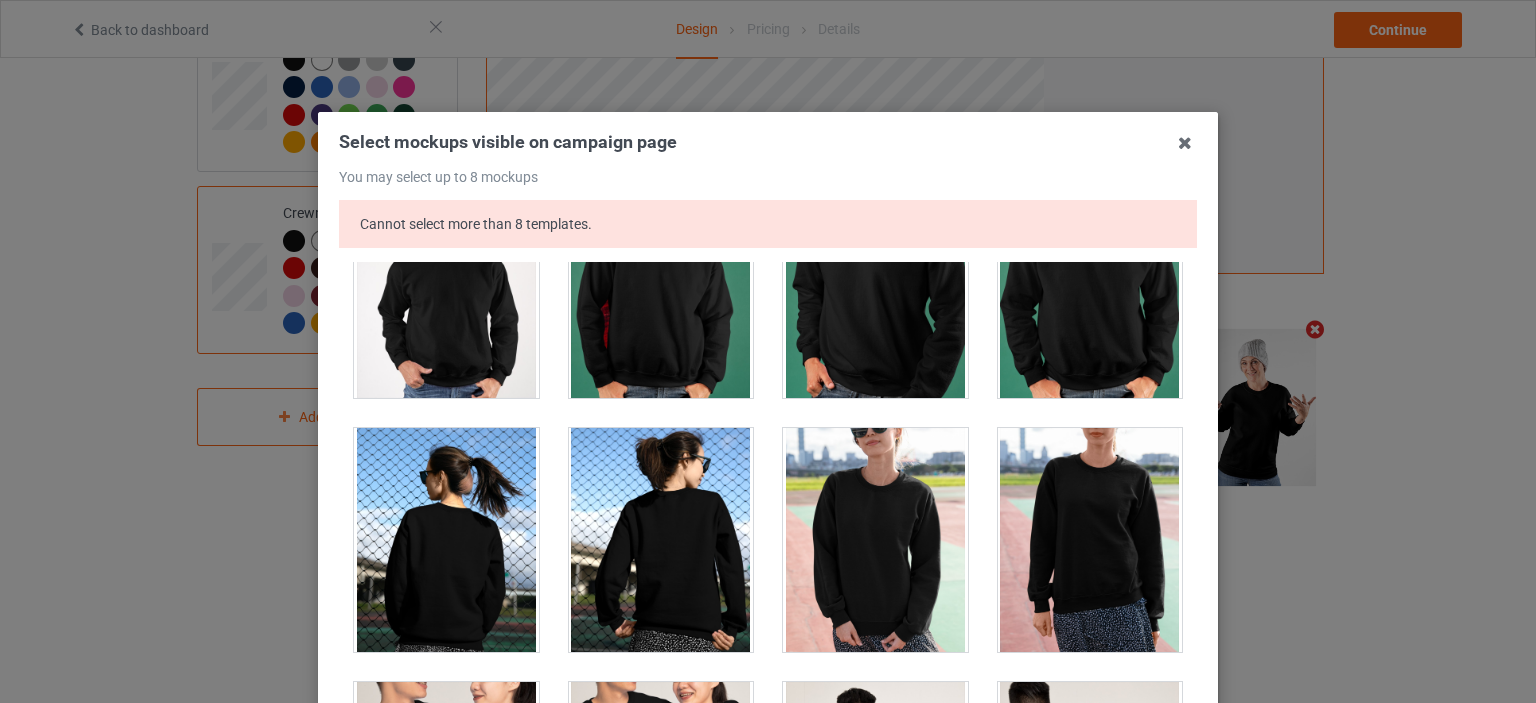 scroll, scrollTop: 4100, scrollLeft: 0, axis: vertical 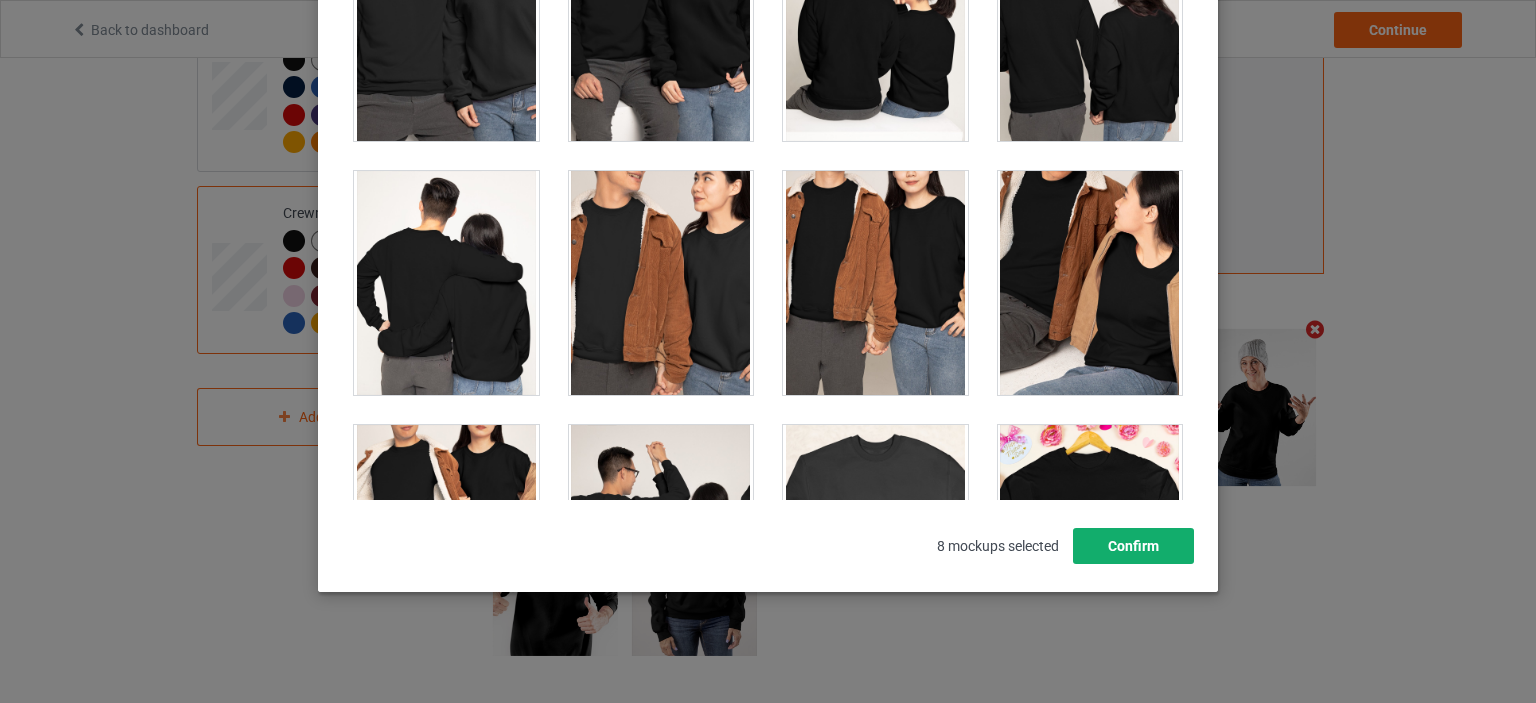 click on "Confirm" at bounding box center [1133, 546] 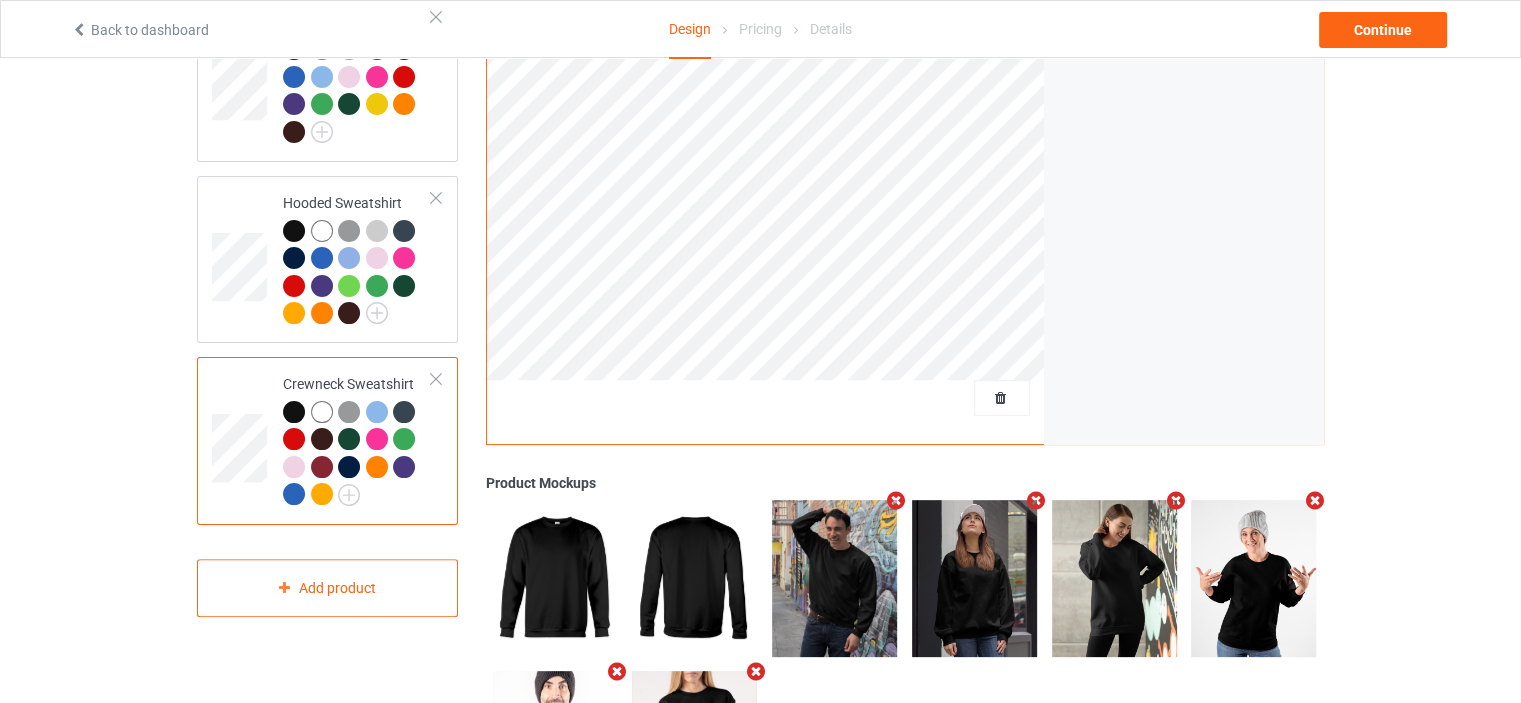 scroll, scrollTop: 0, scrollLeft: 0, axis: both 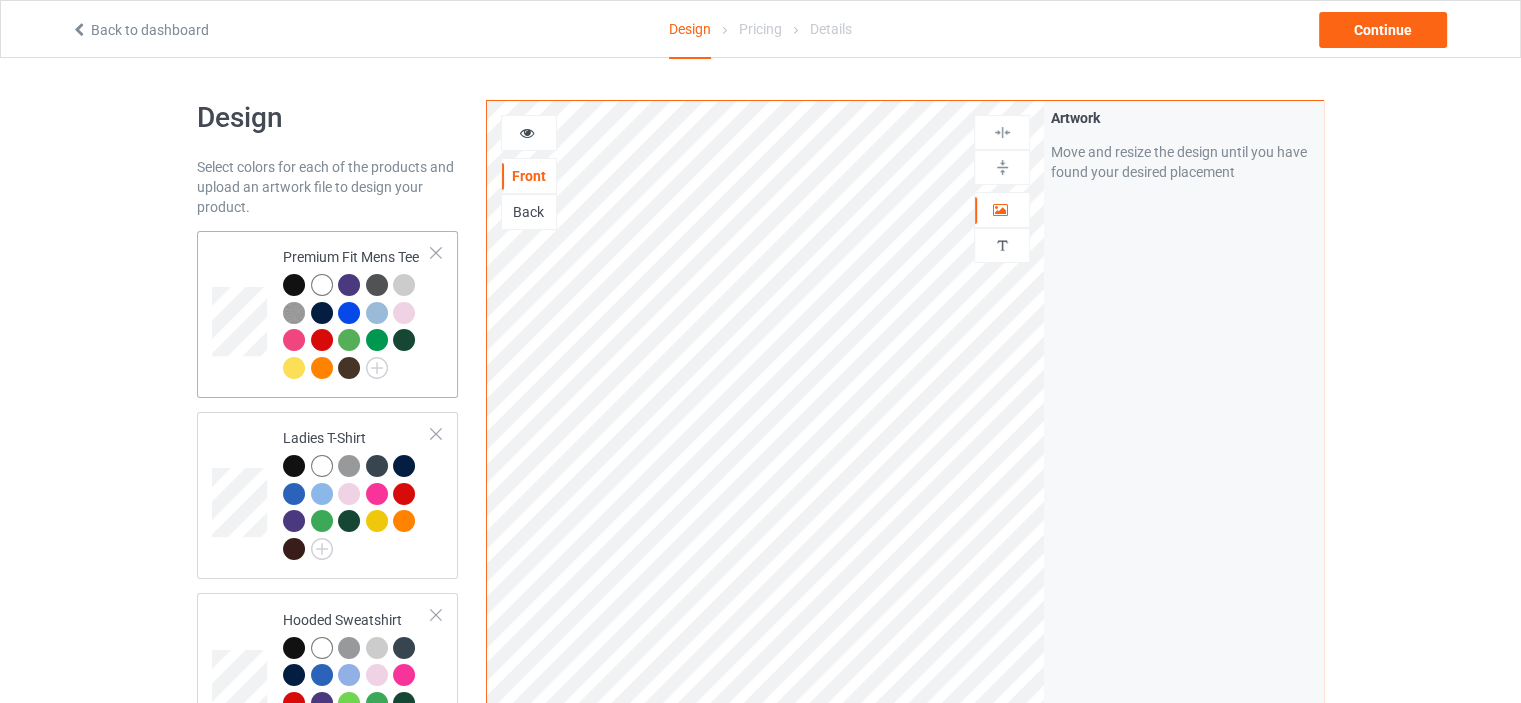 click at bounding box center (357, 329) 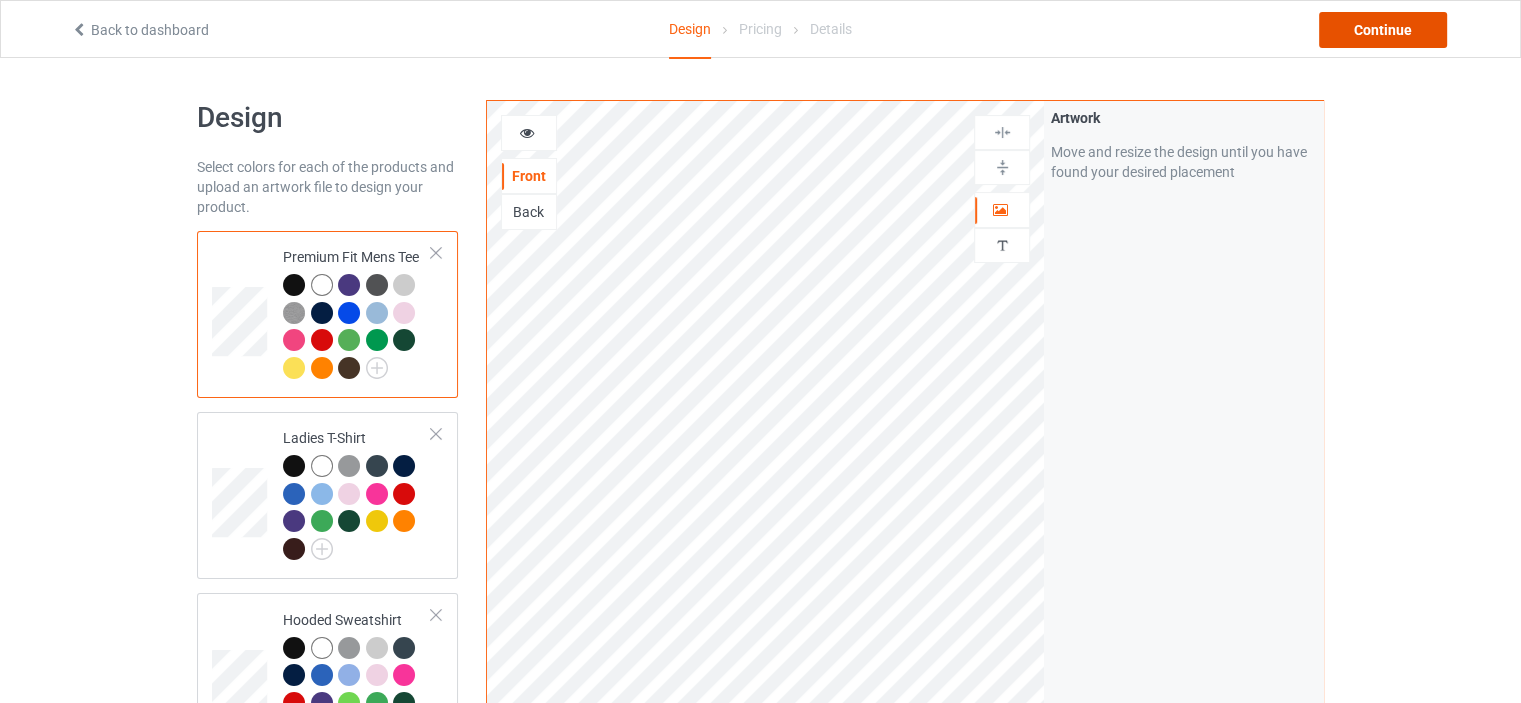 click on "Continue" at bounding box center [1383, 30] 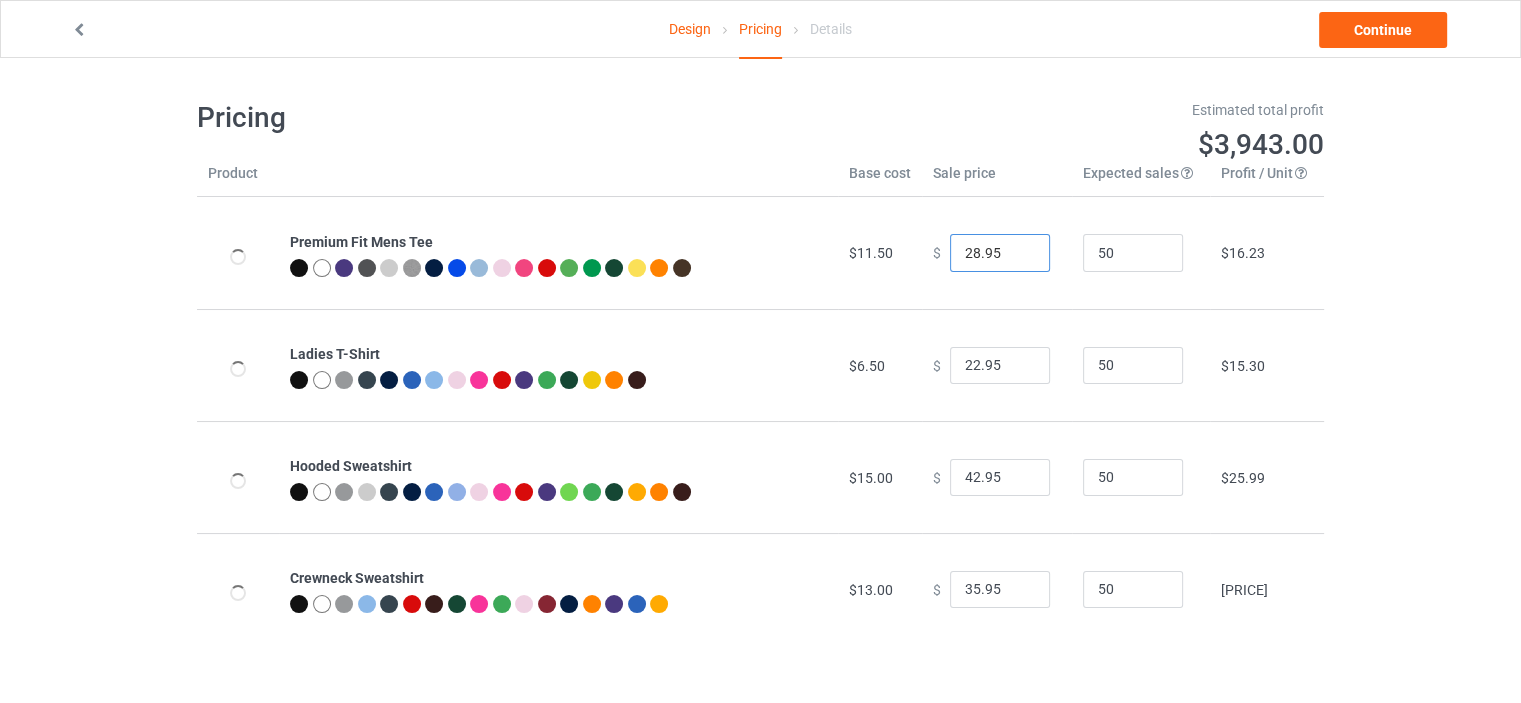 click on "28.95" at bounding box center [1000, 253] 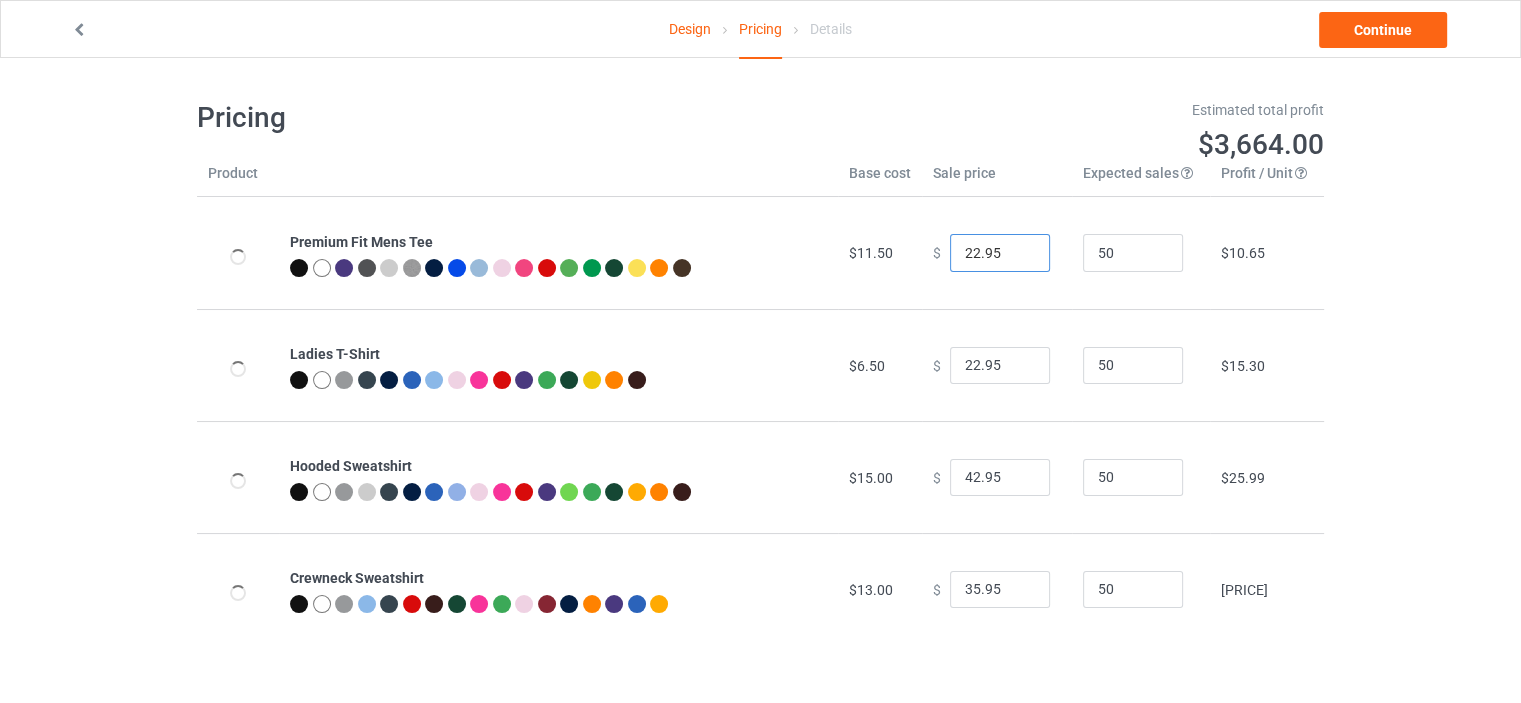 type on "22.95" 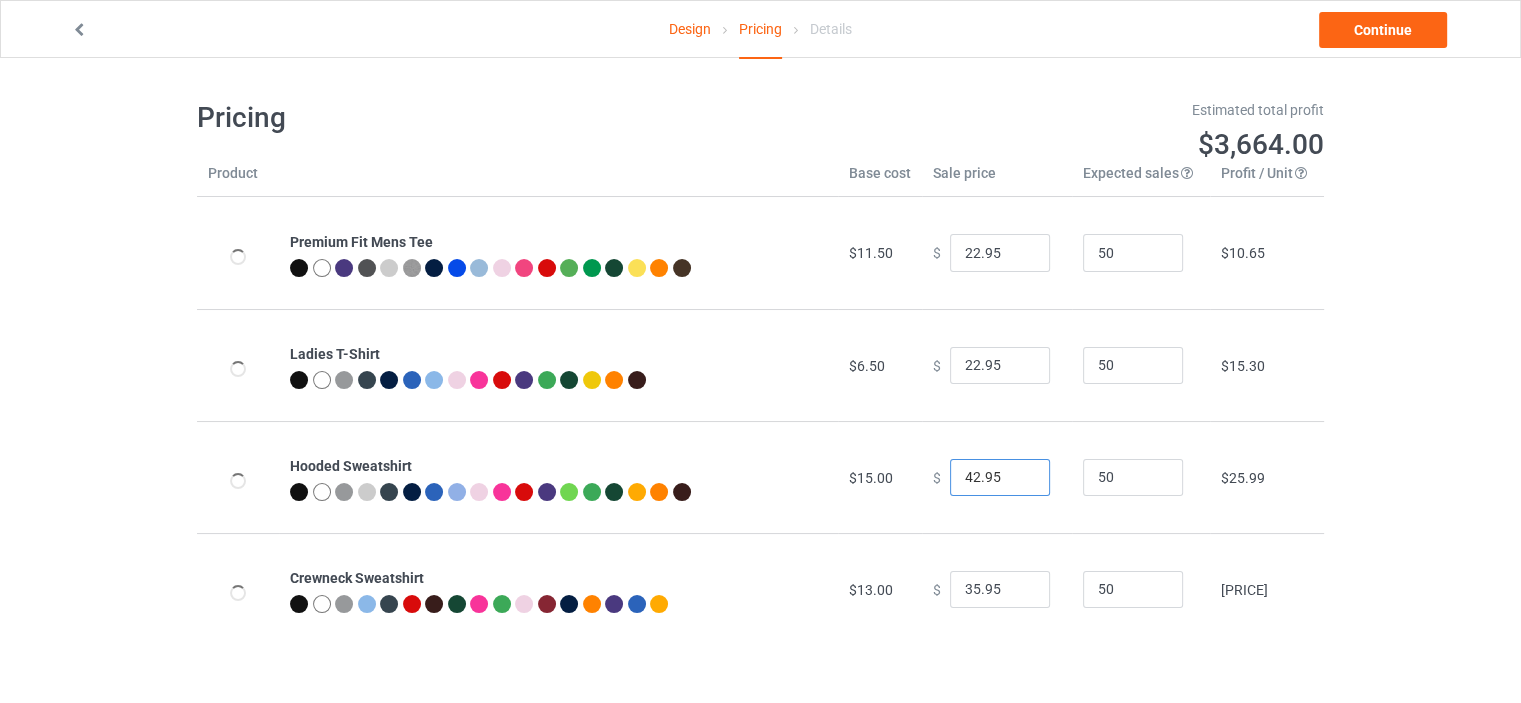 click on "42.95" at bounding box center [1000, 478] 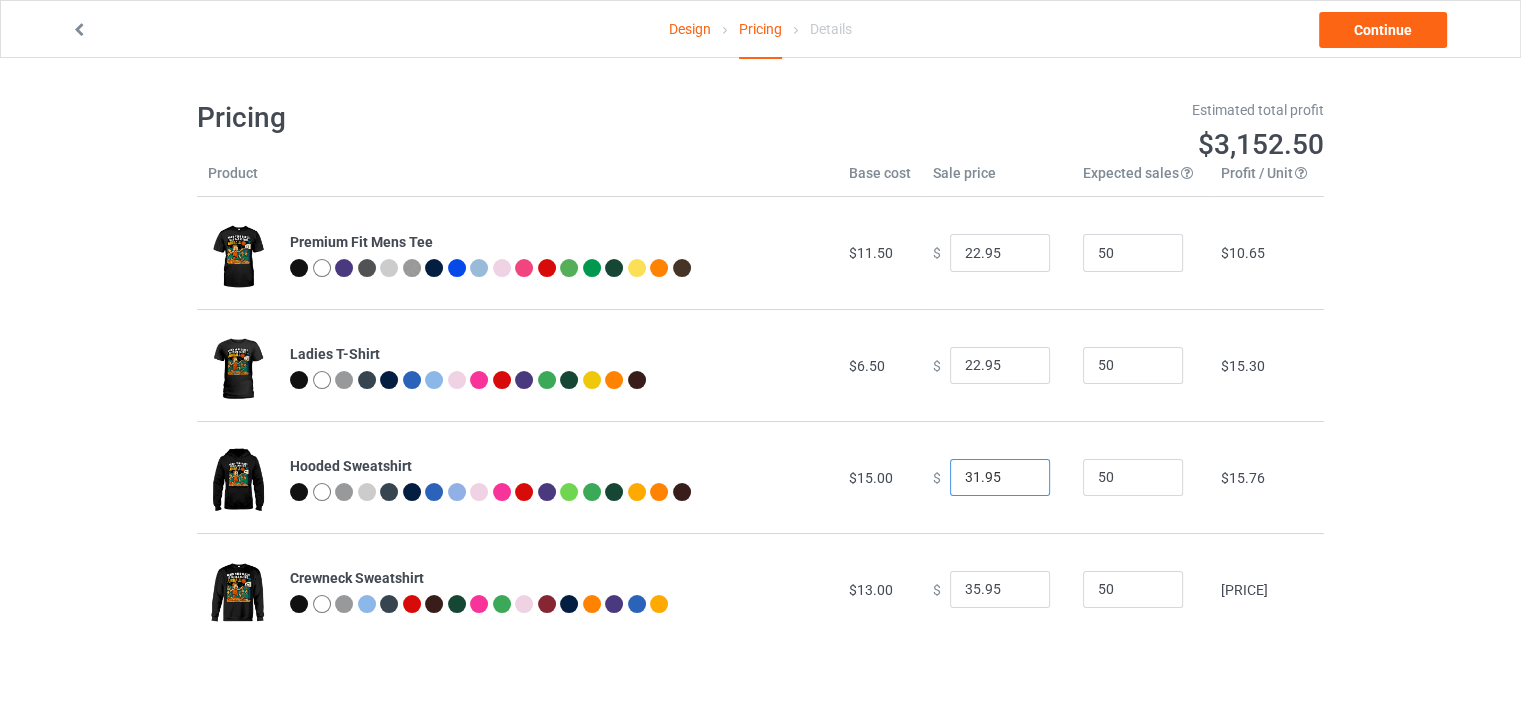 type on "31.95" 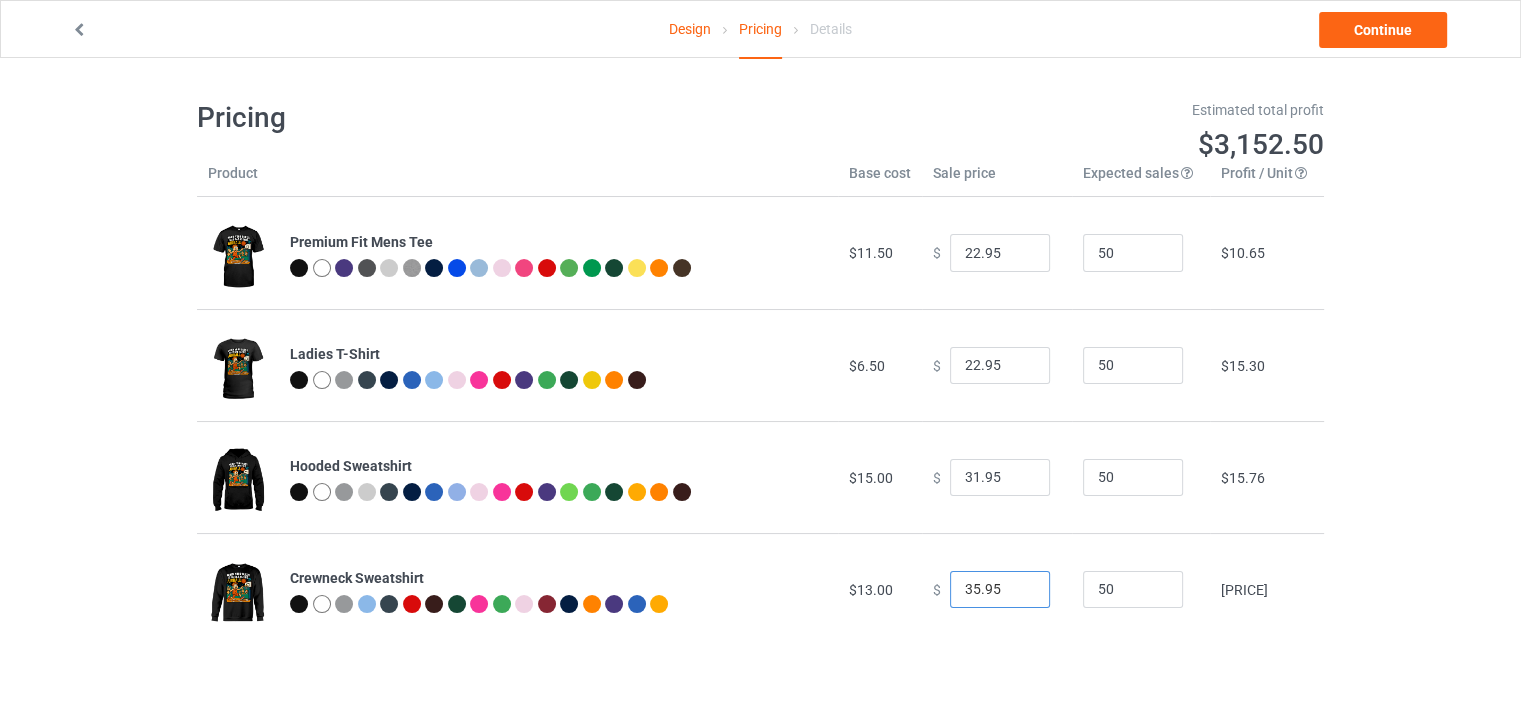 click on "35.95" at bounding box center [1000, 590] 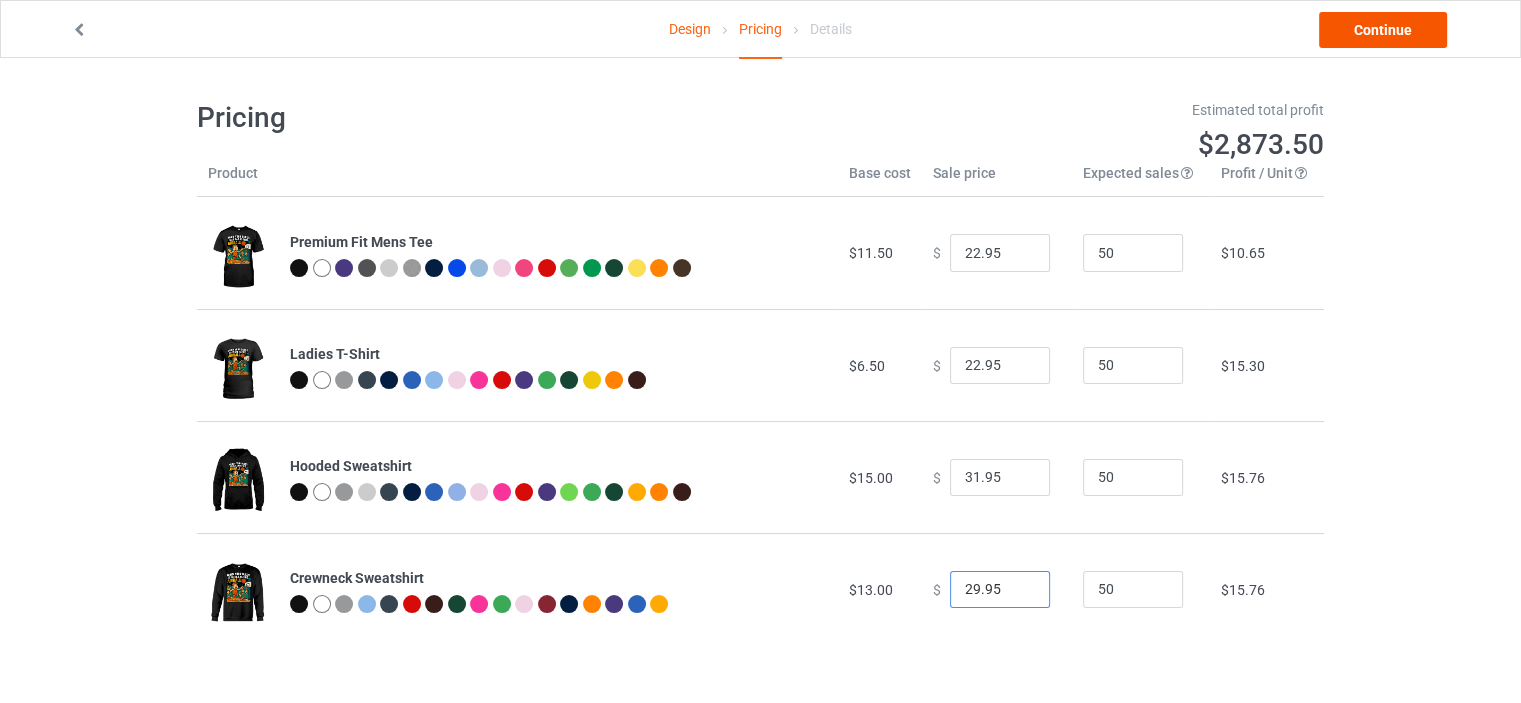 type on "29.95" 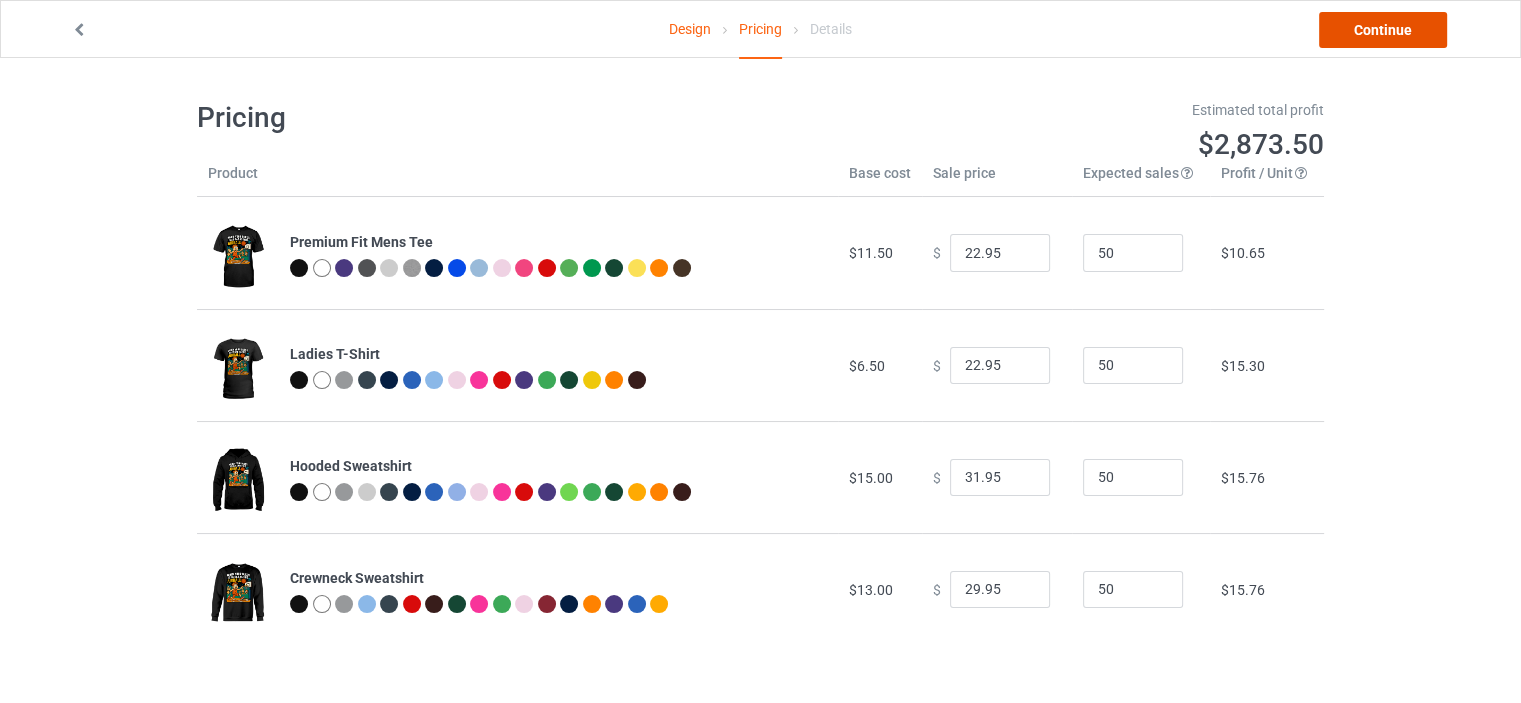 click on "Continue" at bounding box center (1383, 30) 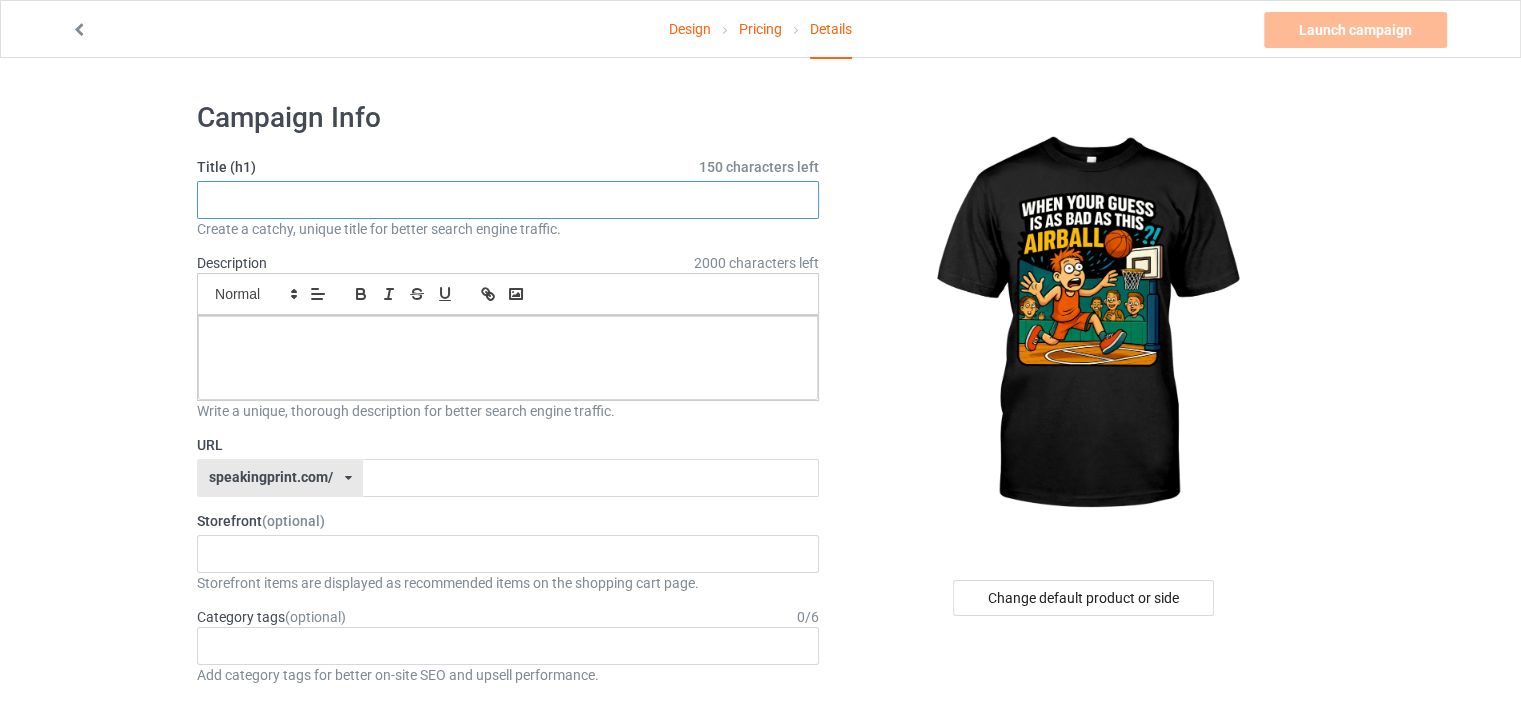click at bounding box center [508, 200] 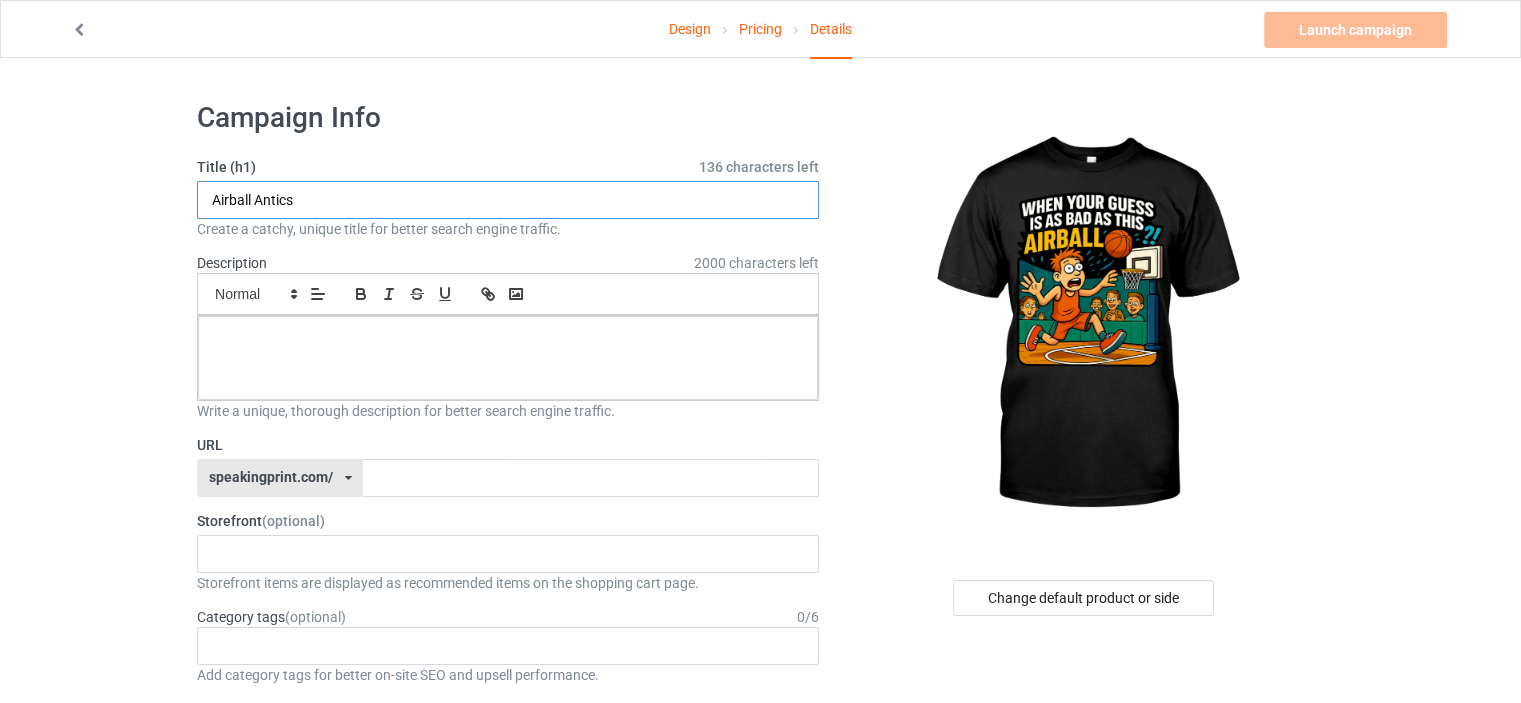 type on "Airball Antics" 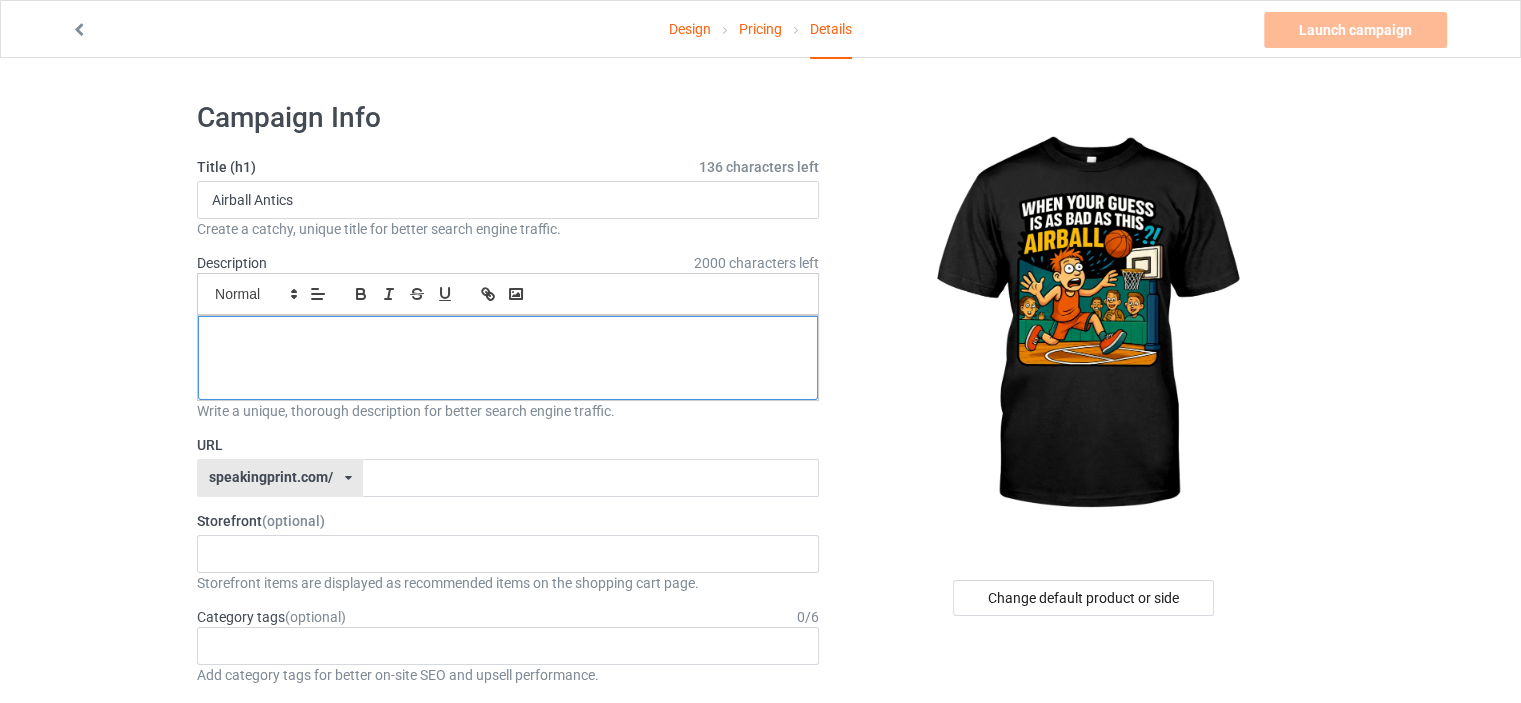 click at bounding box center [508, 358] 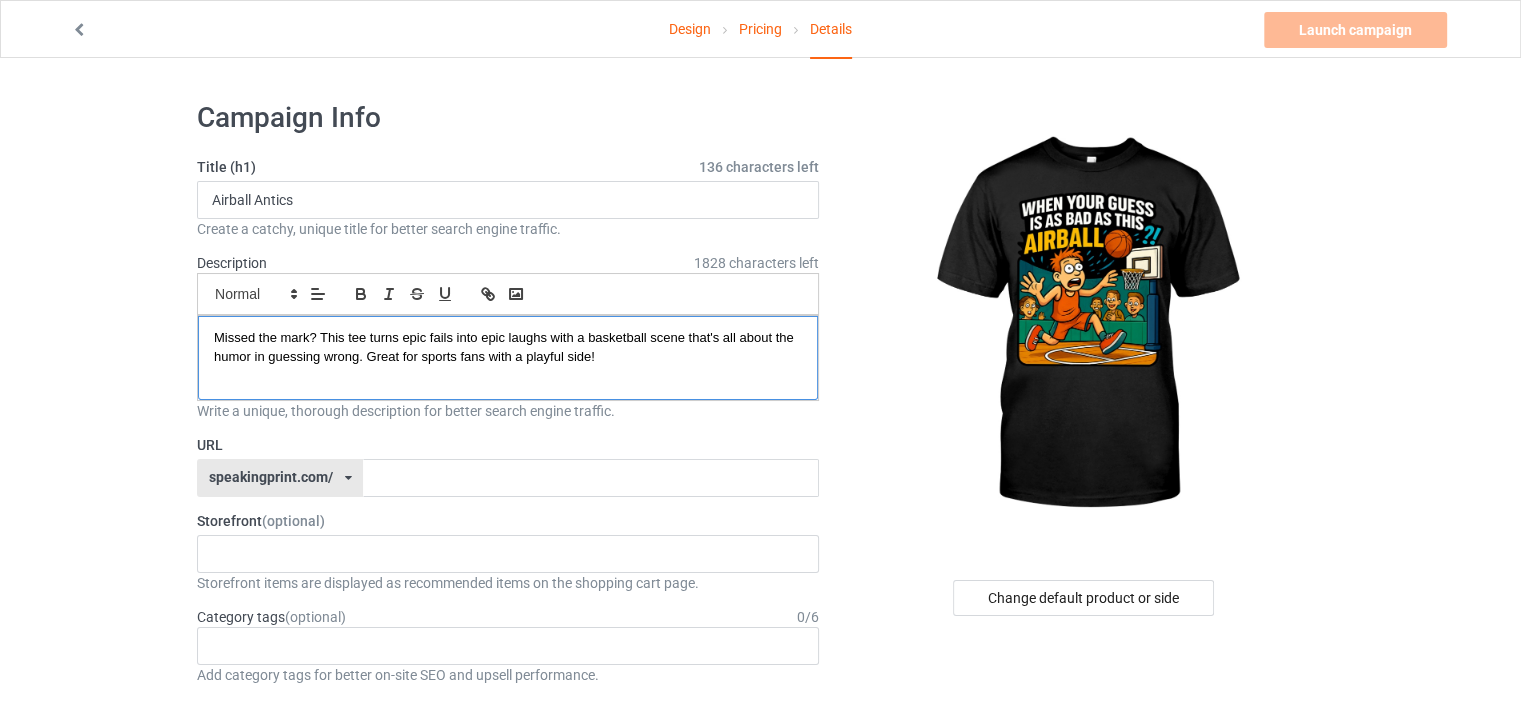scroll, scrollTop: 0, scrollLeft: 0, axis: both 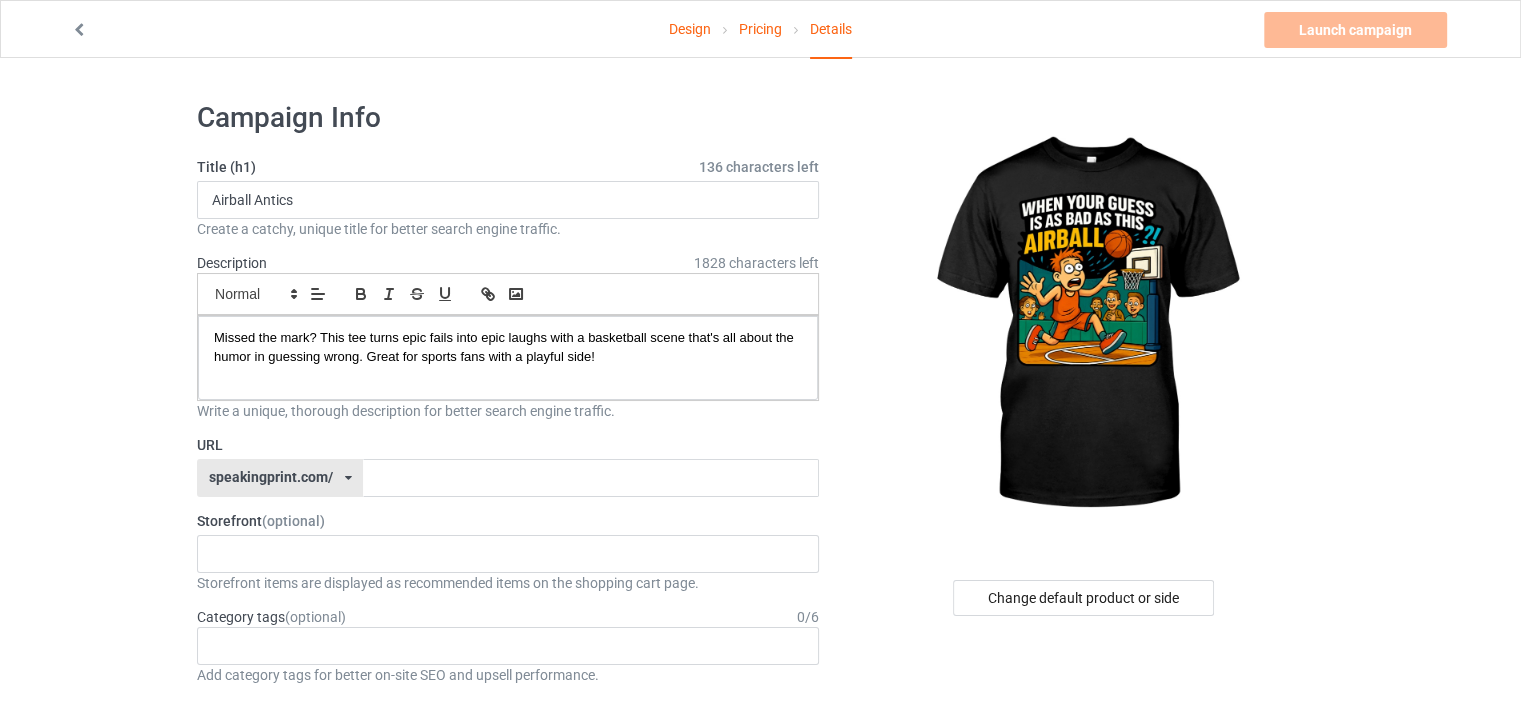click on "speakingprint.com/ speakingprint.com/ teechip.com/ [ID] [ID]" at bounding box center [280, 478] 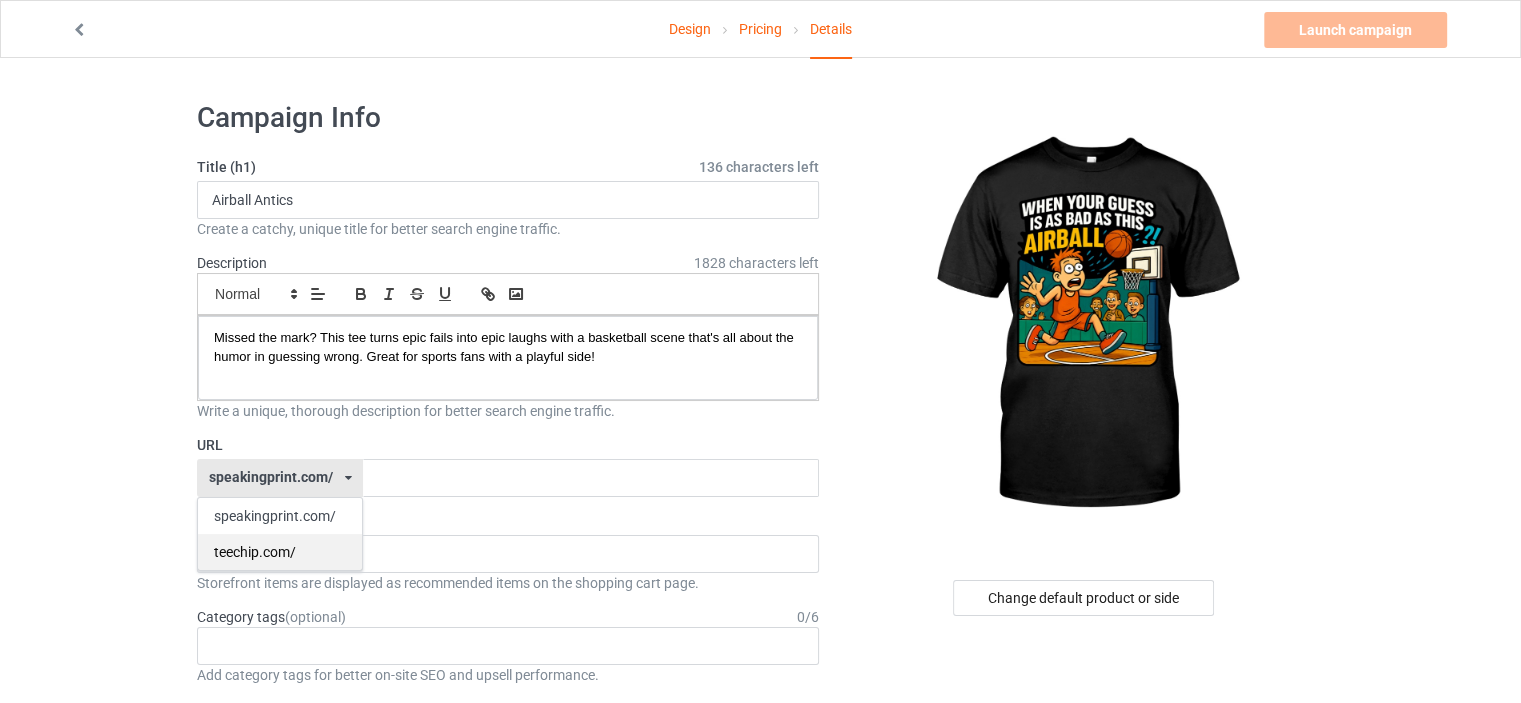 click on "teechip.com/" at bounding box center (280, 552) 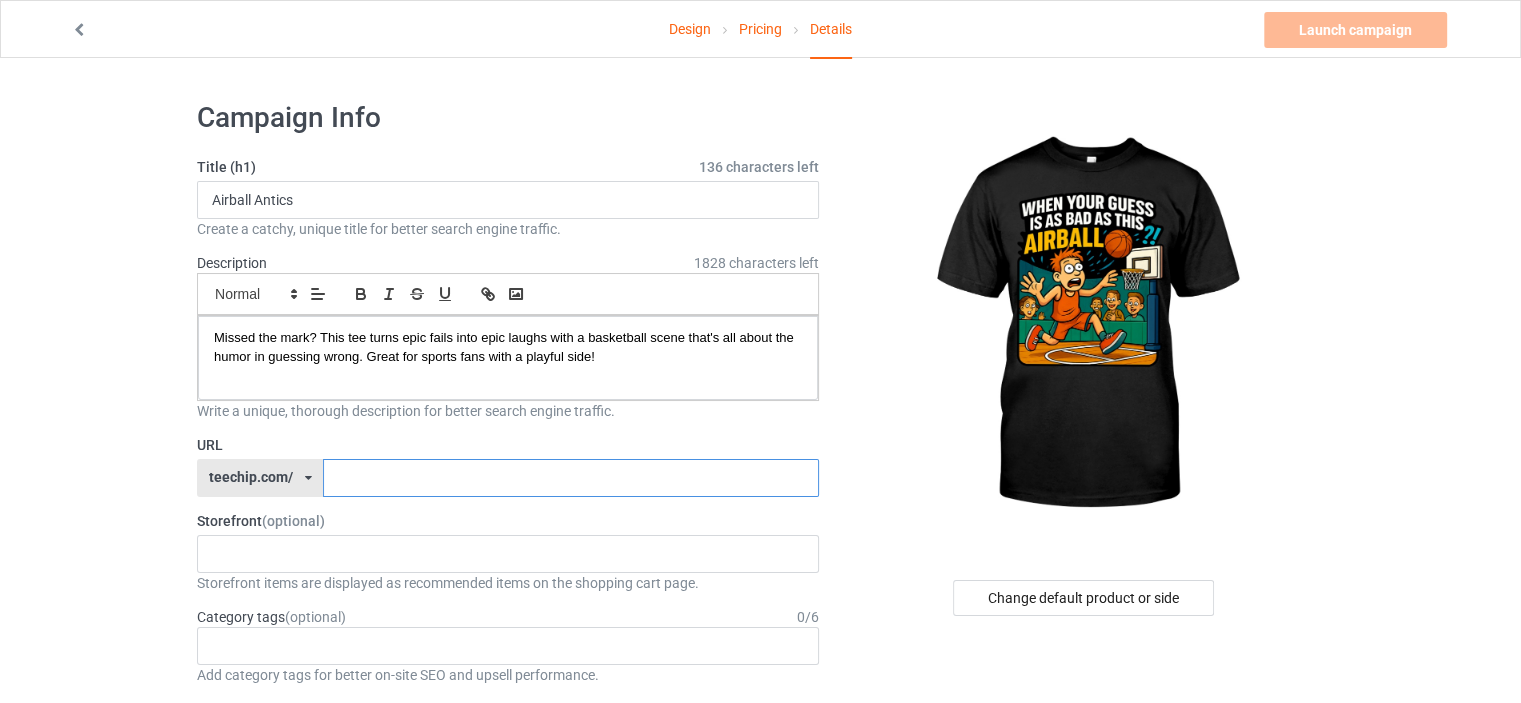 click at bounding box center [570, 478] 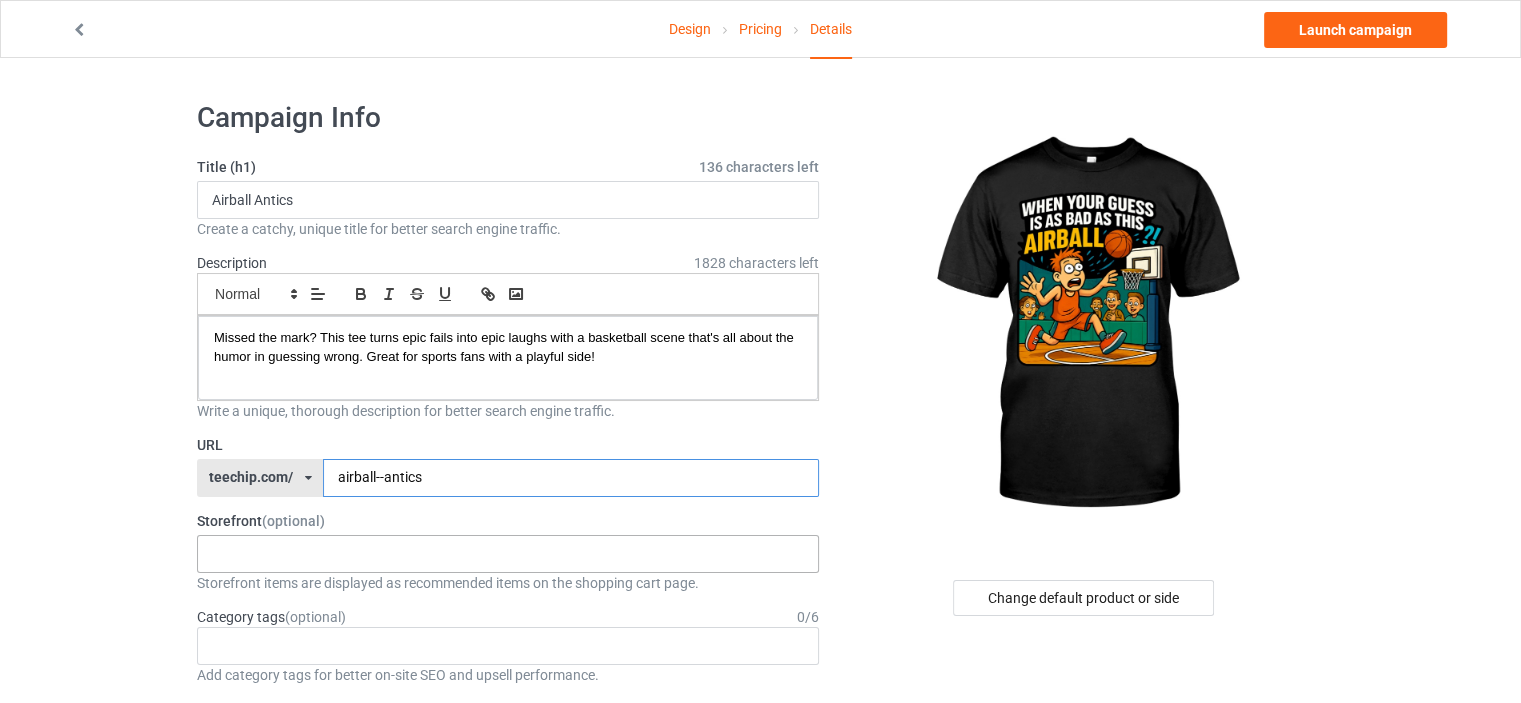 type on "airball--antics" 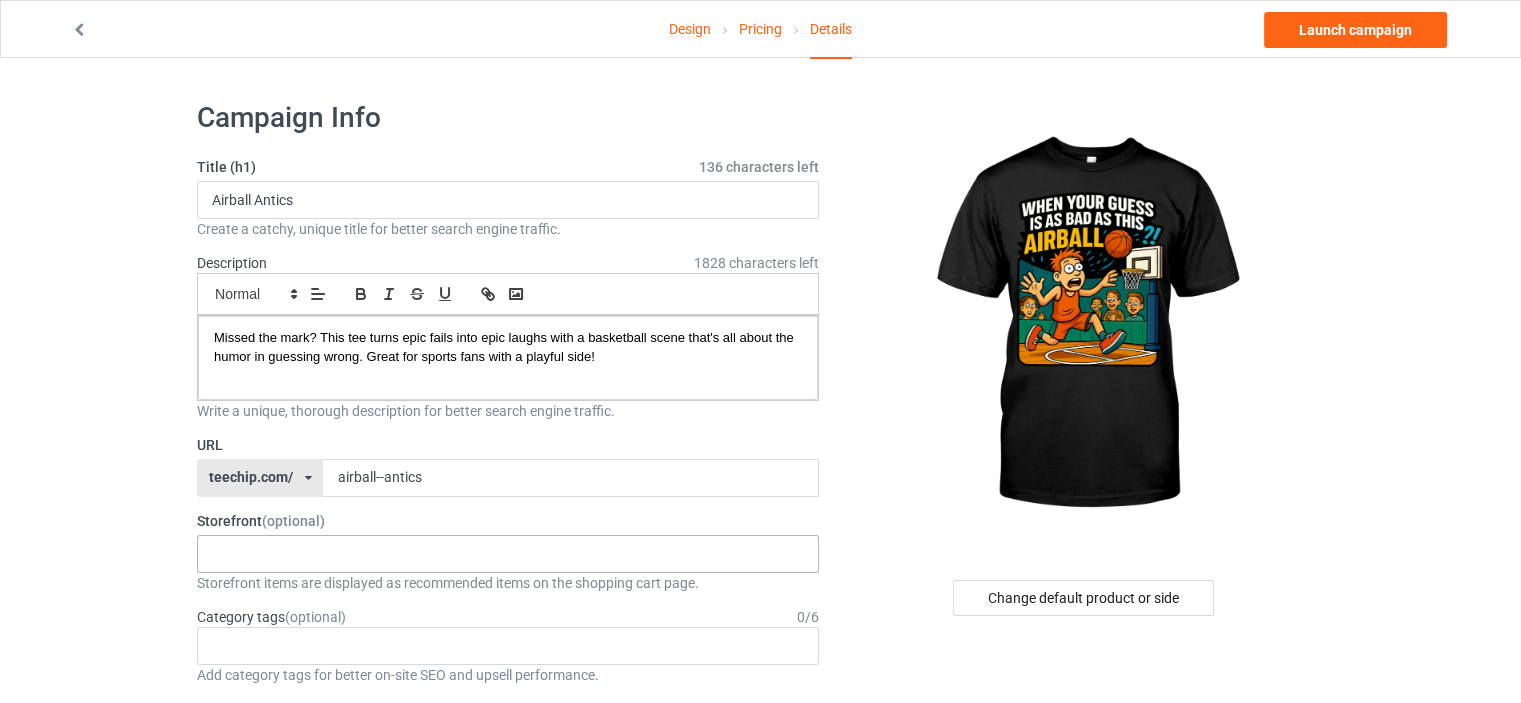 click on "Family and Relationship Premium Gifts Warm Print 617569018714760024701b10 615b0576a3ce250b18f9a477 615877ba234d260af0232d2d" at bounding box center [508, 554] 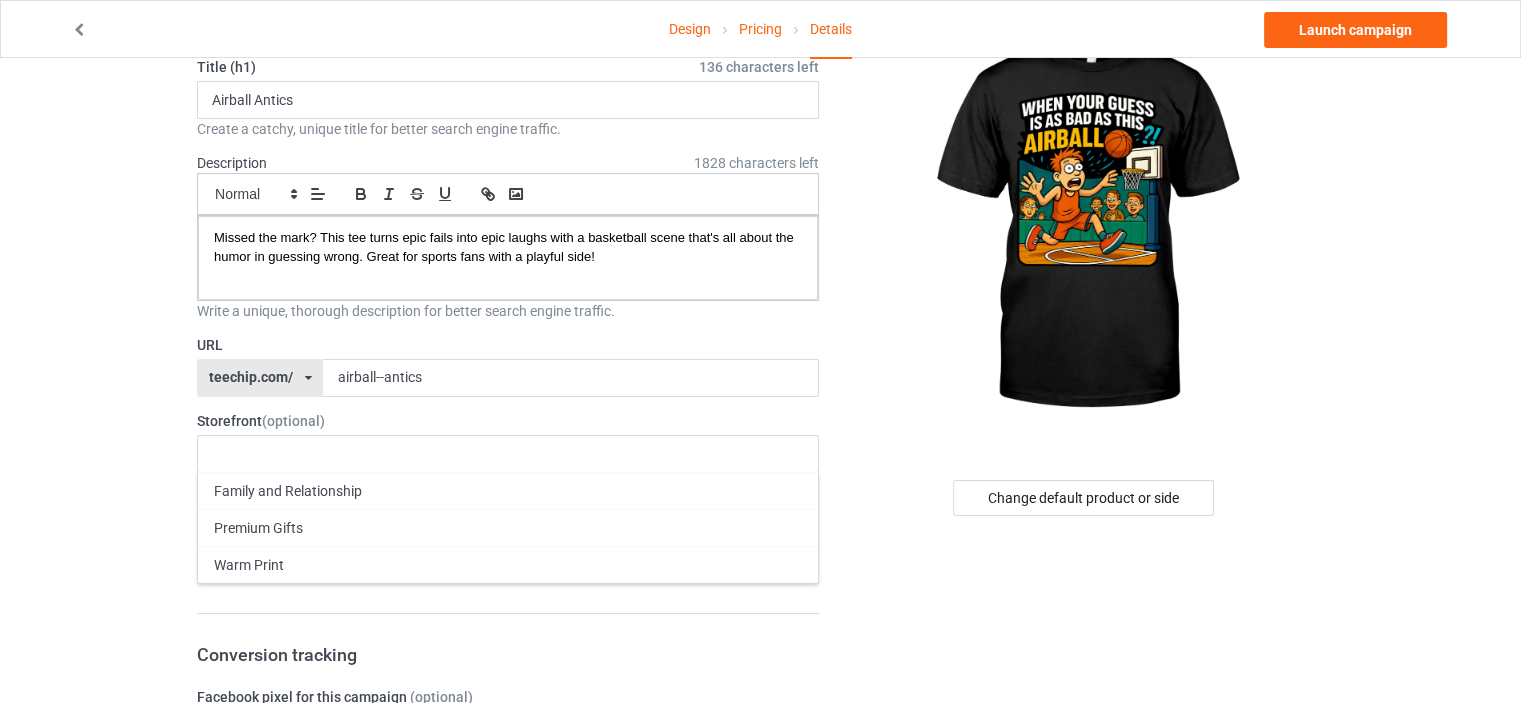 scroll, scrollTop: 200, scrollLeft: 0, axis: vertical 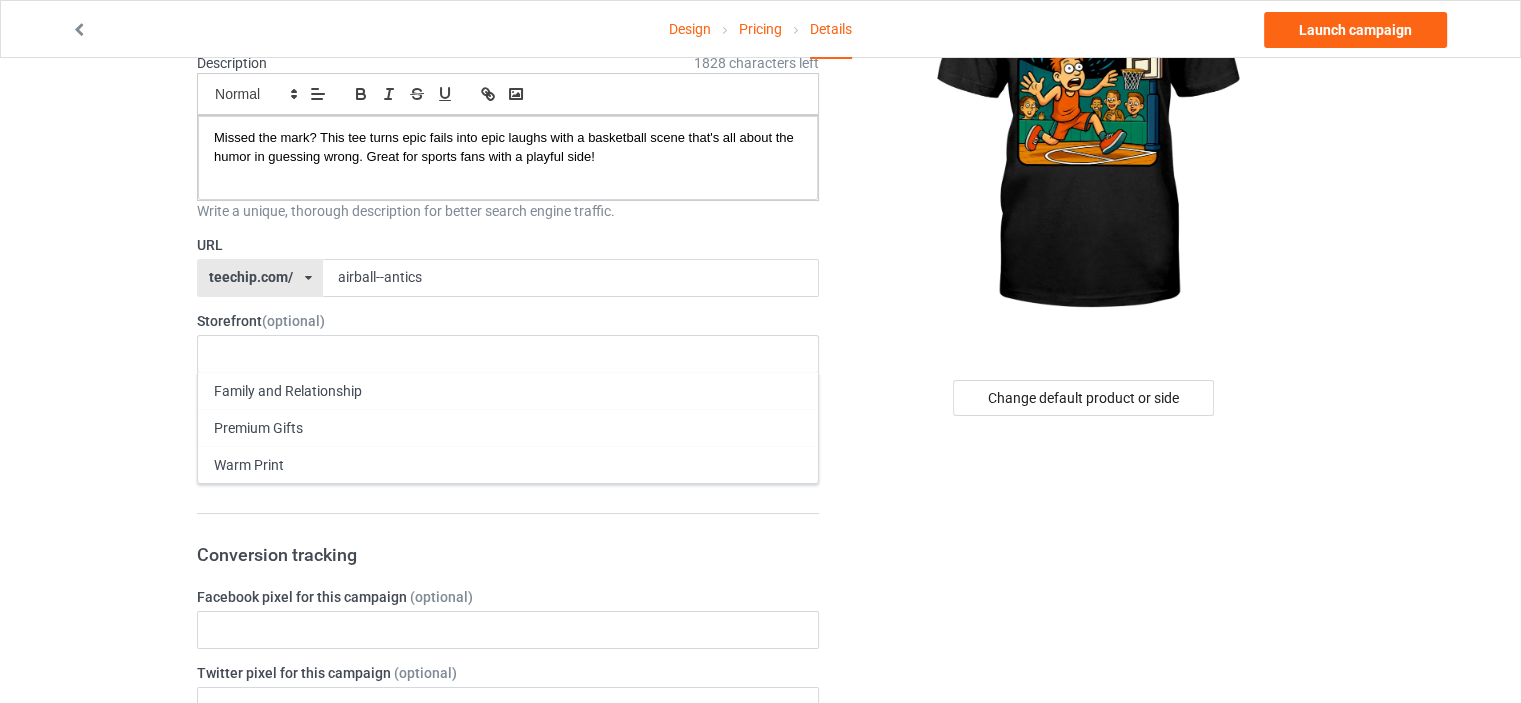 click on "URL teechip.com/ speakingprint.com/ teechip.com/ [ID] [ID] [ID] Storefront (optional) Family and Relationship Premium Gifts Warm Print [ID] [ID] [ID] [ID] Storefront items are displayed as recommended items on the shopping cart page. Category tags (optional) 0 / 6 Age > 1-19 > 1 Age > 1-12 Months > 1 Month Age > 1-12 Months Age > 1-19 Age > 1-19 > 10 Age" at bounding box center (760, 894) 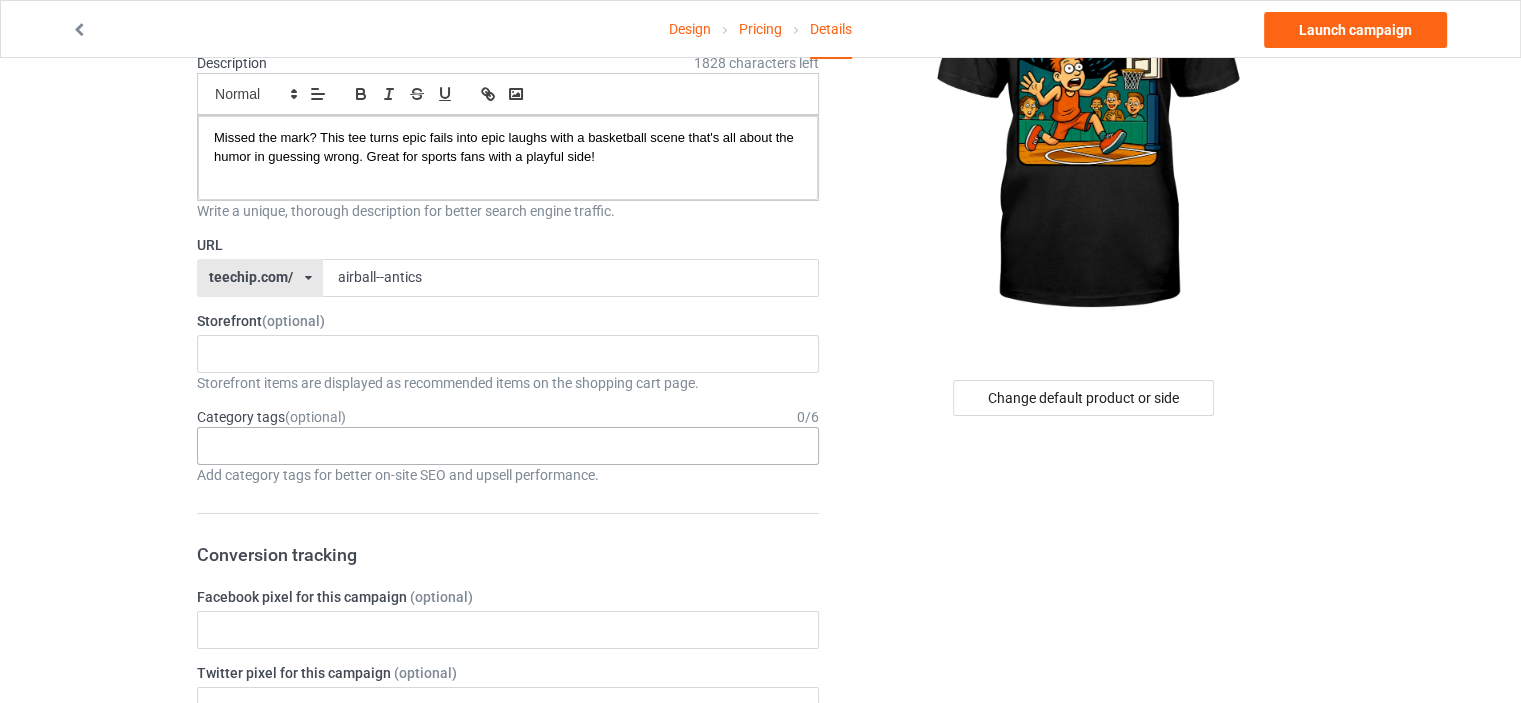 click on "Age > 1-19 > 1 Age > 1-12 Months > 1 Month Age > 1-12 Months Age > 1-19 Age > 1-19 > 10 Age > 1-12 Months > 10 Month Age > 80-100 > 100 Sports > Running > 10K Run Age > 1-19 > 11 Age > 1-12 Months > 11 Month Age > 1-19 > 12 Age > 1-12 Months > 12 Month Age > 1-19 > 13 Age > 1-19 > 14 Age > 1-19 > 15 Sports > Running > 15K Run Age > 1-19 > 16 Age > 1-19 > 17 Age > 1-19 > 18 Age > 1-19 > 19 Age > Decades > 1920s Age > Decades > 1930s Age > Decades > 1940s Age > Decades > 1950s Age > Decades > 1960s Age > Decades > 1970s Age > Decades > 1980s Age > Decades > 1990s Age > 1-19 > 2 Age > 1-12 Months > 2 Month Age > 20-39 > 20 Age > 20-39 Age > Decades > 2000s Age > Decades > 2010s Age > 20-39 > 21 Age > 20-39 > 22 Age > 20-39 > 23 Age > 20-39 > 24 Age > 20-39 > 25 Age > 20-39 > 26 Age > 20-39 > 27 Age > 20-39 > 28 Age > 20-39 > 29 Age > 1-19 > 3 Age > 1-12 Months > 3 Month Sports > Basketball > 3-Pointer Age > 20-39 > 30 Age > 20-39 > 31 Age > 20-39 > 32 Age > 20-39 > 33 Age > 20-39 > 34 Age > 20-39 > 35 Age Jobs 1" at bounding box center [508, 446] 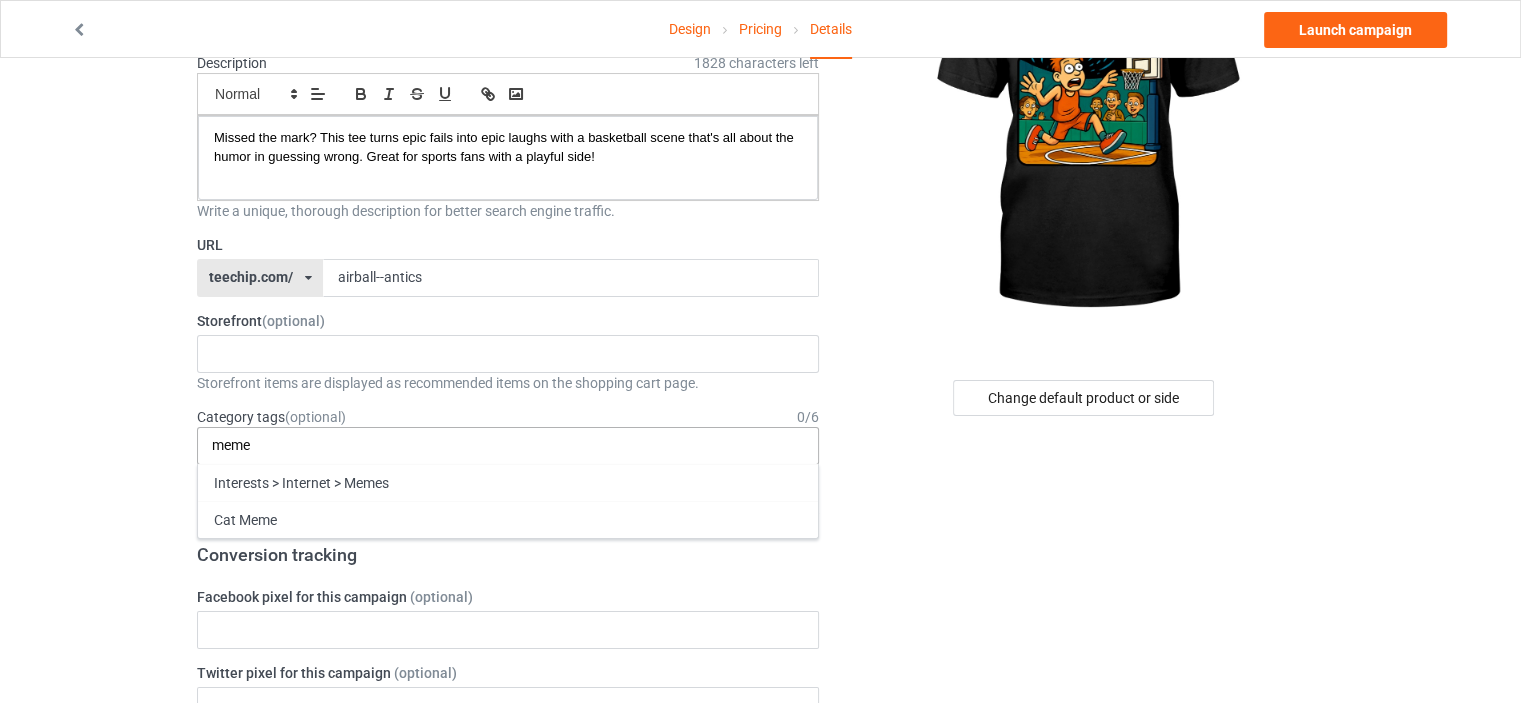 scroll, scrollTop: 0, scrollLeft: 0, axis: both 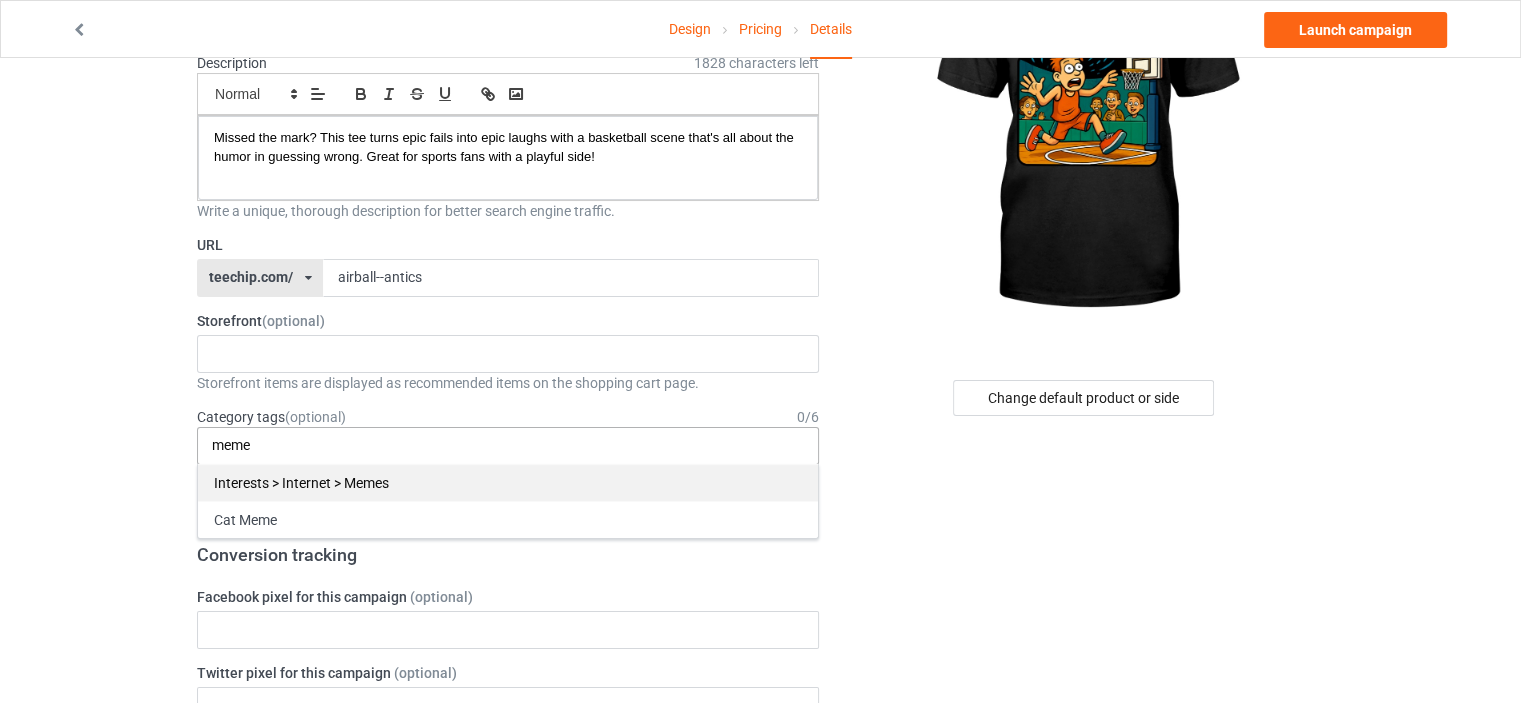 type on "meme" 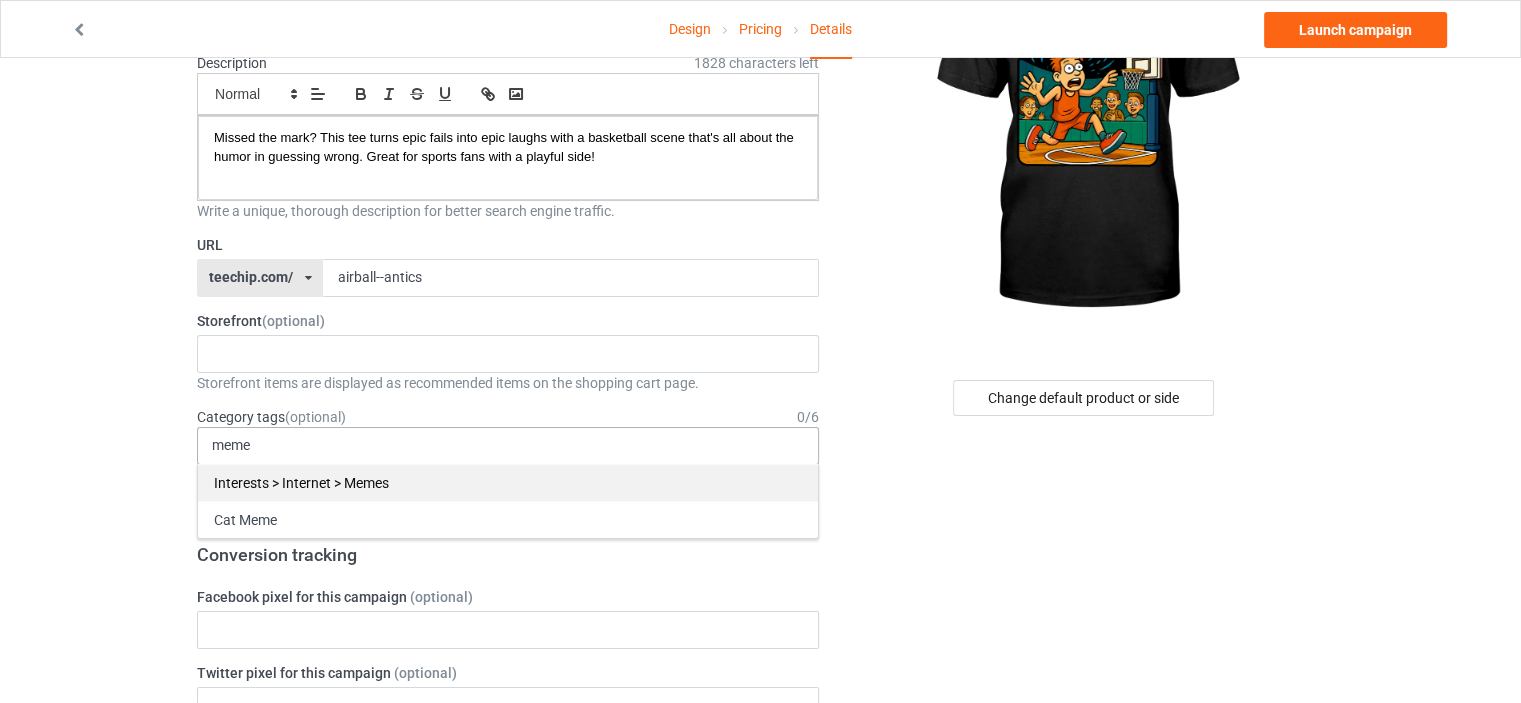 click on "Interests > Internet > Memes" at bounding box center (508, 482) 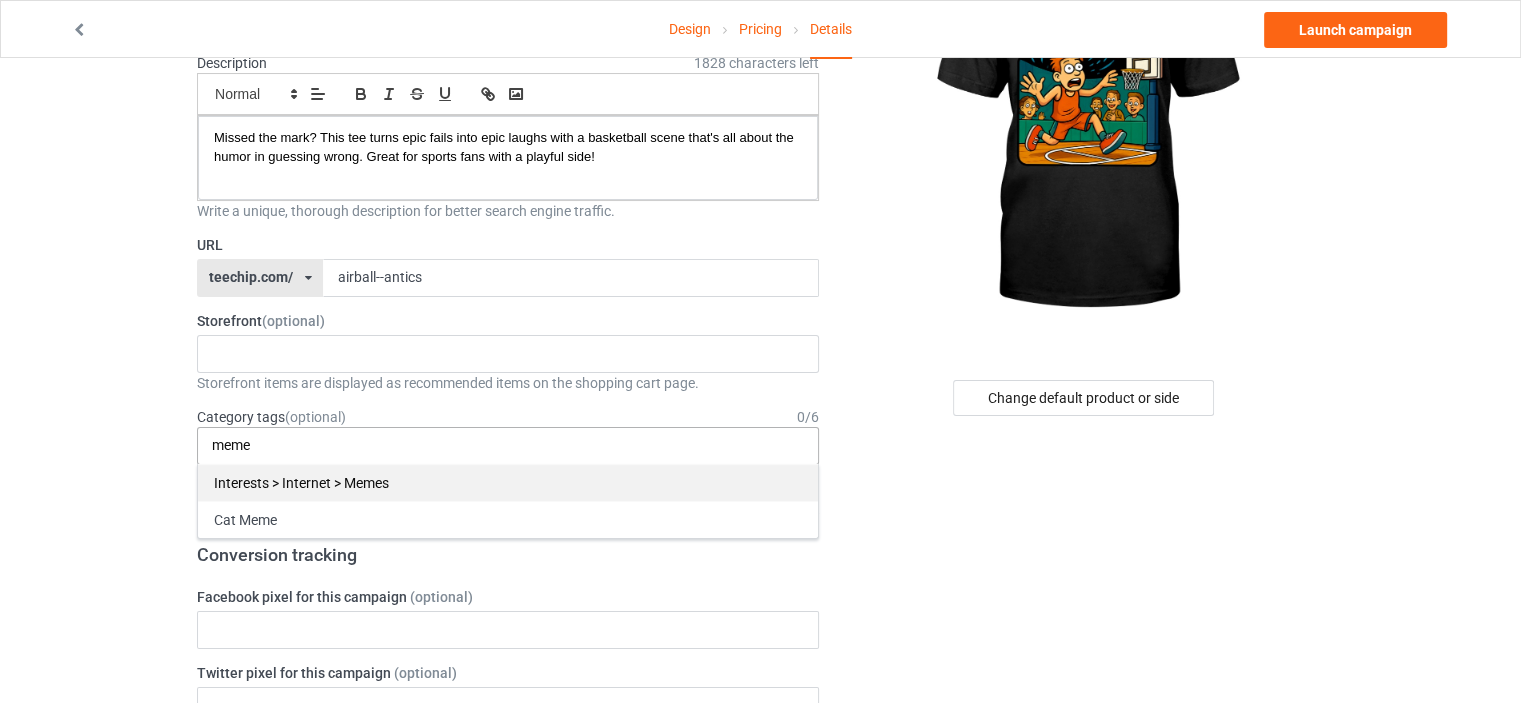 type 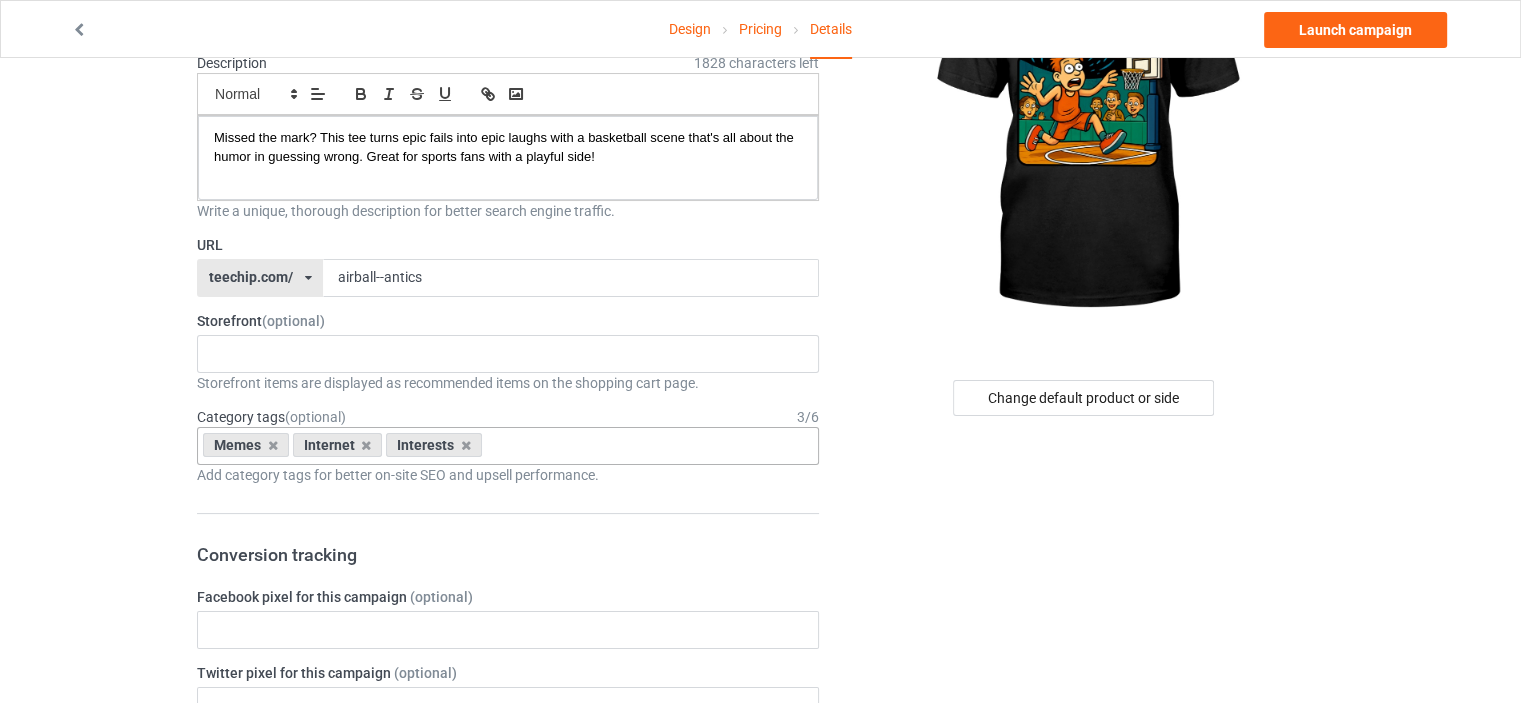 click on "Change default product or side" at bounding box center [1085, 894] 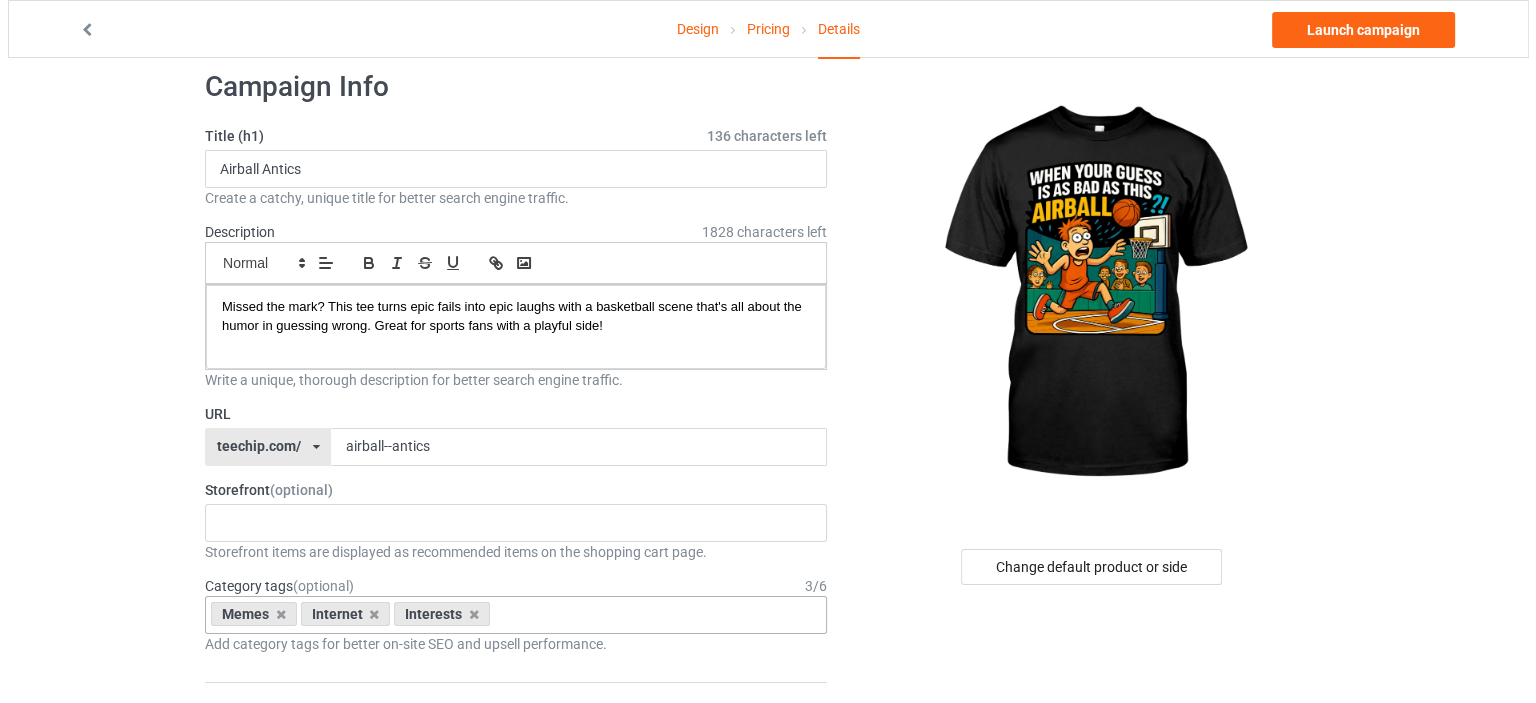 scroll, scrollTop: 0, scrollLeft: 0, axis: both 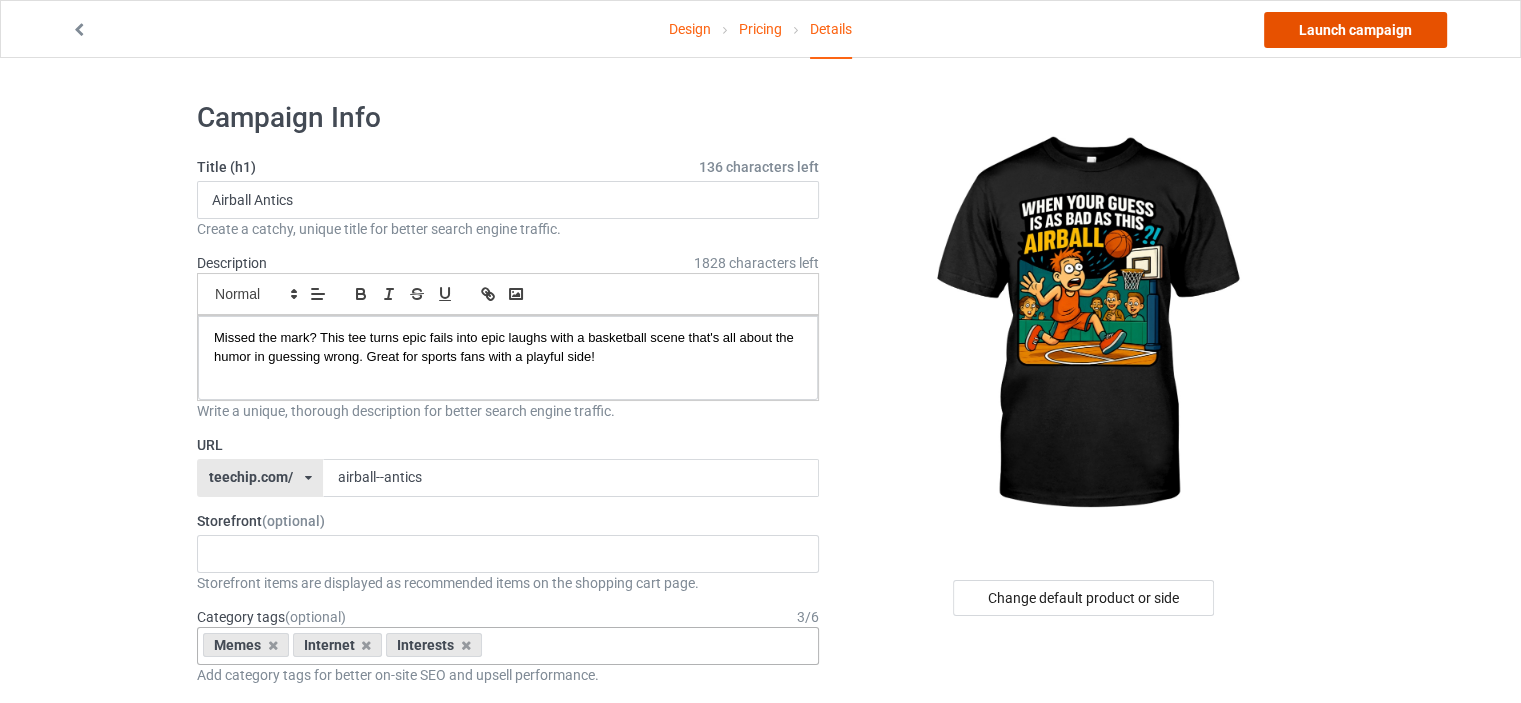 click on "Launch campaign" at bounding box center [1355, 30] 